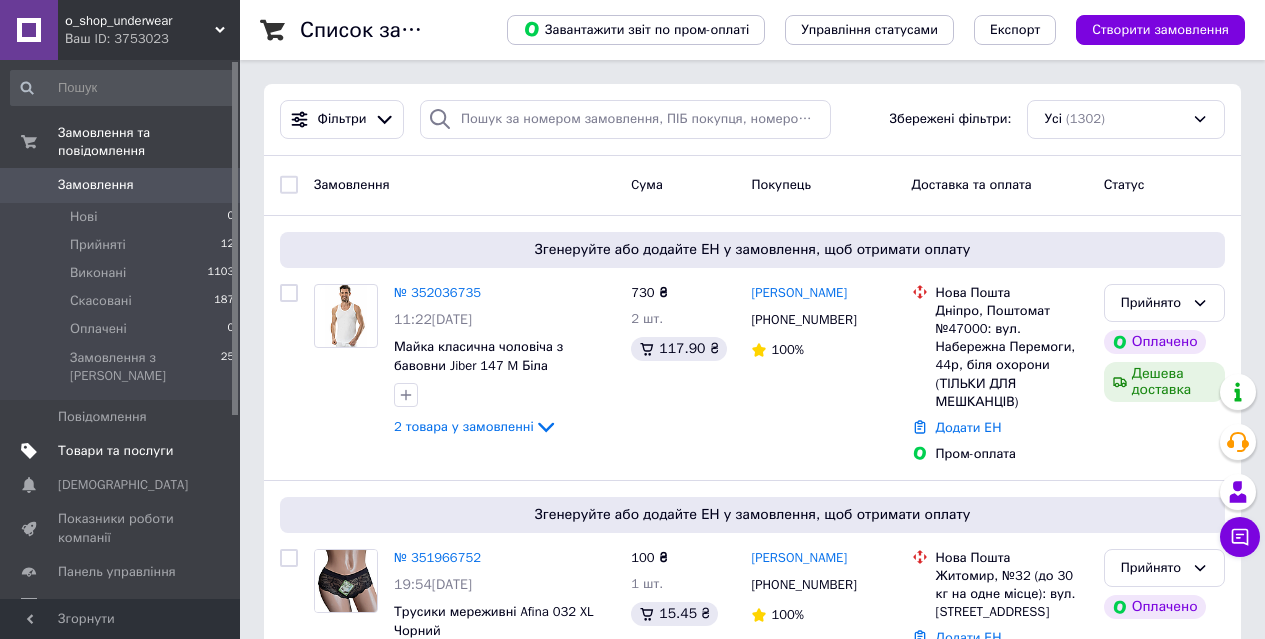 scroll, scrollTop: 0, scrollLeft: 0, axis: both 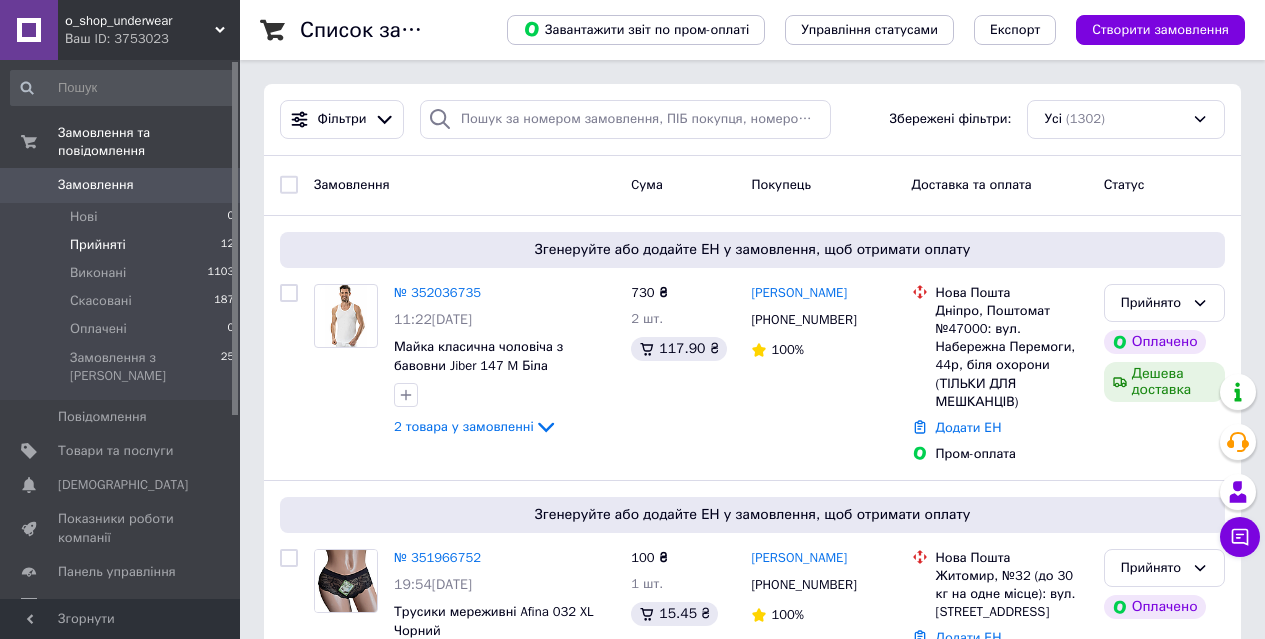click on "Прийняті" at bounding box center [98, 245] 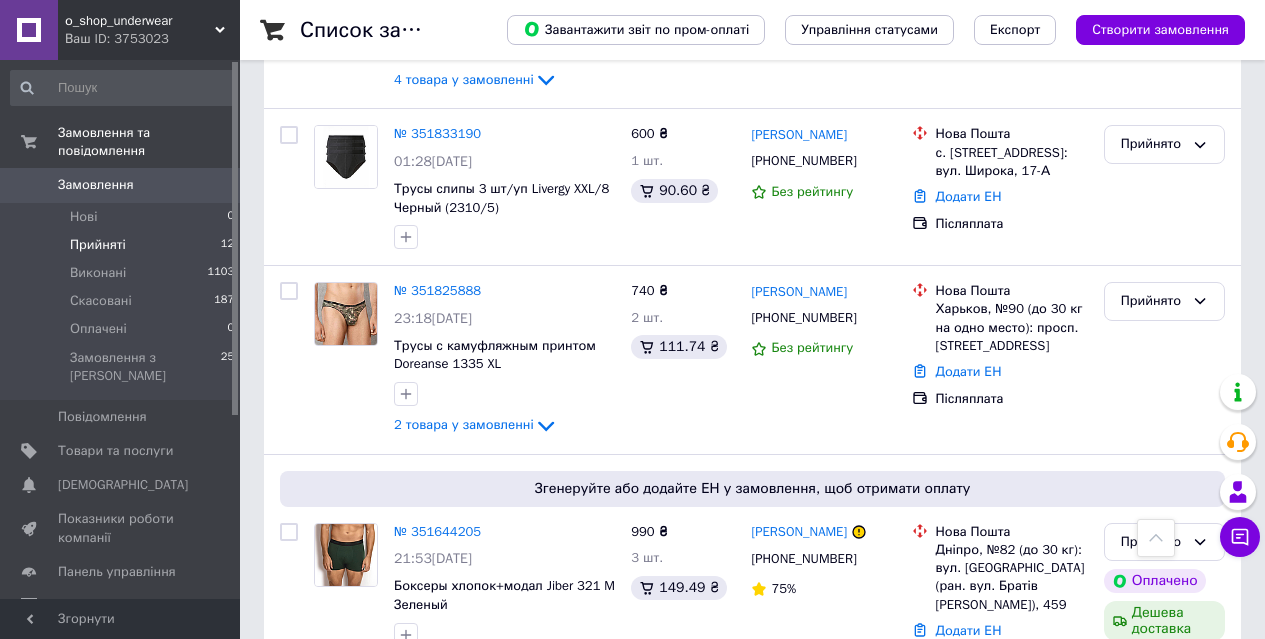 scroll, scrollTop: 572, scrollLeft: 0, axis: vertical 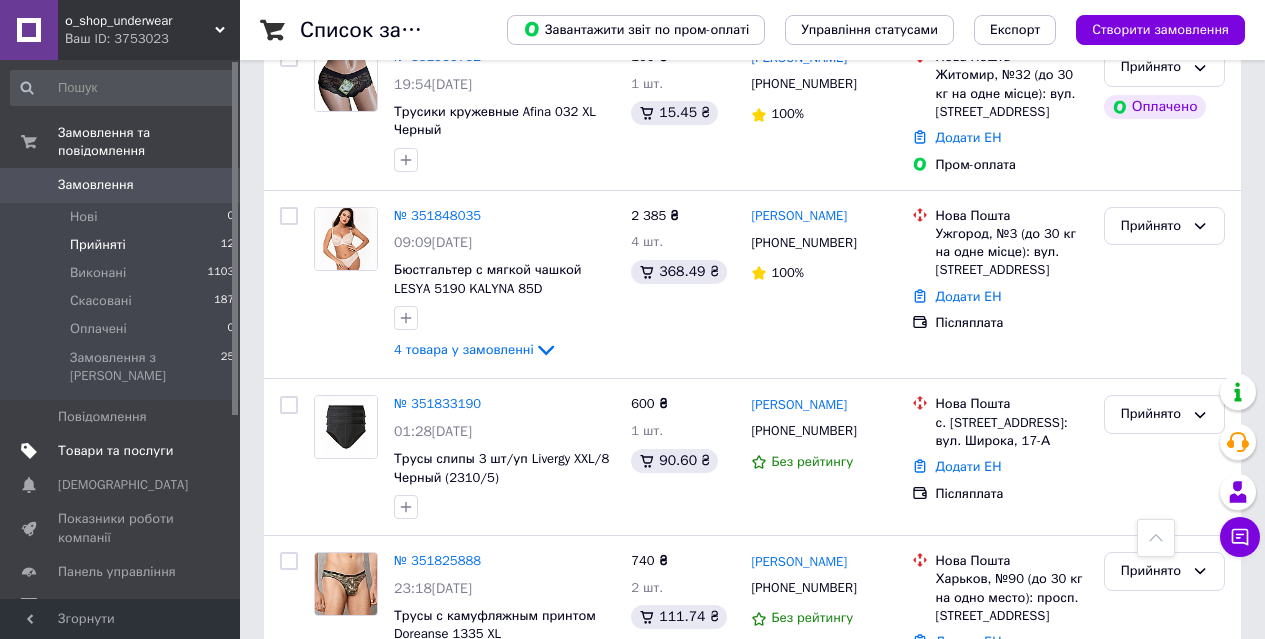click on "Товари та послуги" at bounding box center (115, 451) 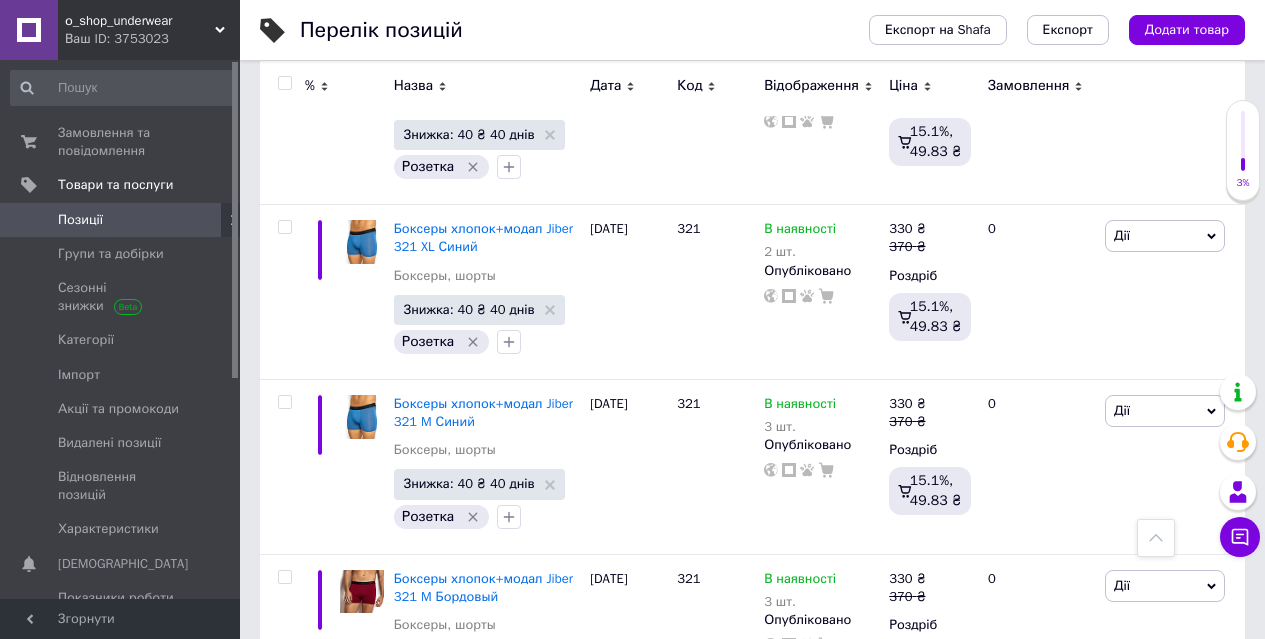 scroll, scrollTop: 800, scrollLeft: 0, axis: vertical 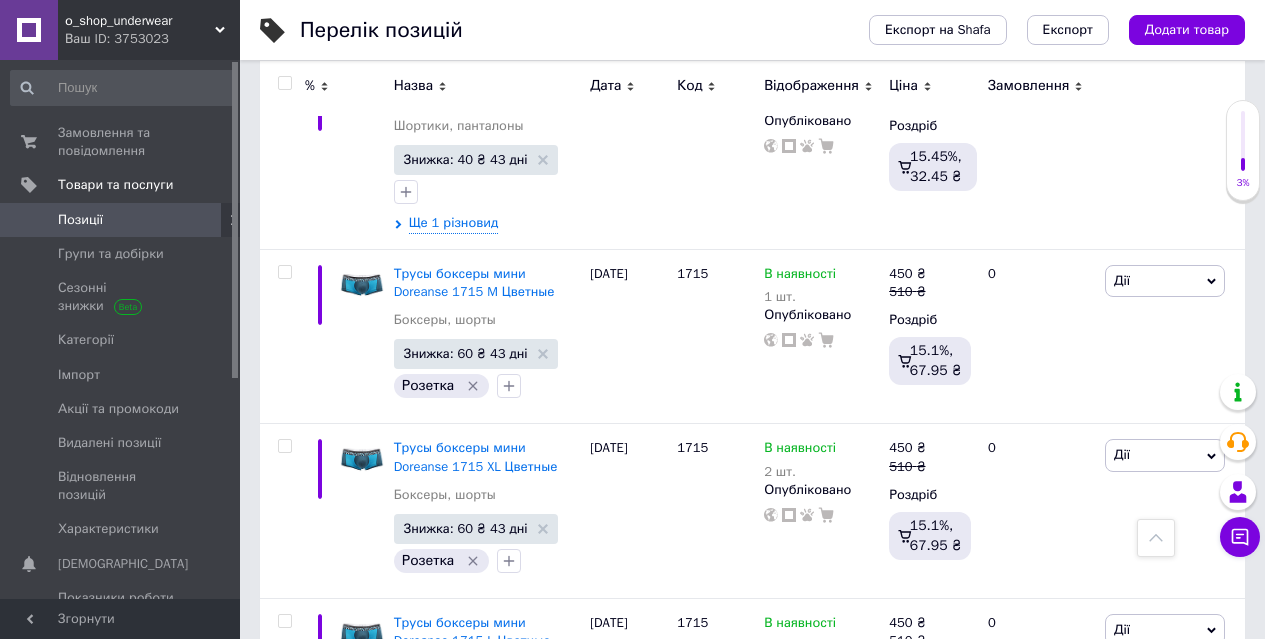 click on "3" at bounding box center [372, 989] 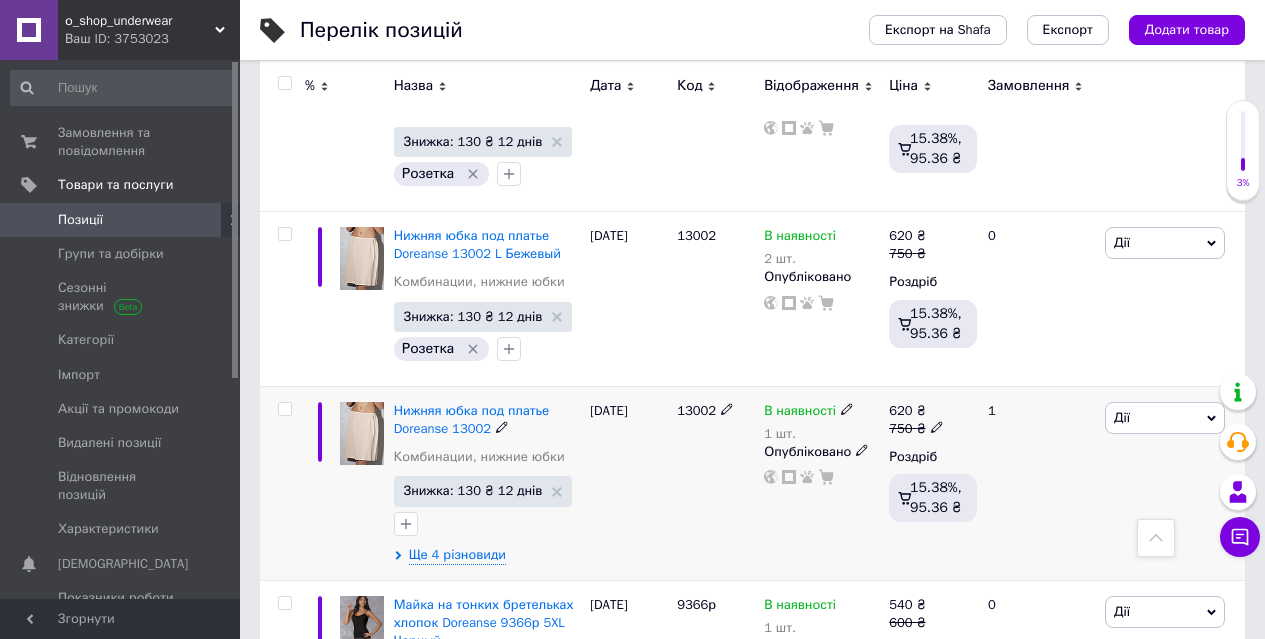 scroll, scrollTop: 17916, scrollLeft: 0, axis: vertical 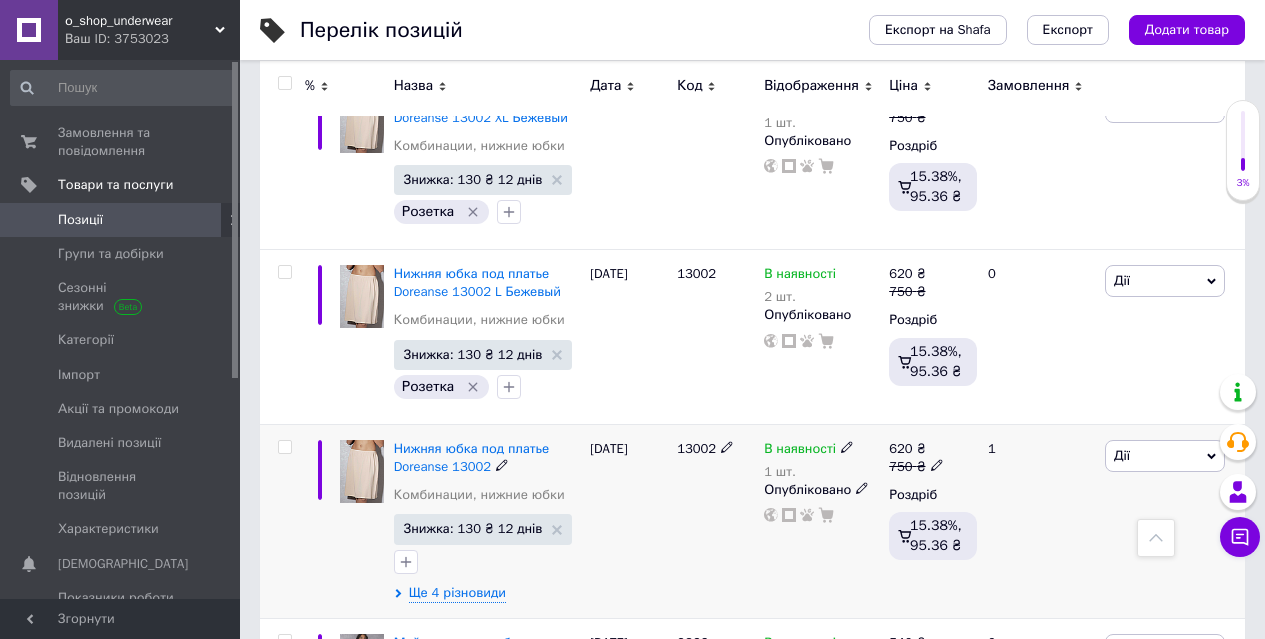 click on "Дії" at bounding box center [1122, 455] 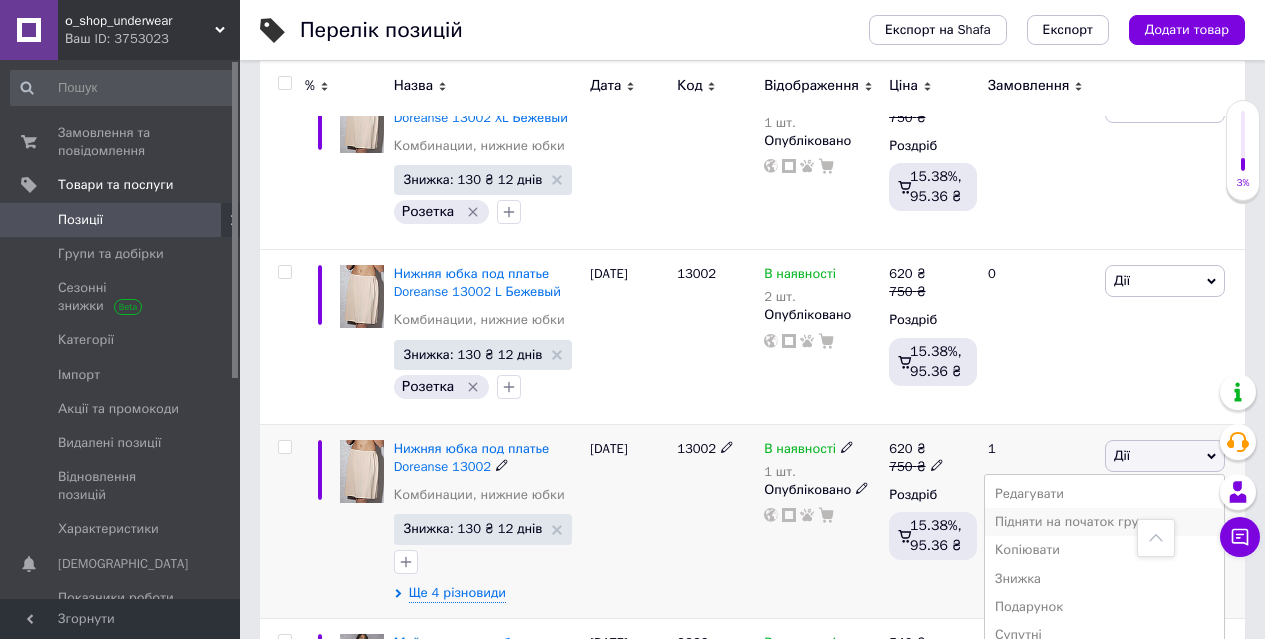 click on "Підняти на початок групи" at bounding box center [1104, 522] 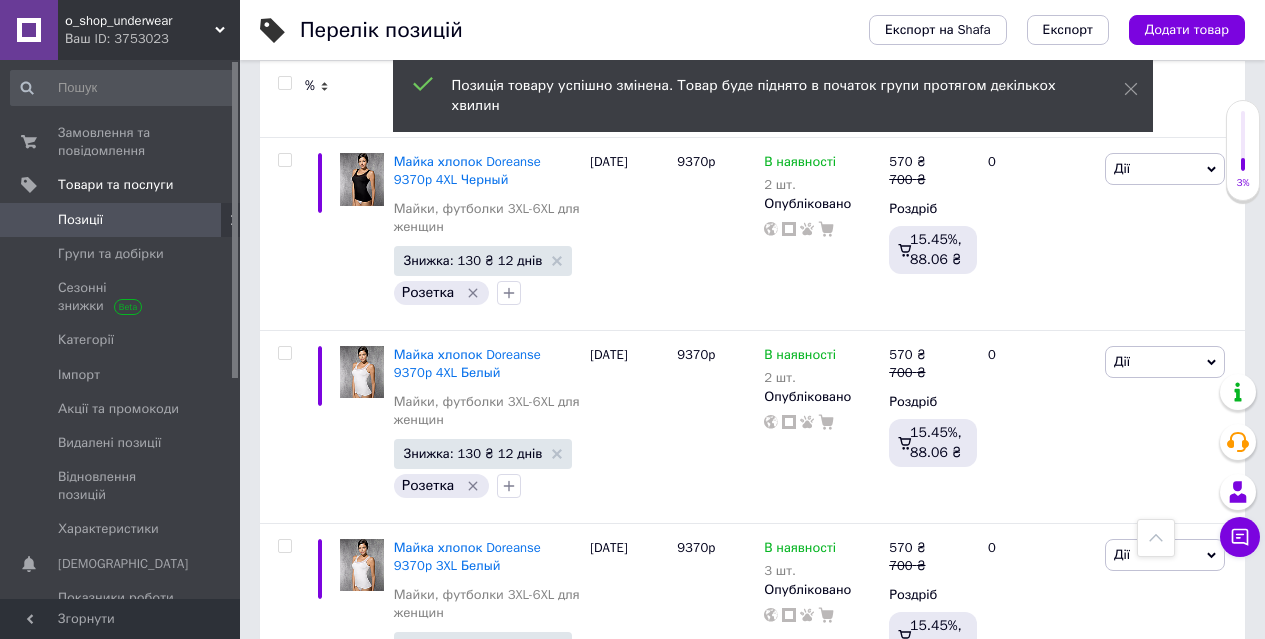 scroll, scrollTop: 16716, scrollLeft: 0, axis: vertical 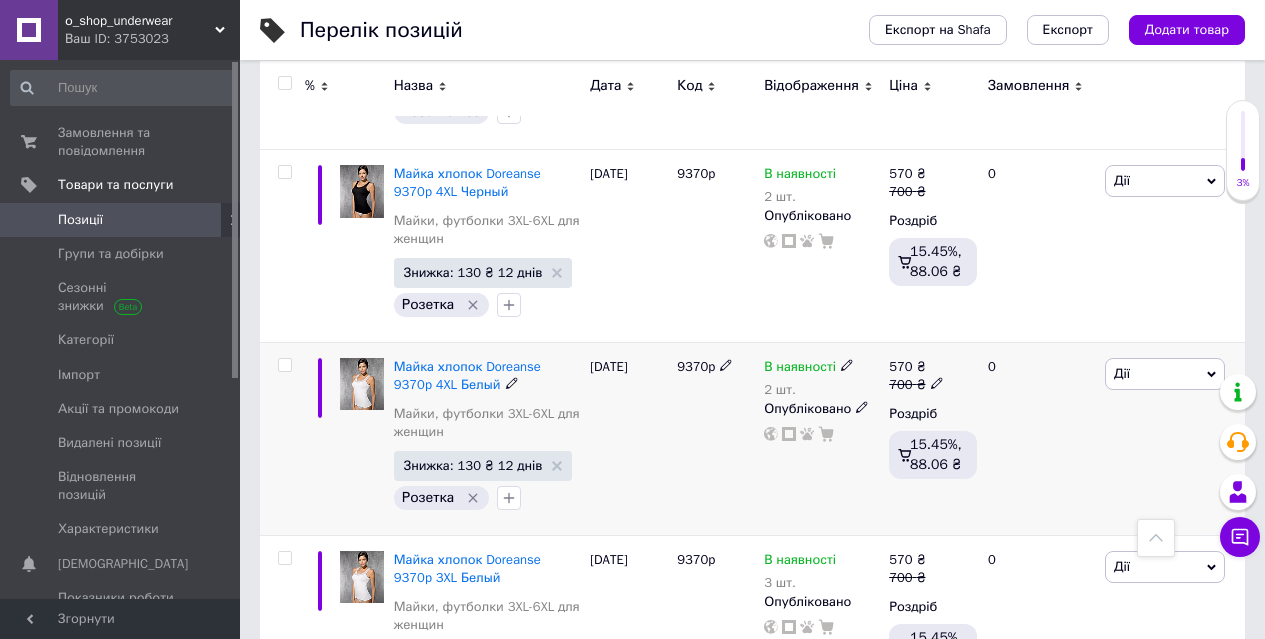click on "Дії" at bounding box center (1122, 373) 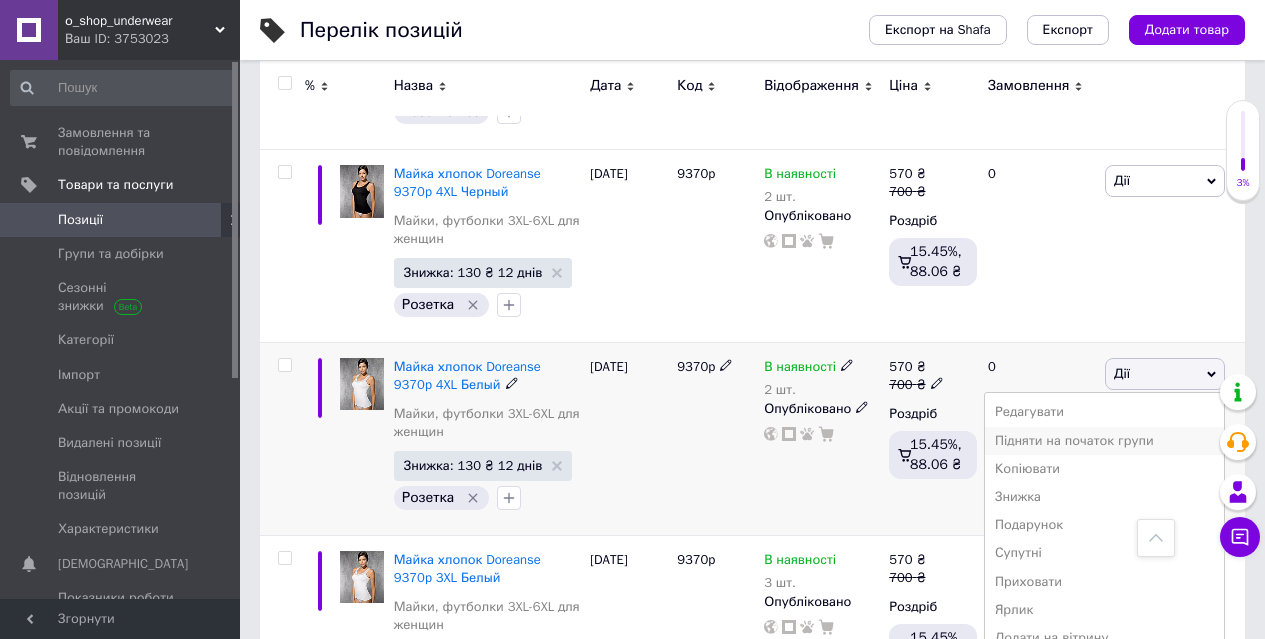 click on "Підняти на початок групи" at bounding box center [1104, 441] 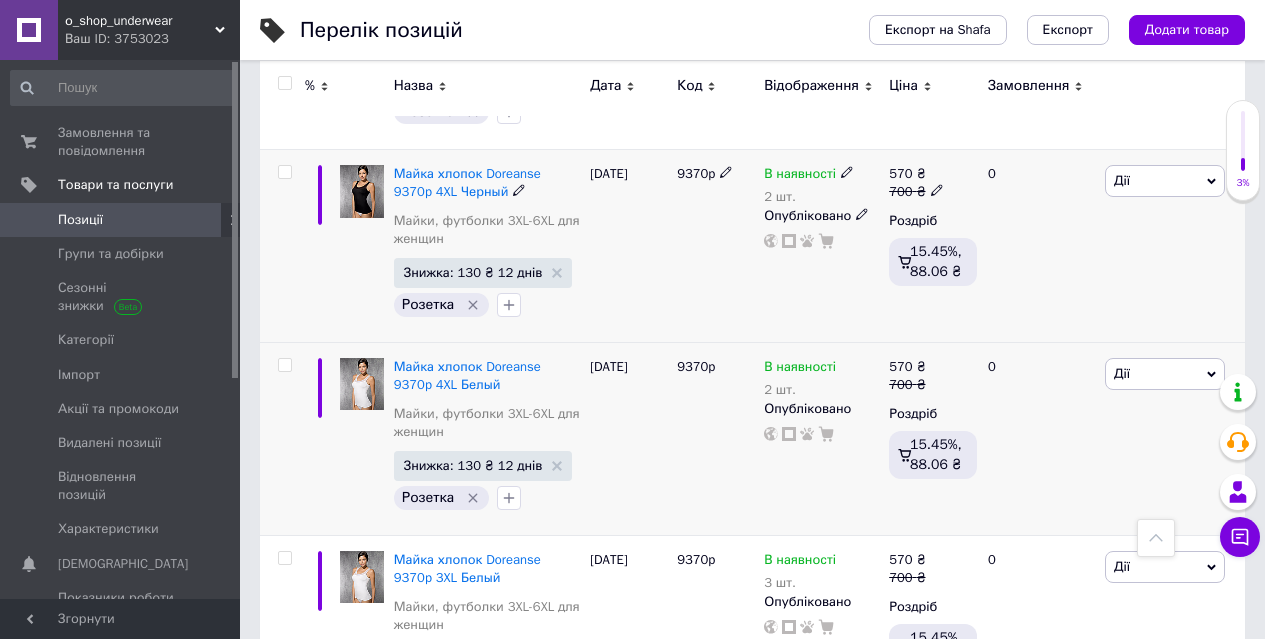 scroll, scrollTop: 16216, scrollLeft: 0, axis: vertical 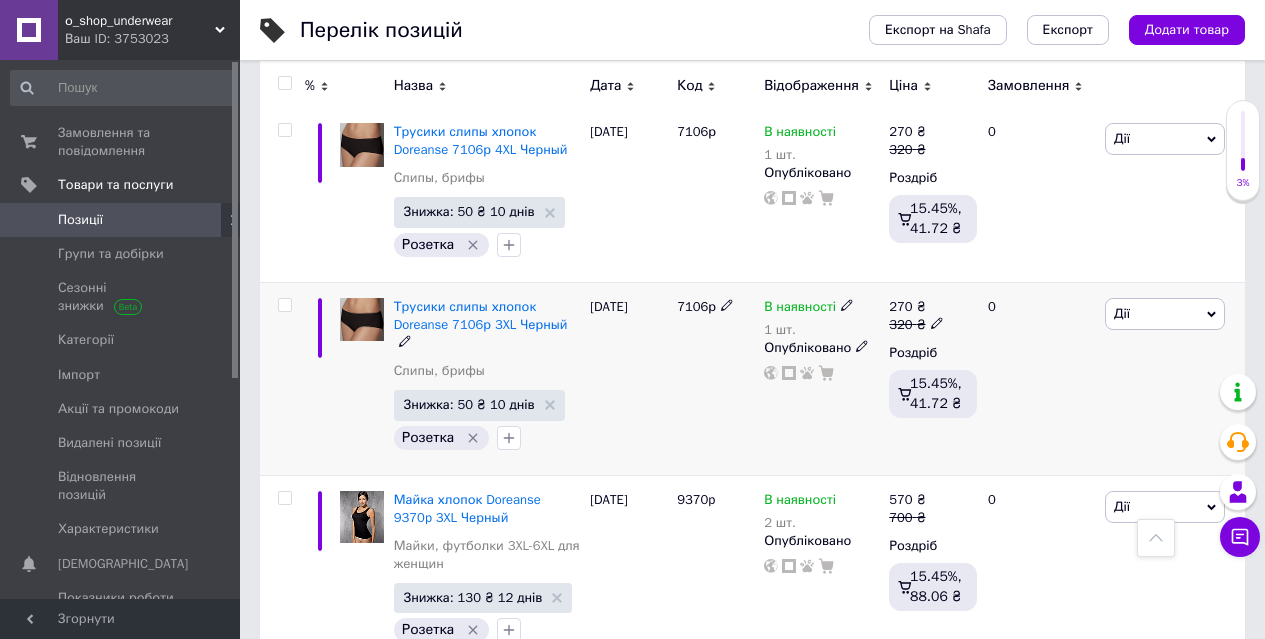 click on "Дії" at bounding box center [1165, 314] 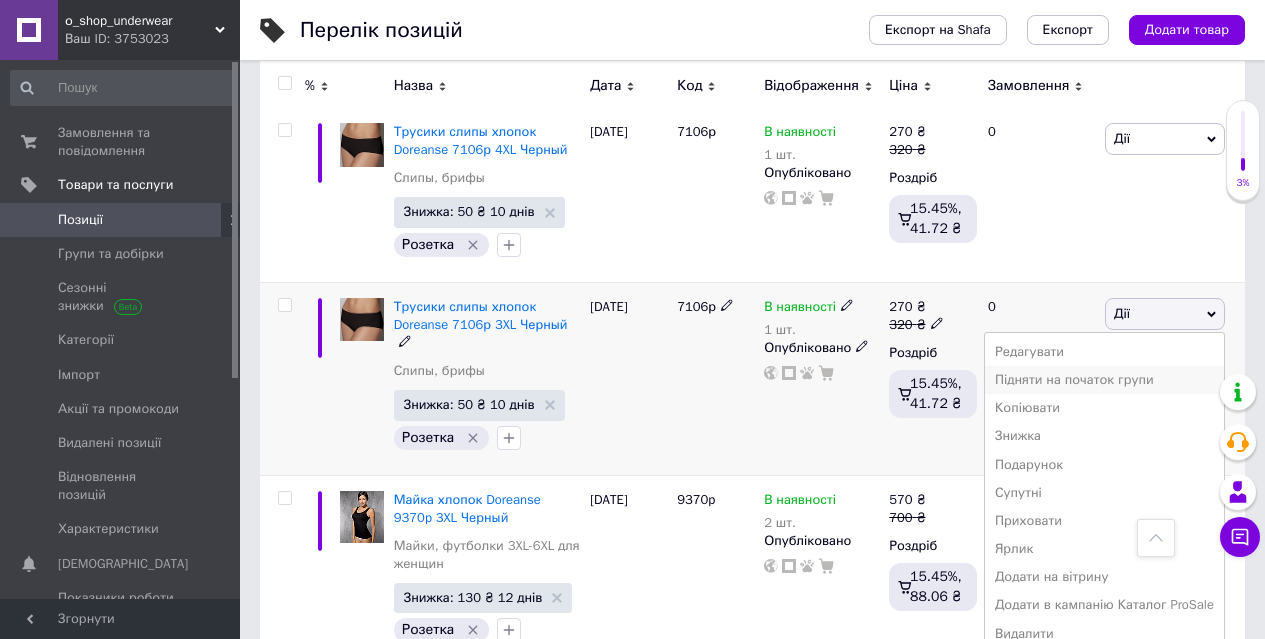 click on "Підняти на початок групи" at bounding box center [1104, 380] 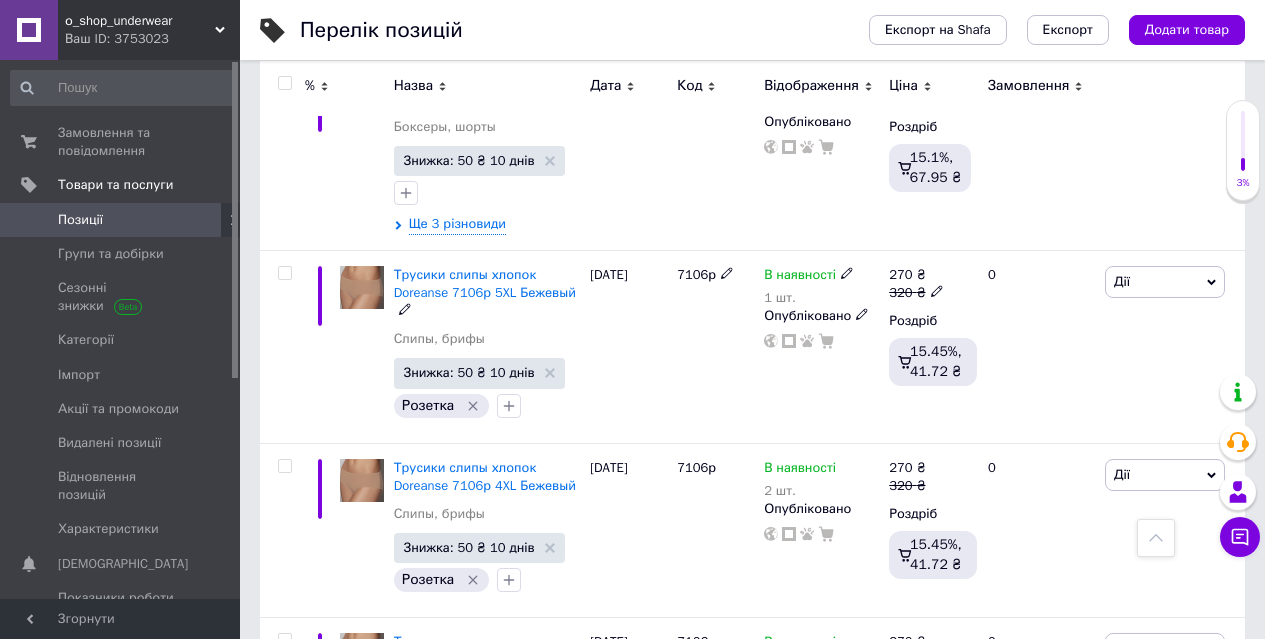 scroll, scrollTop: 15516, scrollLeft: 0, axis: vertical 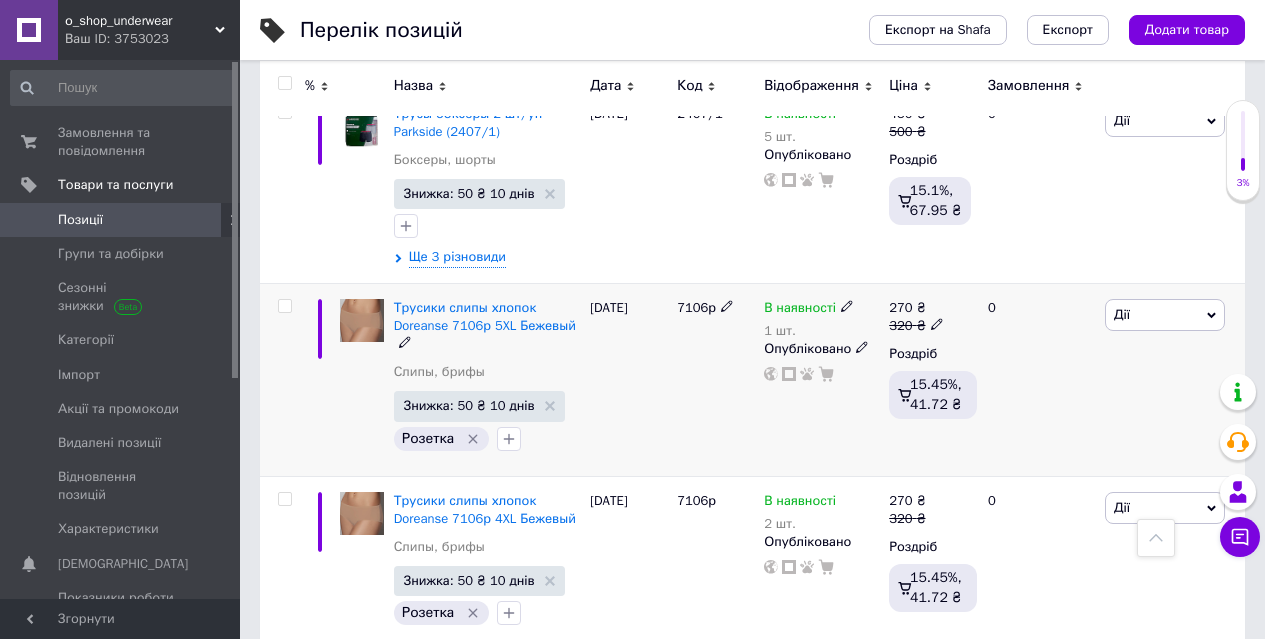 click on "Дії" at bounding box center [1165, 315] 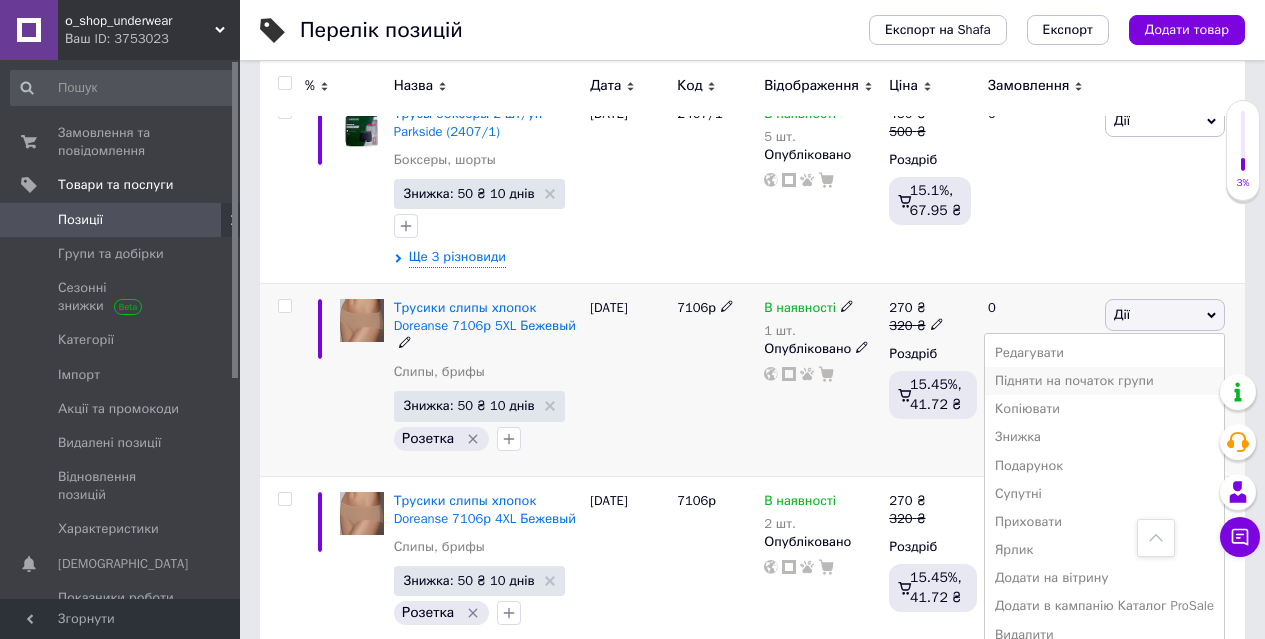 click on "Підняти на початок групи" at bounding box center (1104, 381) 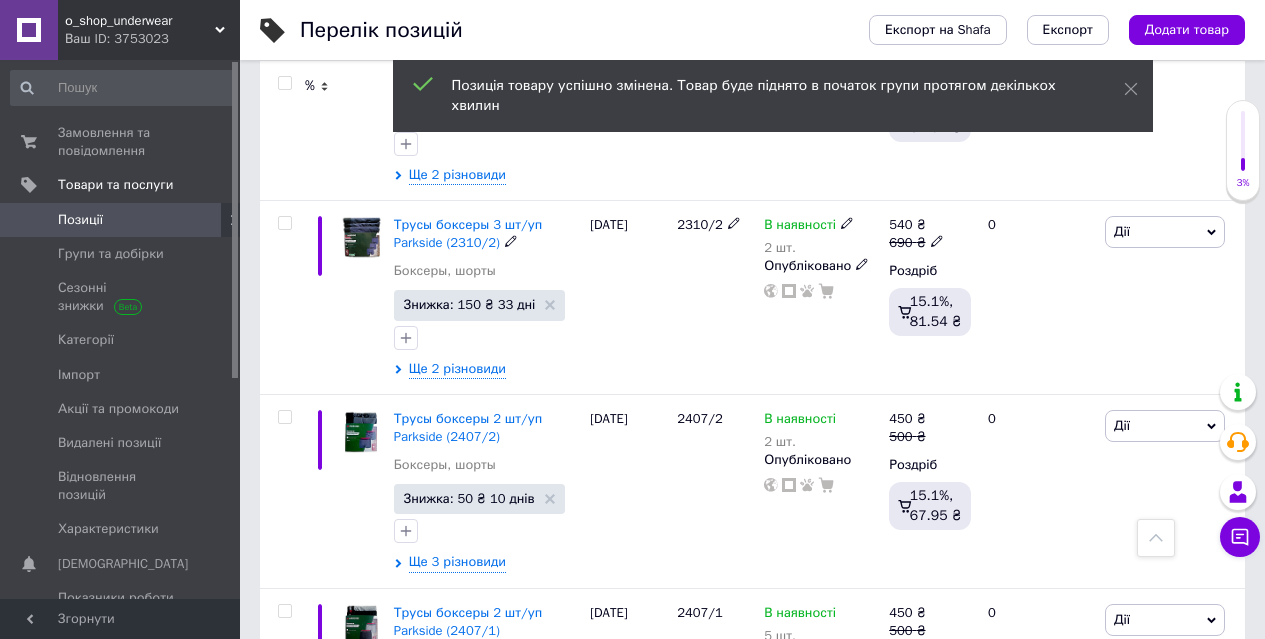 scroll, scrollTop: 15016, scrollLeft: 0, axis: vertical 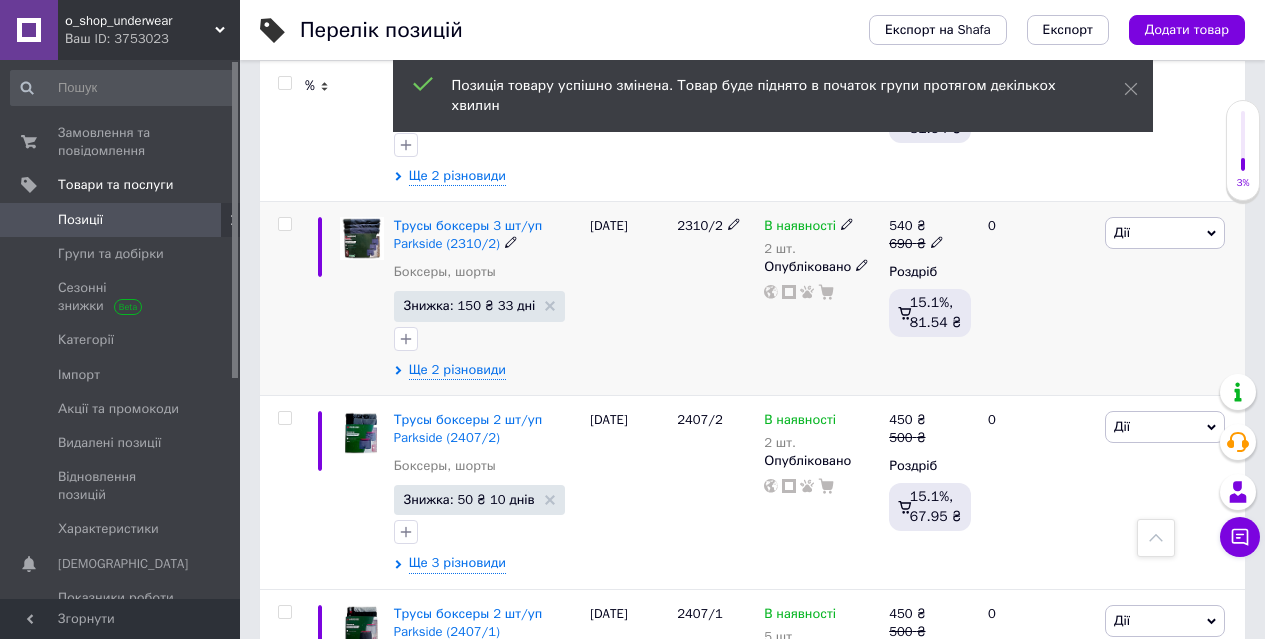 click on "Дії" at bounding box center (1165, 233) 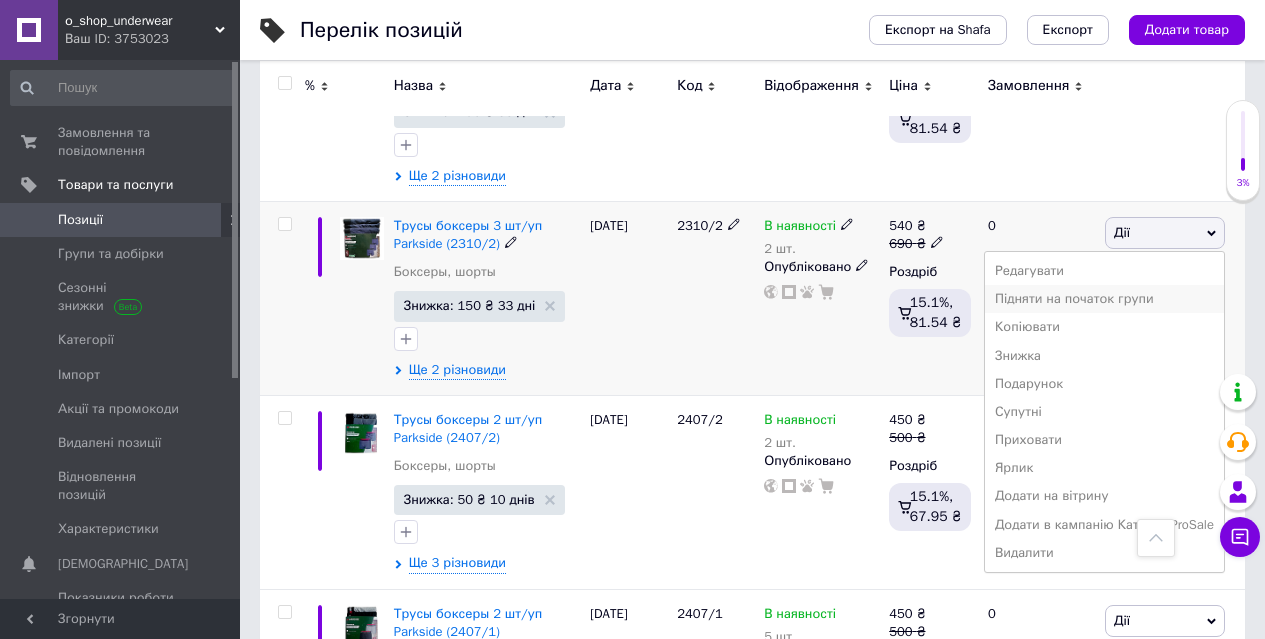 click on "Підняти на початок групи" at bounding box center [1104, 299] 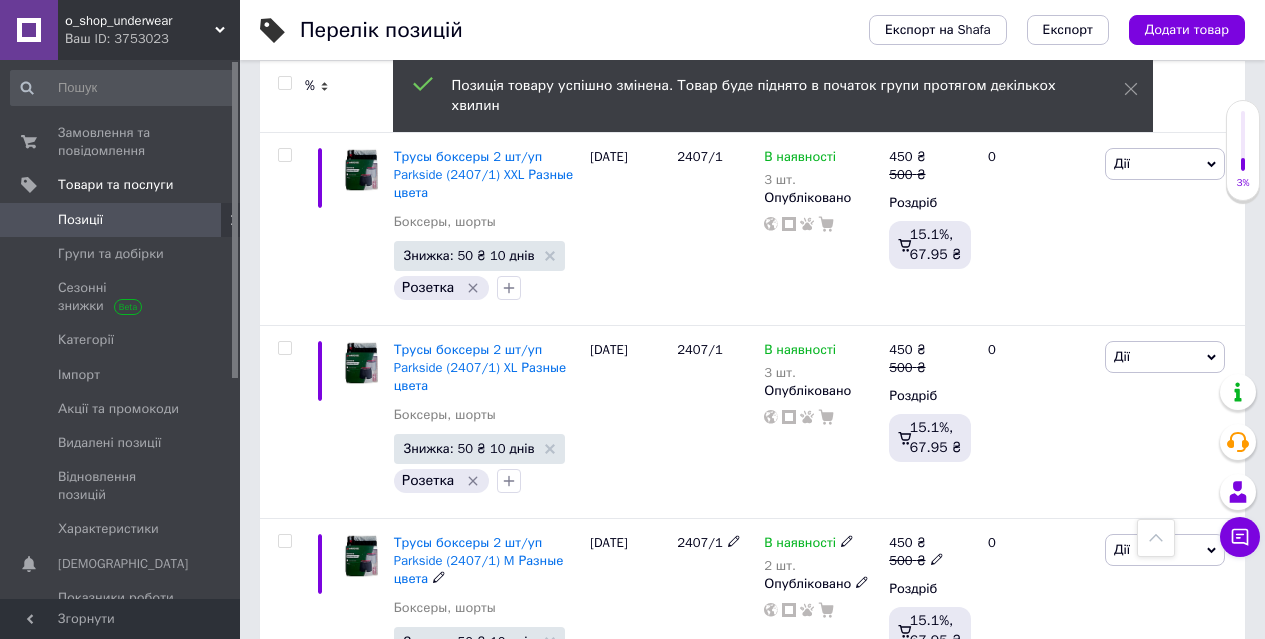 scroll, scrollTop: 14116, scrollLeft: 0, axis: vertical 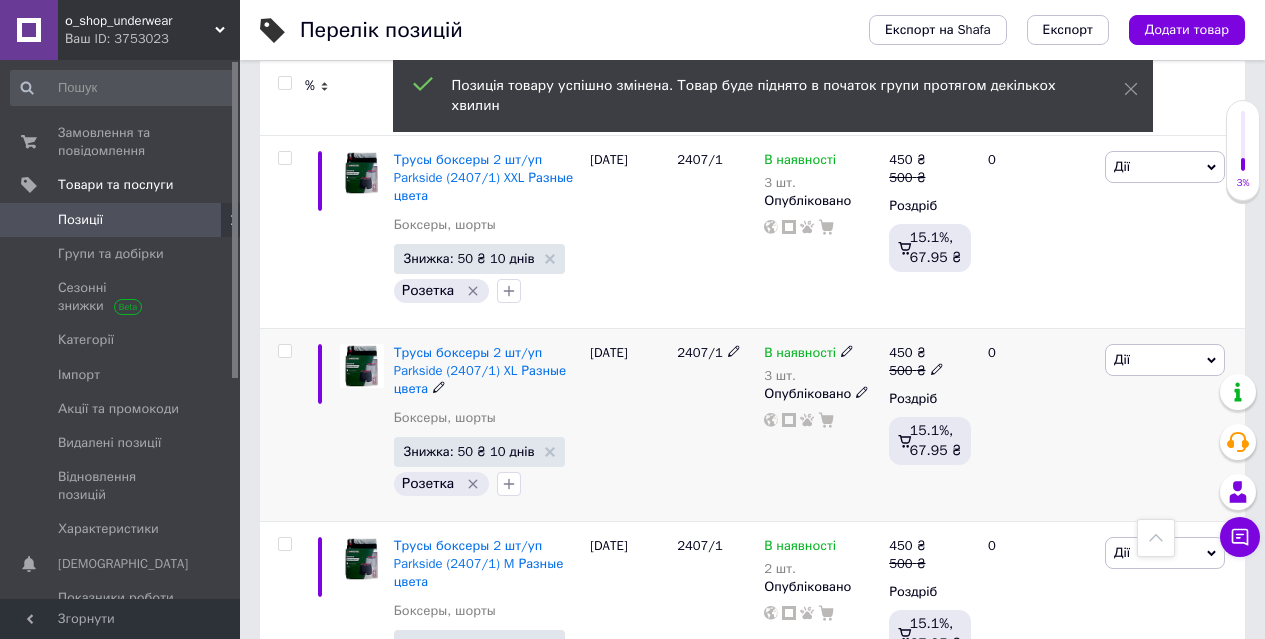 click on "Дії" at bounding box center [1165, 360] 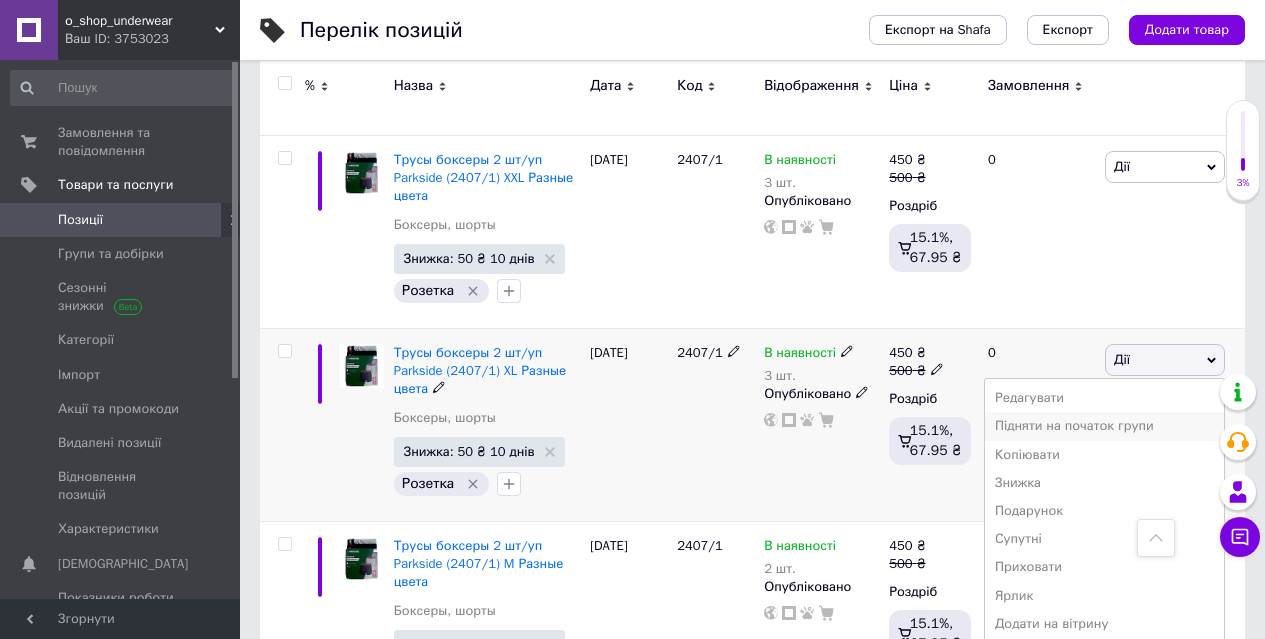 click on "Підняти на початок групи" at bounding box center [1104, 426] 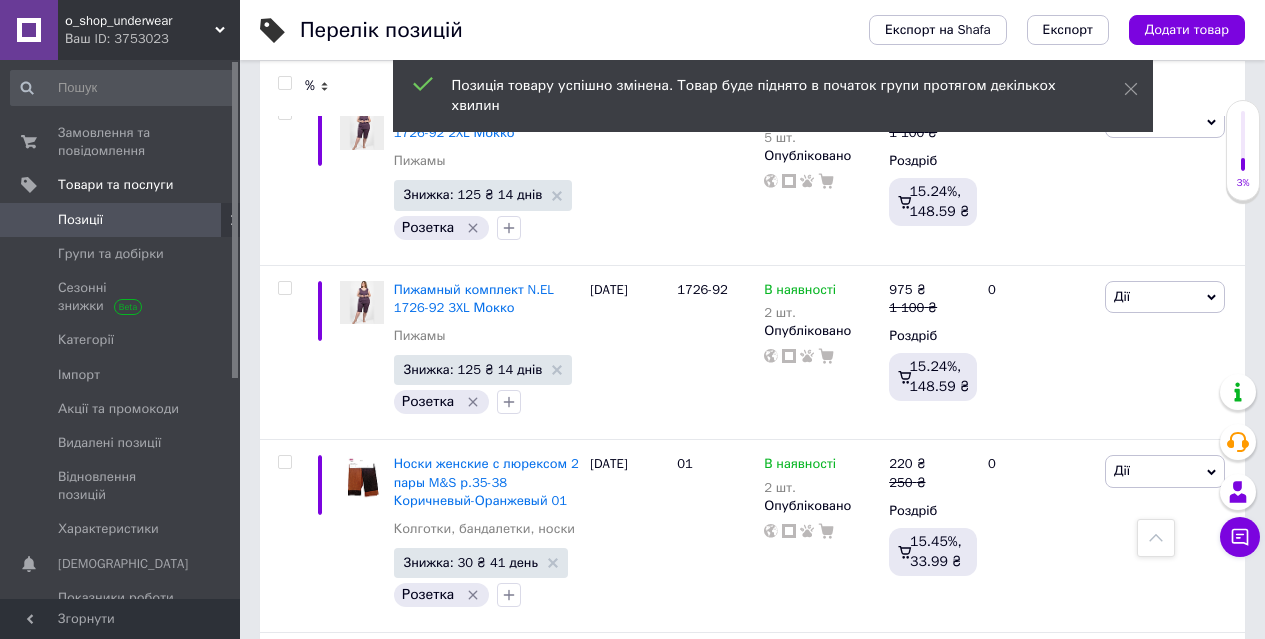 scroll, scrollTop: 13416, scrollLeft: 0, axis: vertical 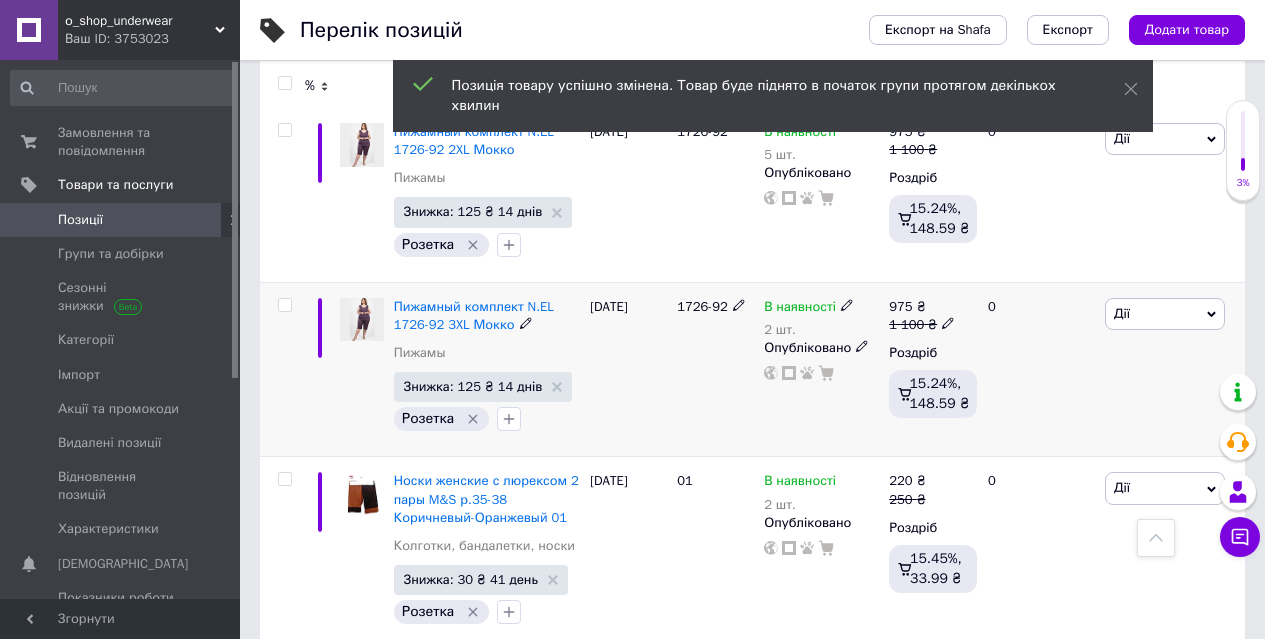 click on "Дії" at bounding box center [1122, 313] 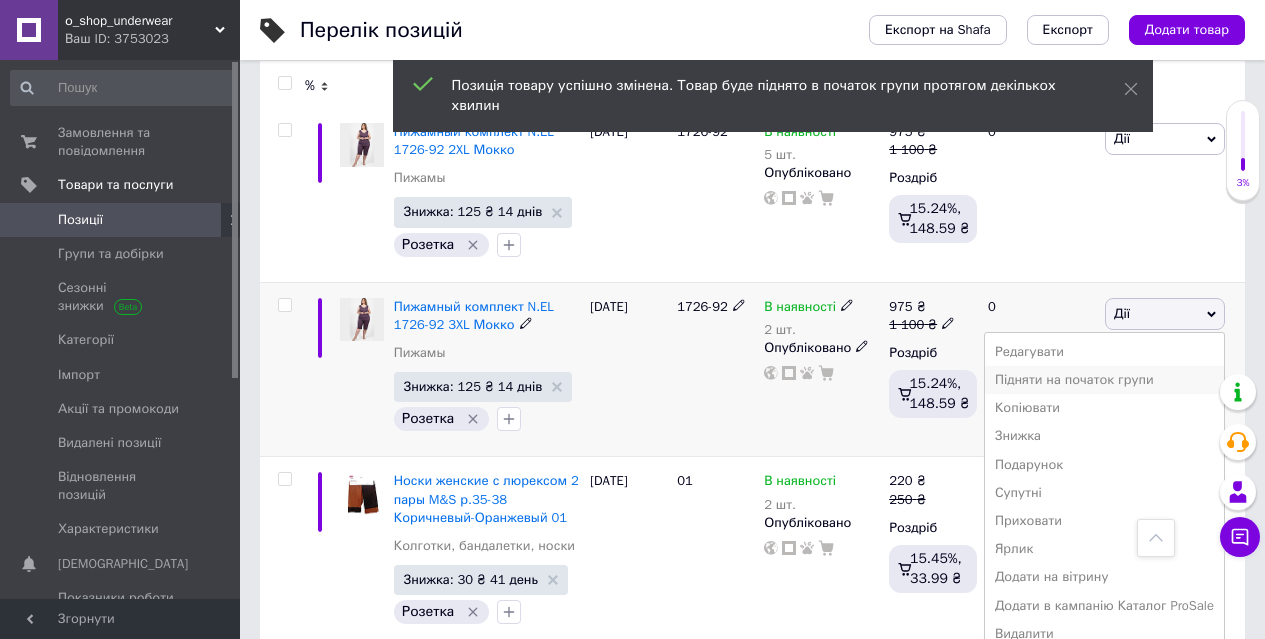 click on "Підняти на початок групи" at bounding box center (1104, 380) 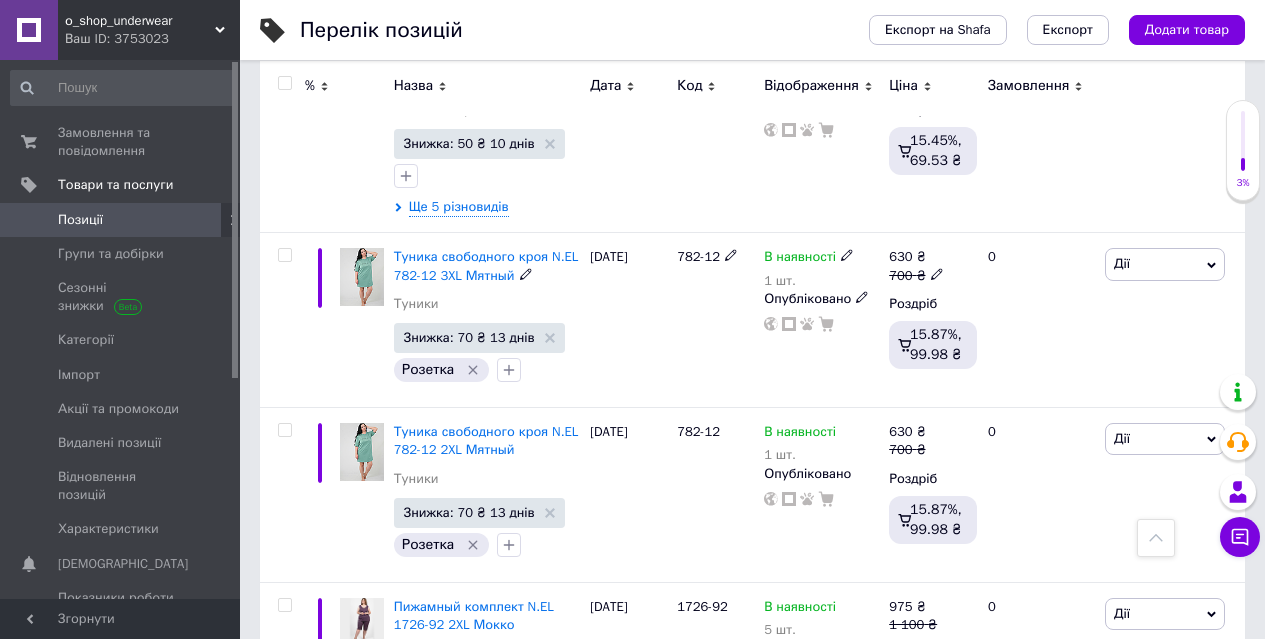 scroll, scrollTop: 12816, scrollLeft: 0, axis: vertical 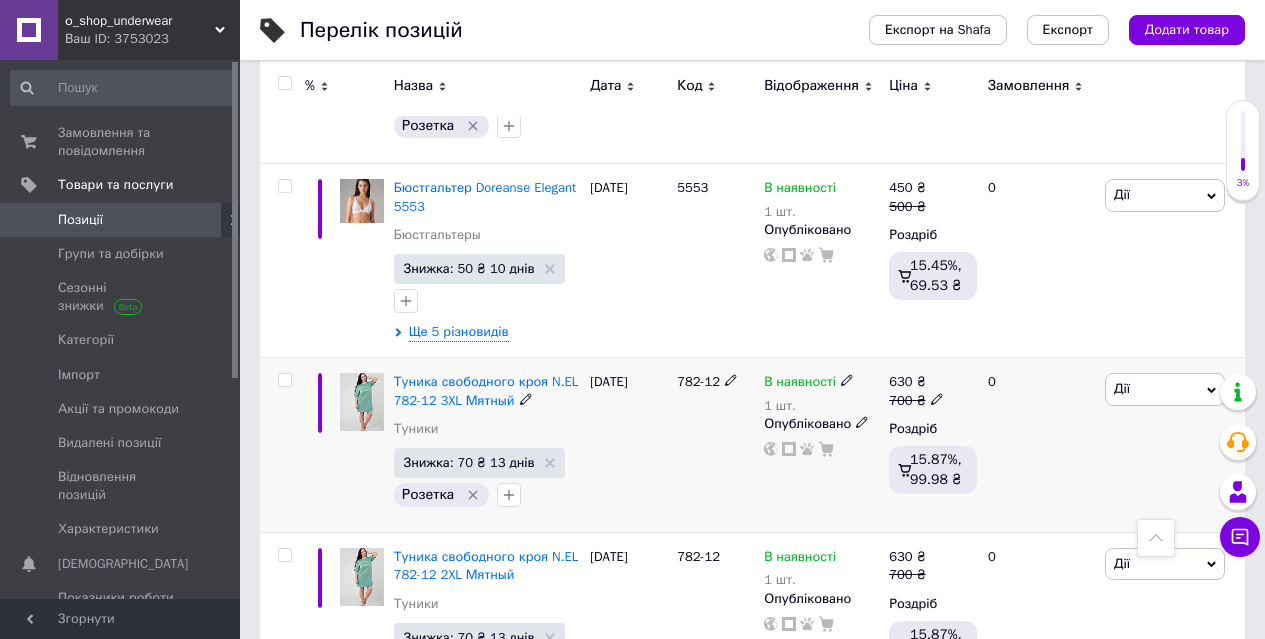 click on "Дії" at bounding box center [1165, 389] 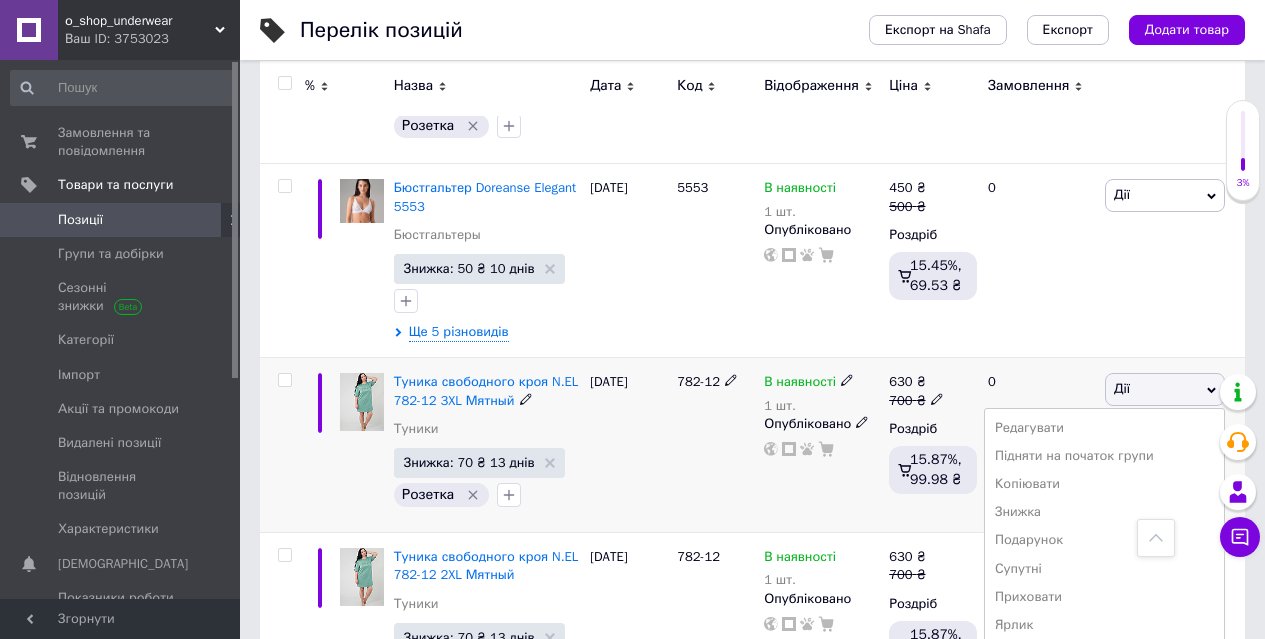 click on "Підняти на початок групи" at bounding box center (1104, 456) 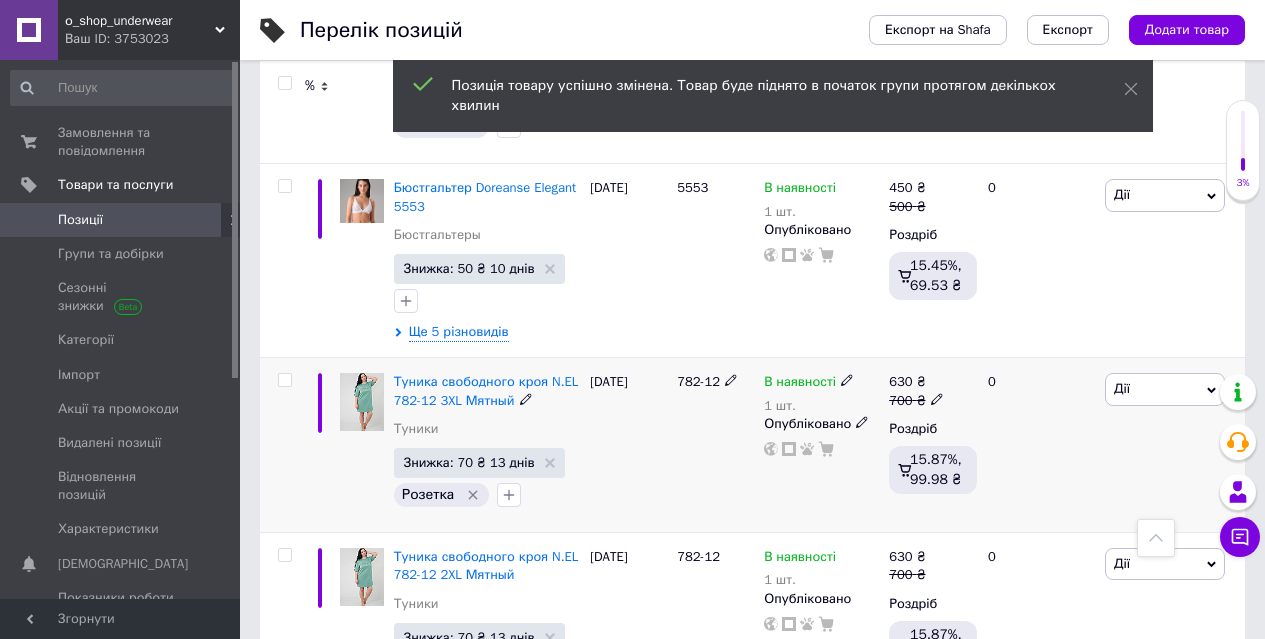 scroll, scrollTop: 12316, scrollLeft: 0, axis: vertical 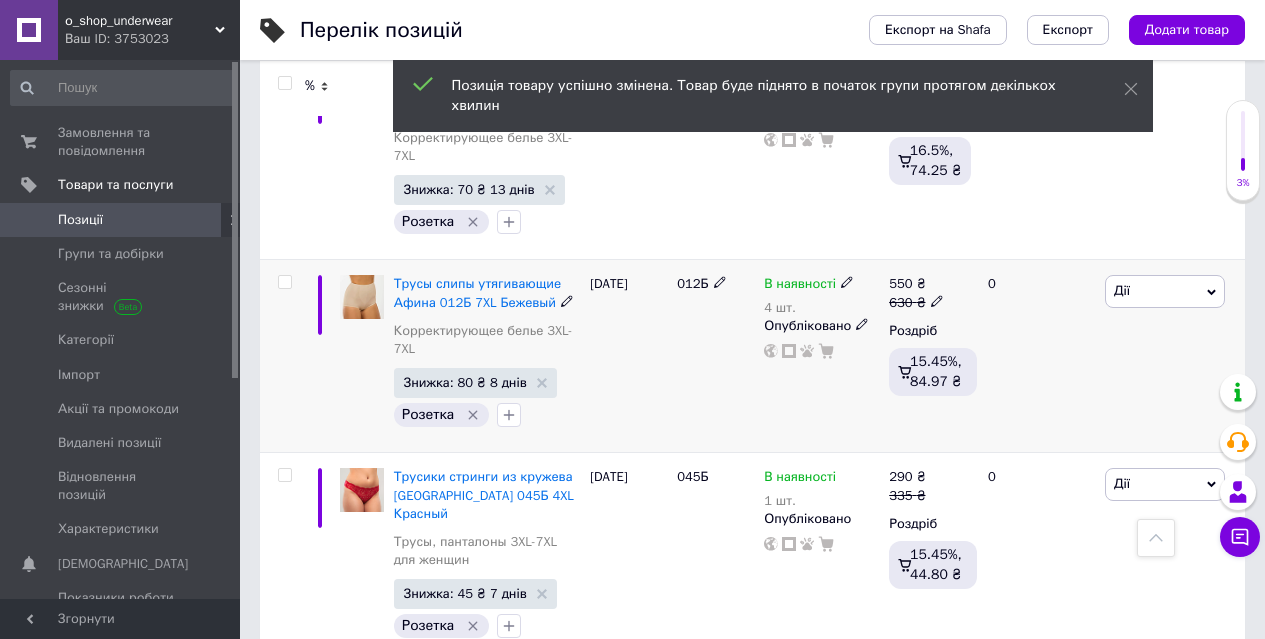 click on "Дії" at bounding box center [1122, 290] 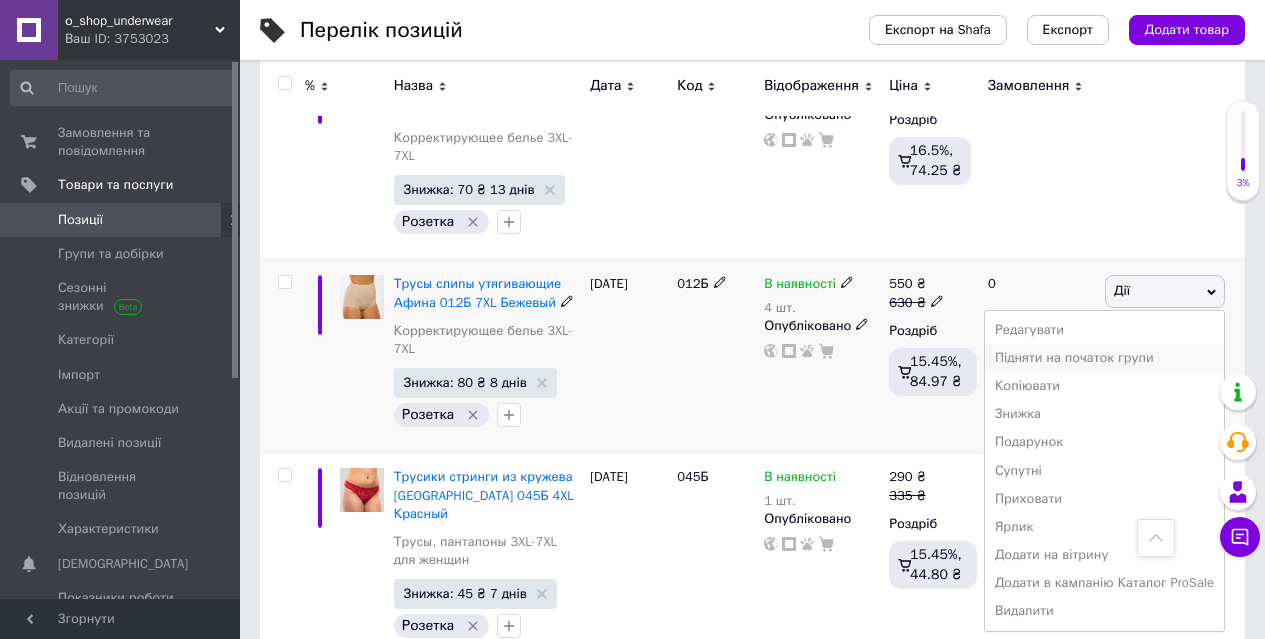 click on "Підняти на початок групи" at bounding box center [1104, 358] 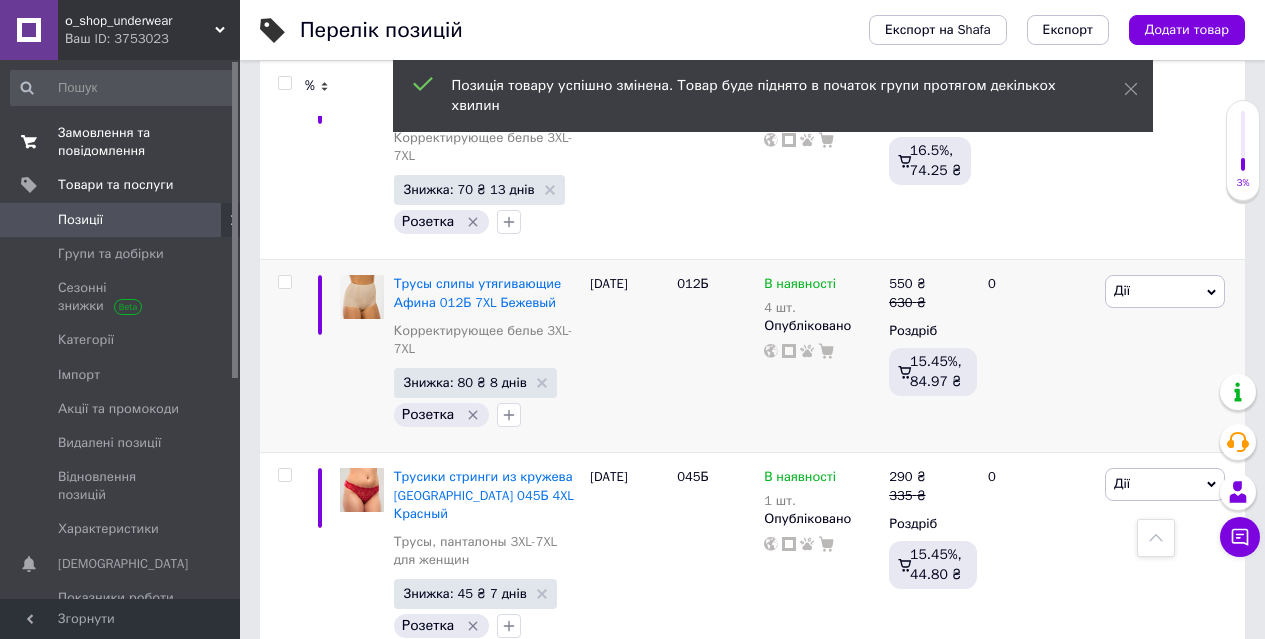 click on "Замовлення та повідомлення" at bounding box center (121, 142) 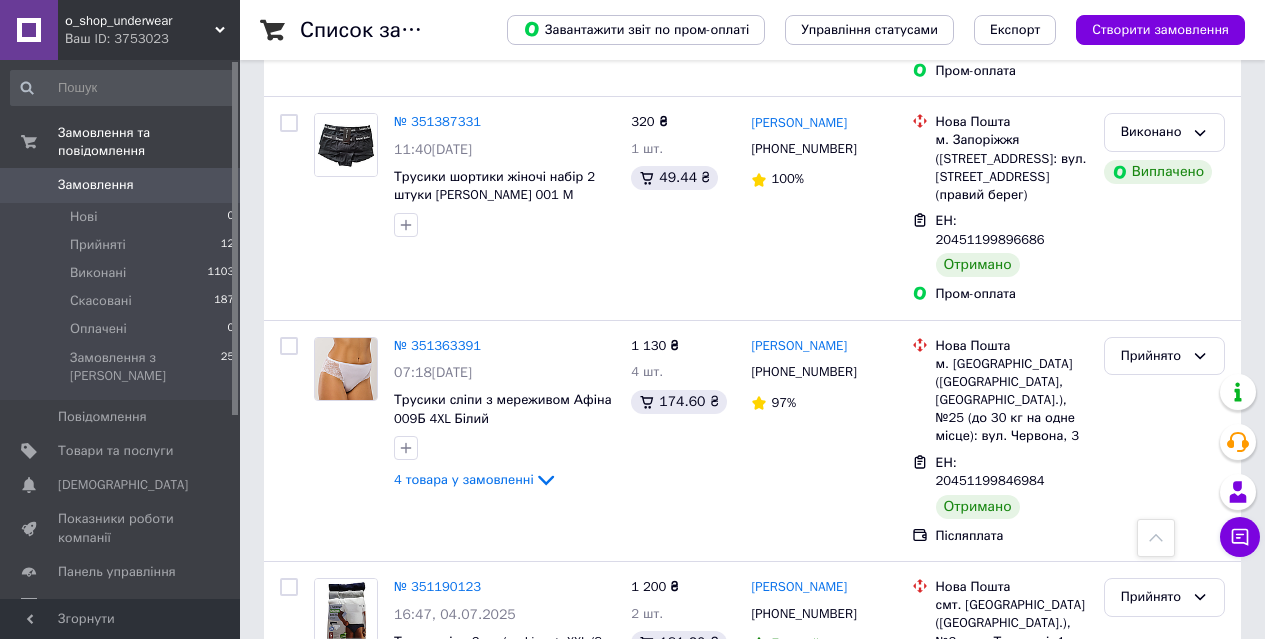 scroll, scrollTop: 1800, scrollLeft: 0, axis: vertical 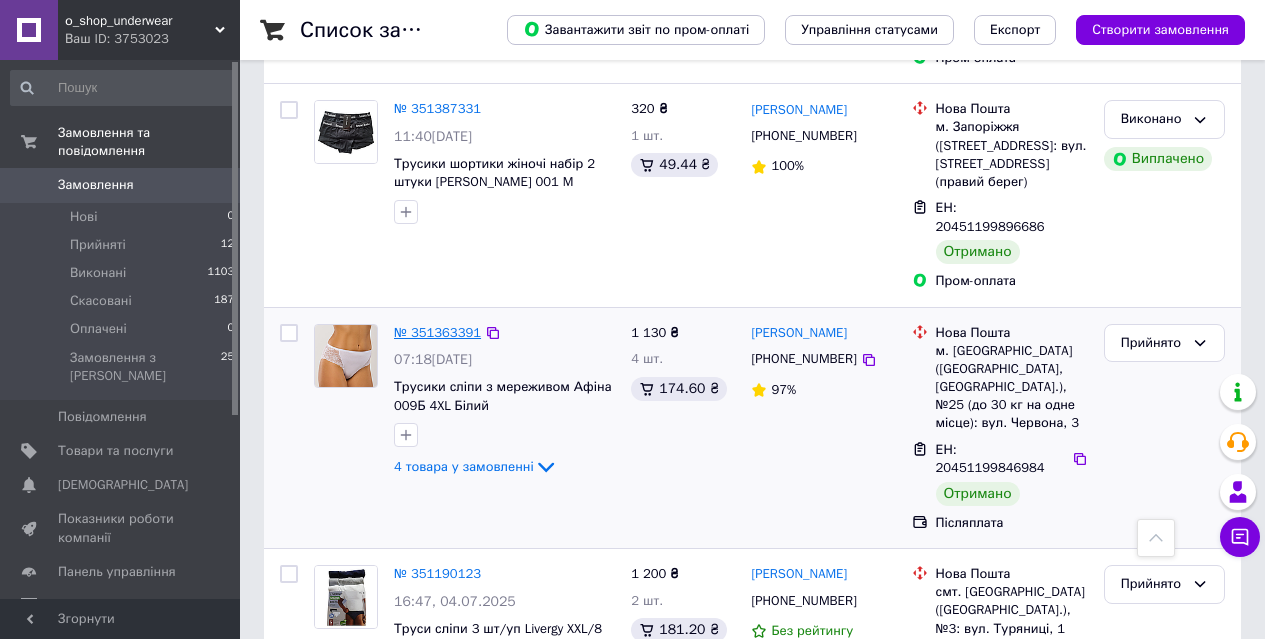 click on "№ 351363391" at bounding box center [437, 332] 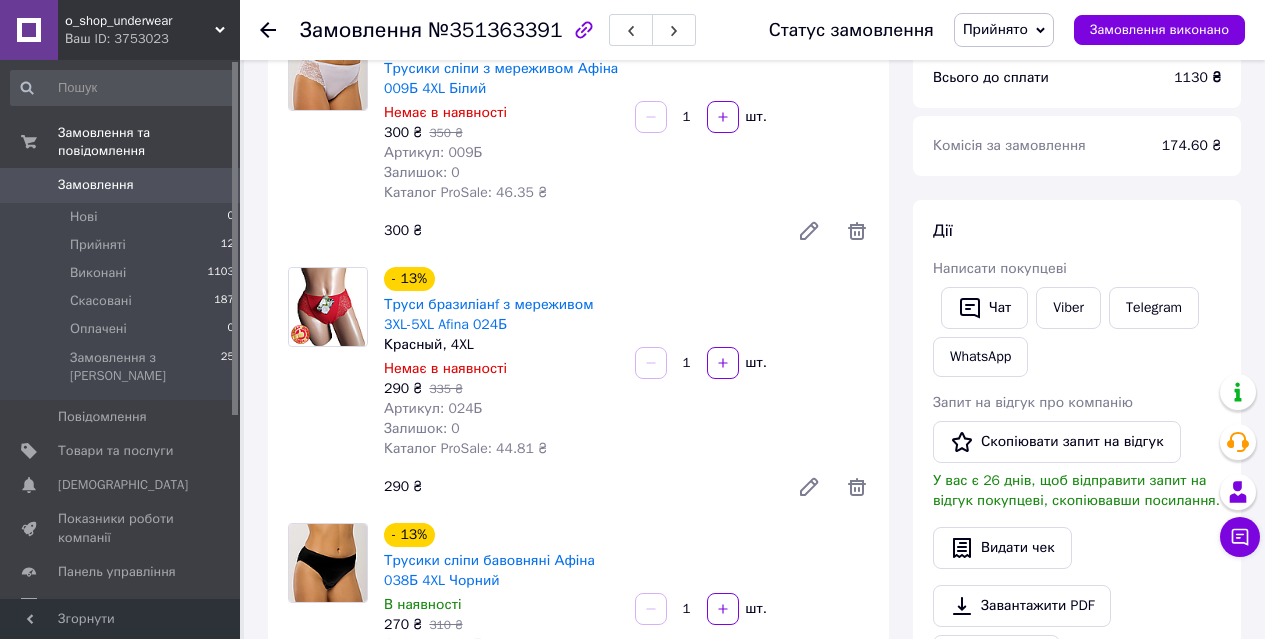 scroll, scrollTop: 100, scrollLeft: 0, axis: vertical 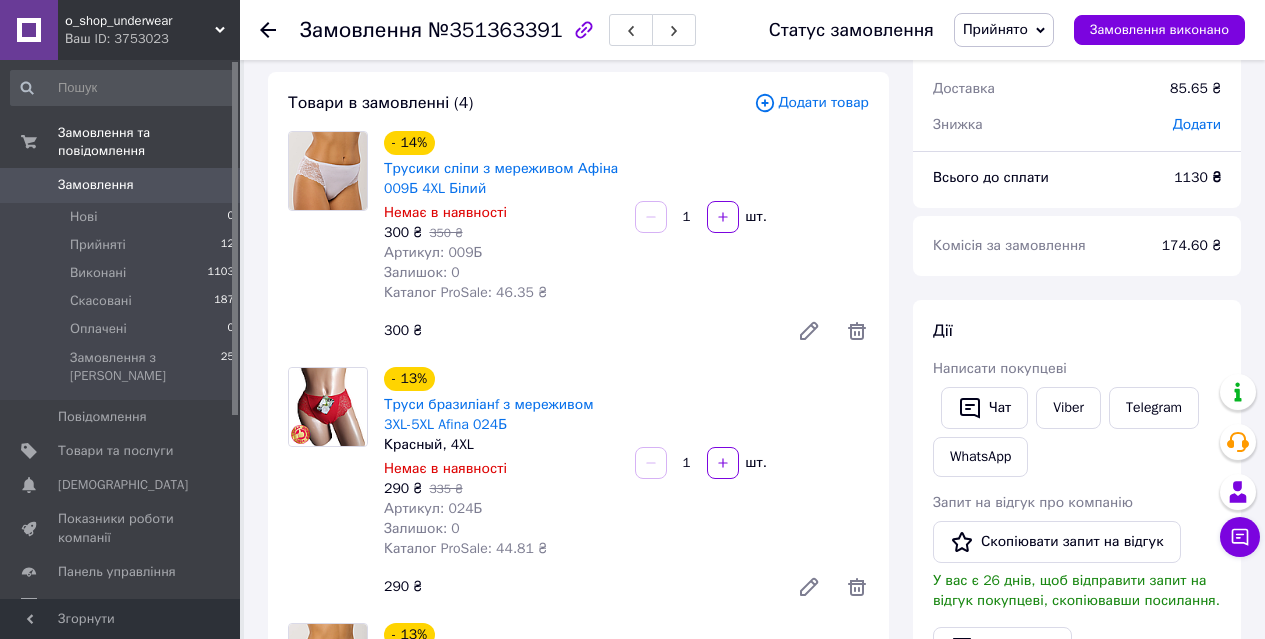 click 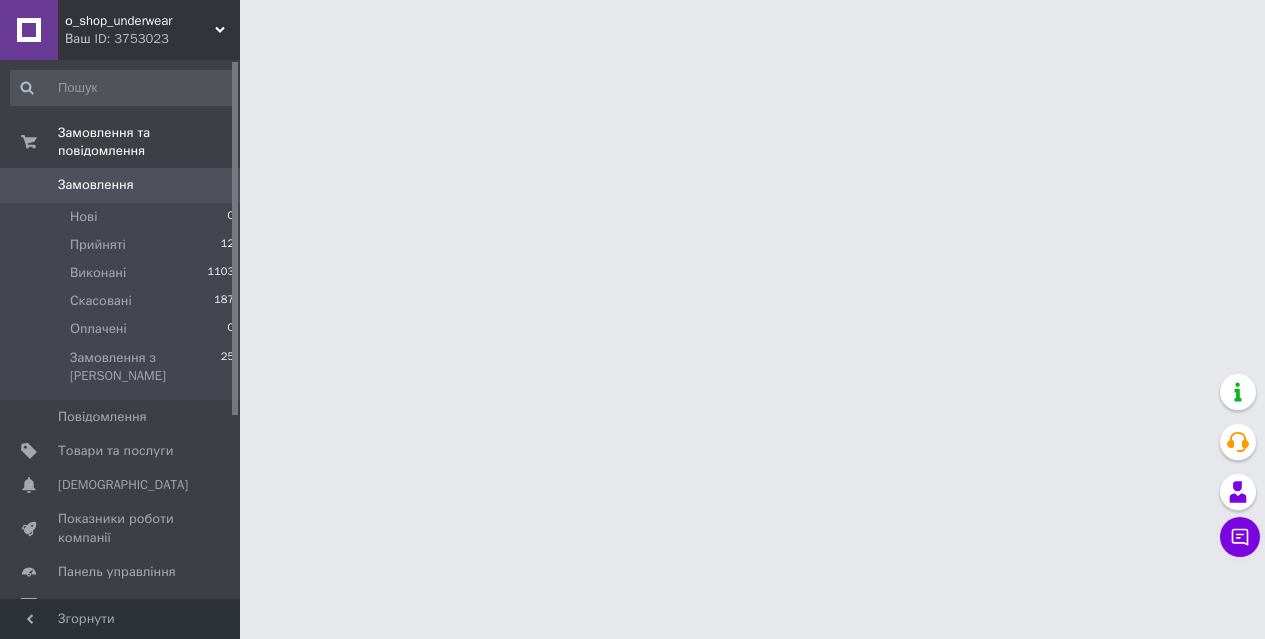 scroll, scrollTop: 0, scrollLeft: 0, axis: both 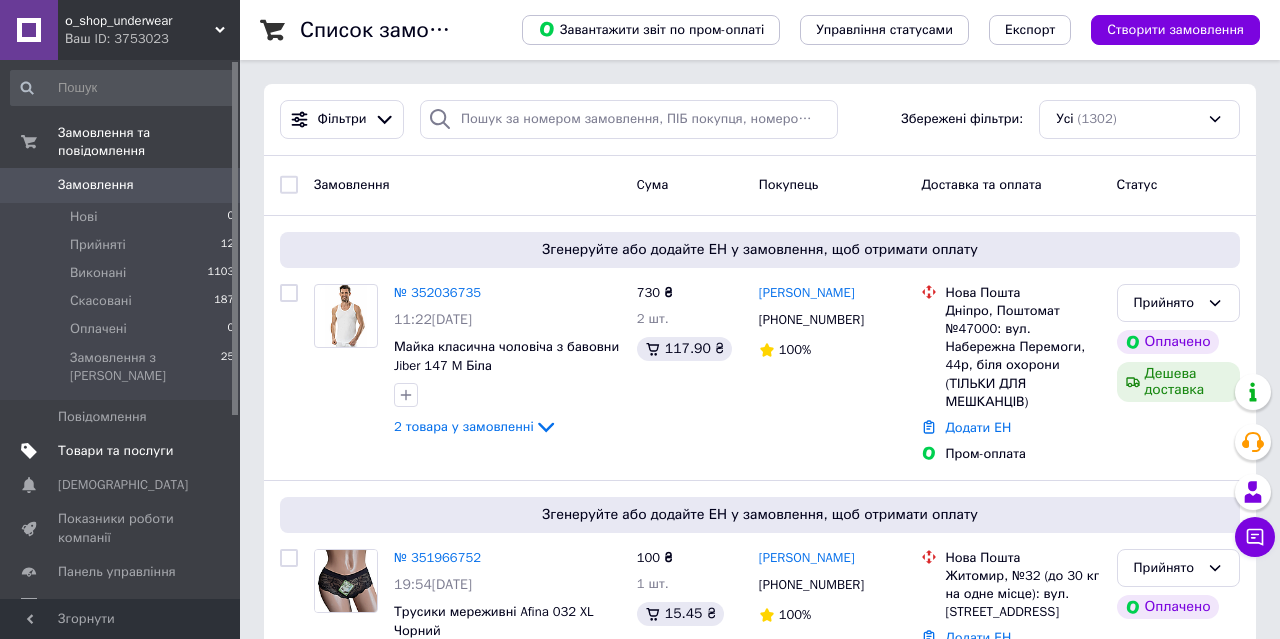 click on "Товари та послуги" at bounding box center [115, 451] 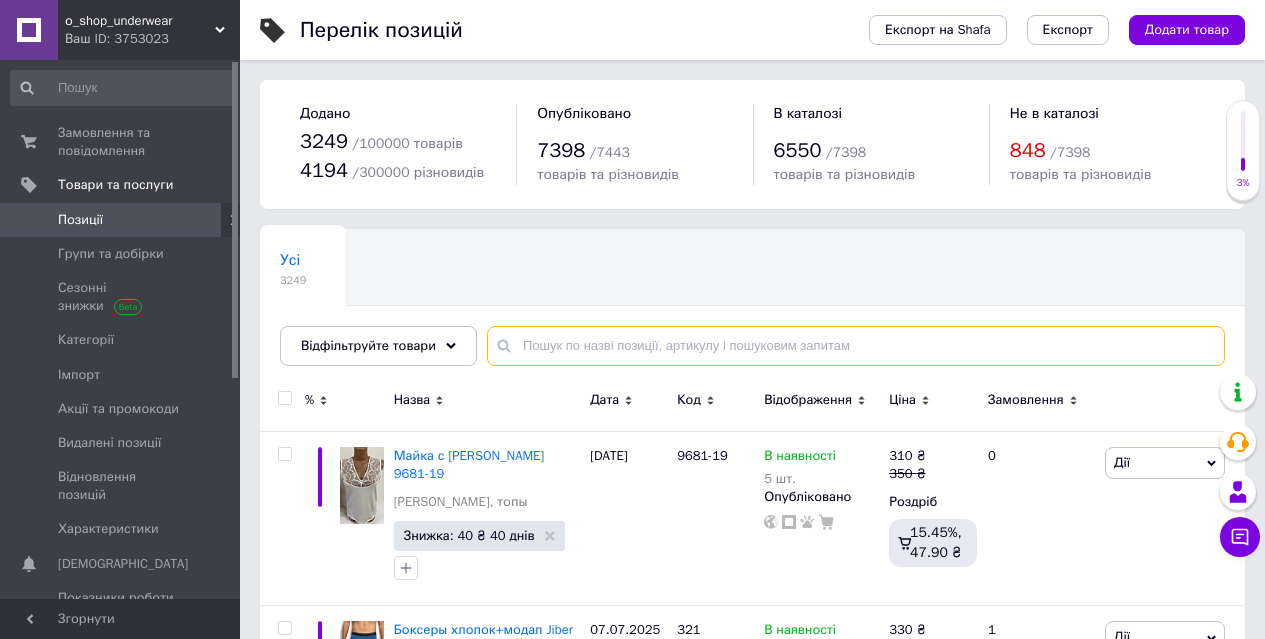 click at bounding box center [856, 346] 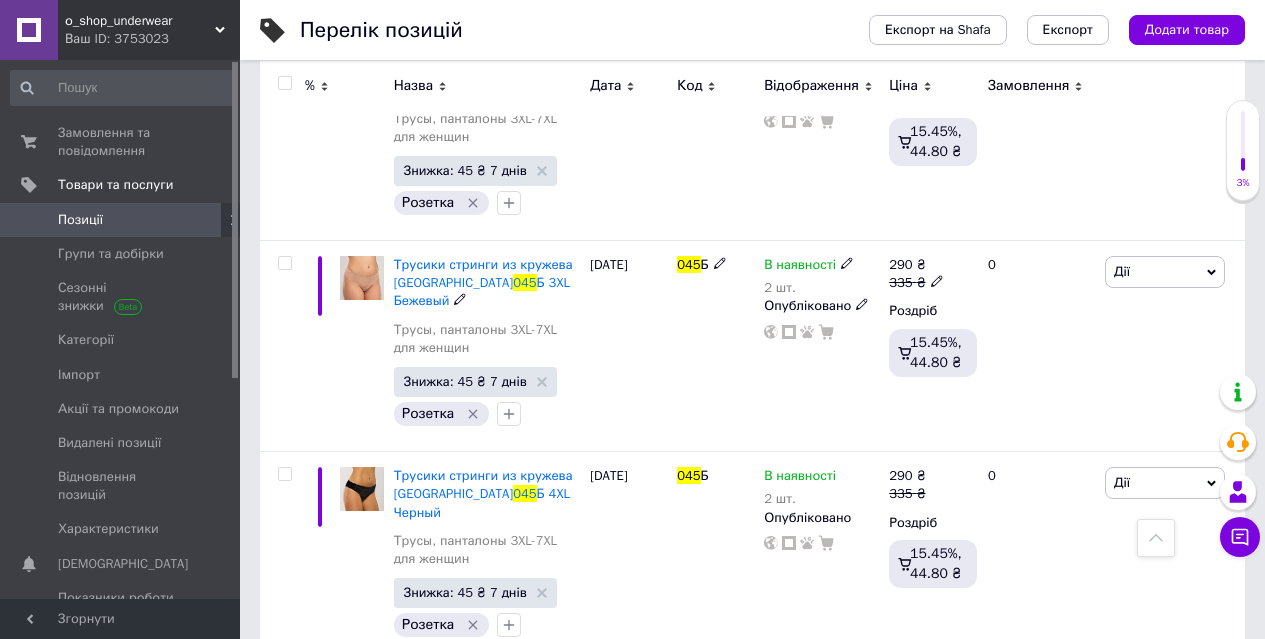 scroll, scrollTop: 3192, scrollLeft: 0, axis: vertical 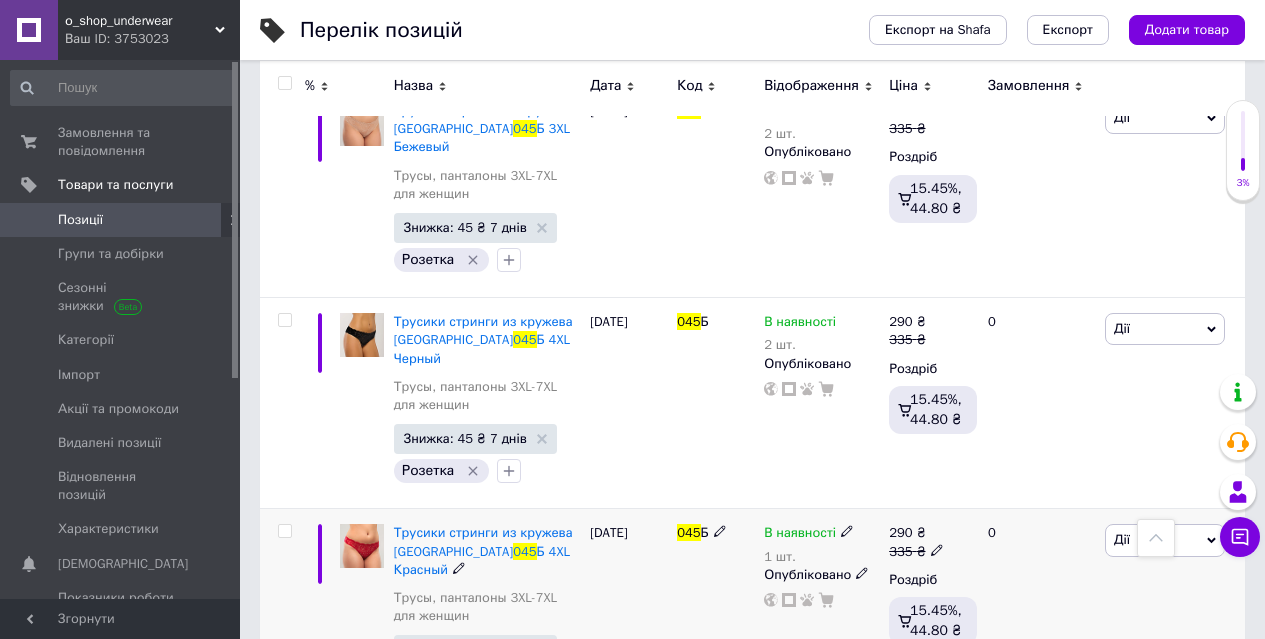 type on "045" 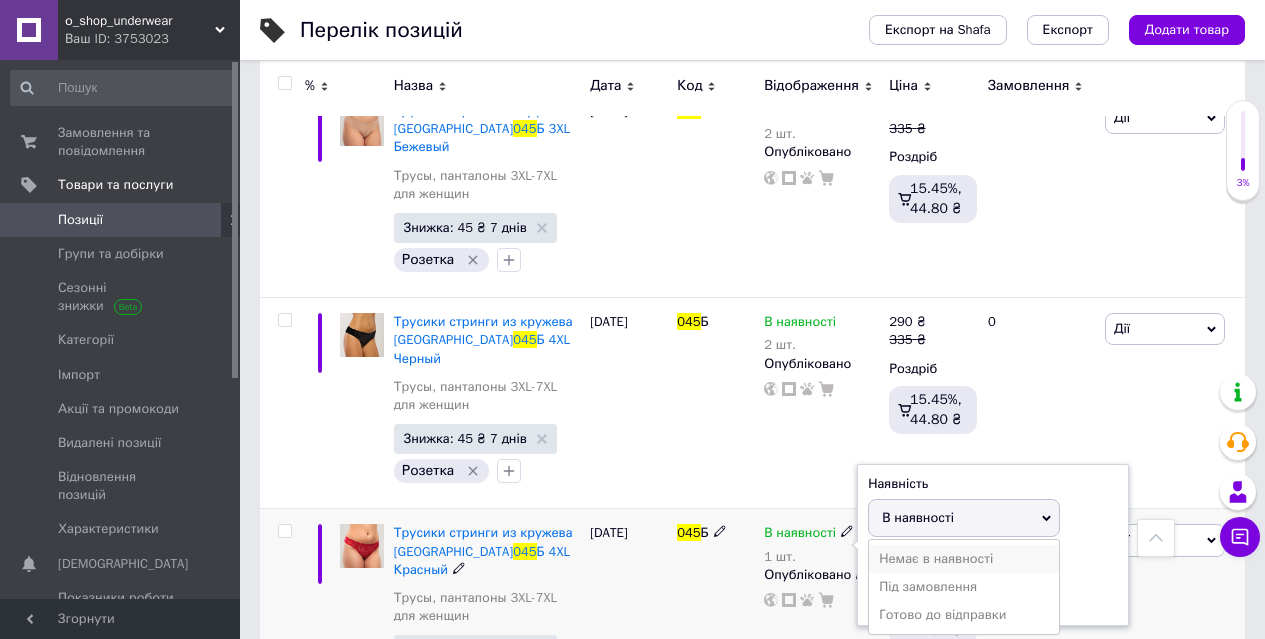 click on "Немає в наявності" at bounding box center (964, 559) 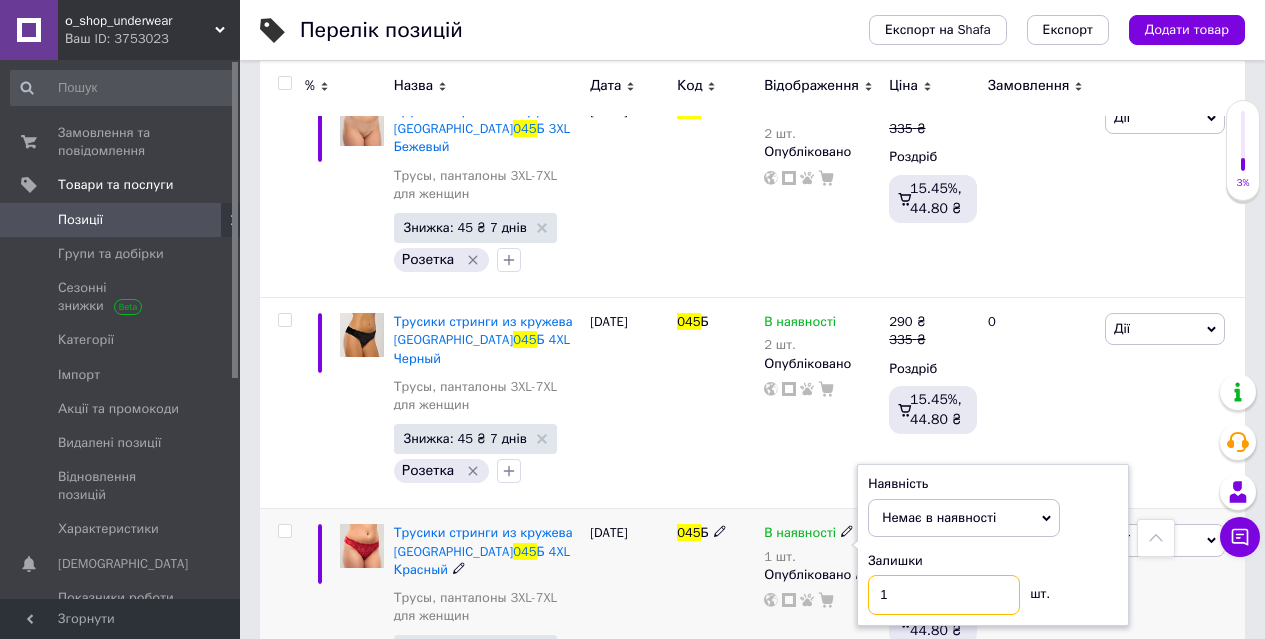 drag, startPoint x: 879, startPoint y: 340, endPoint x: 907, endPoint y: 343, distance: 28.160255 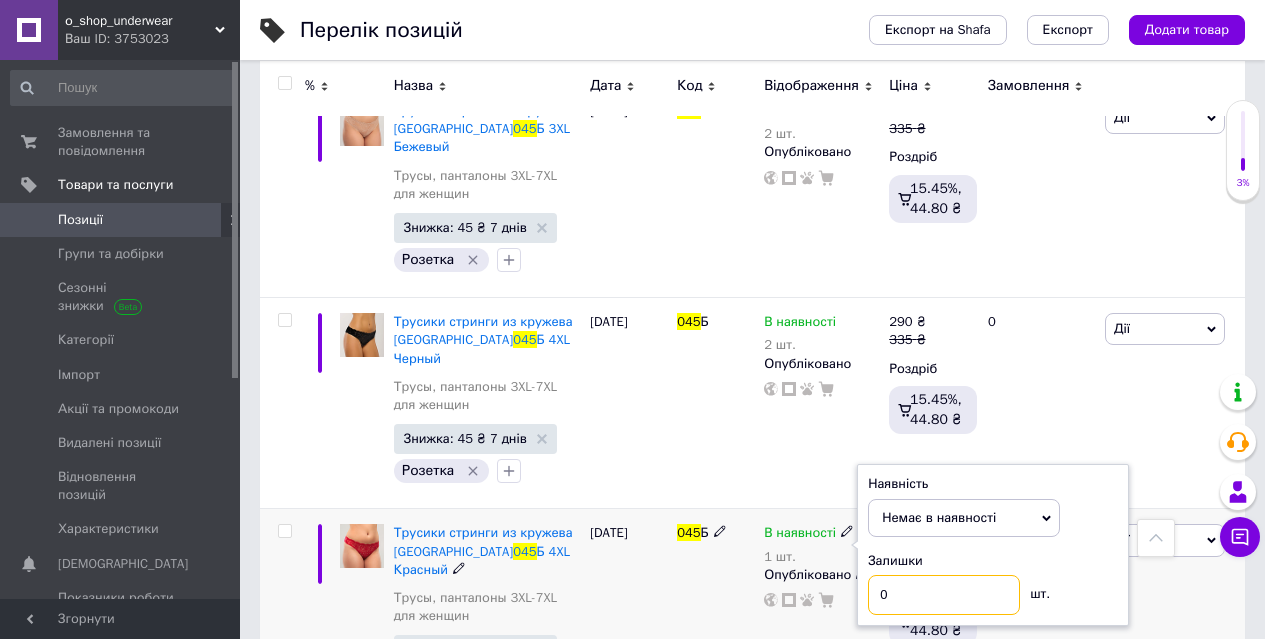 type on "0" 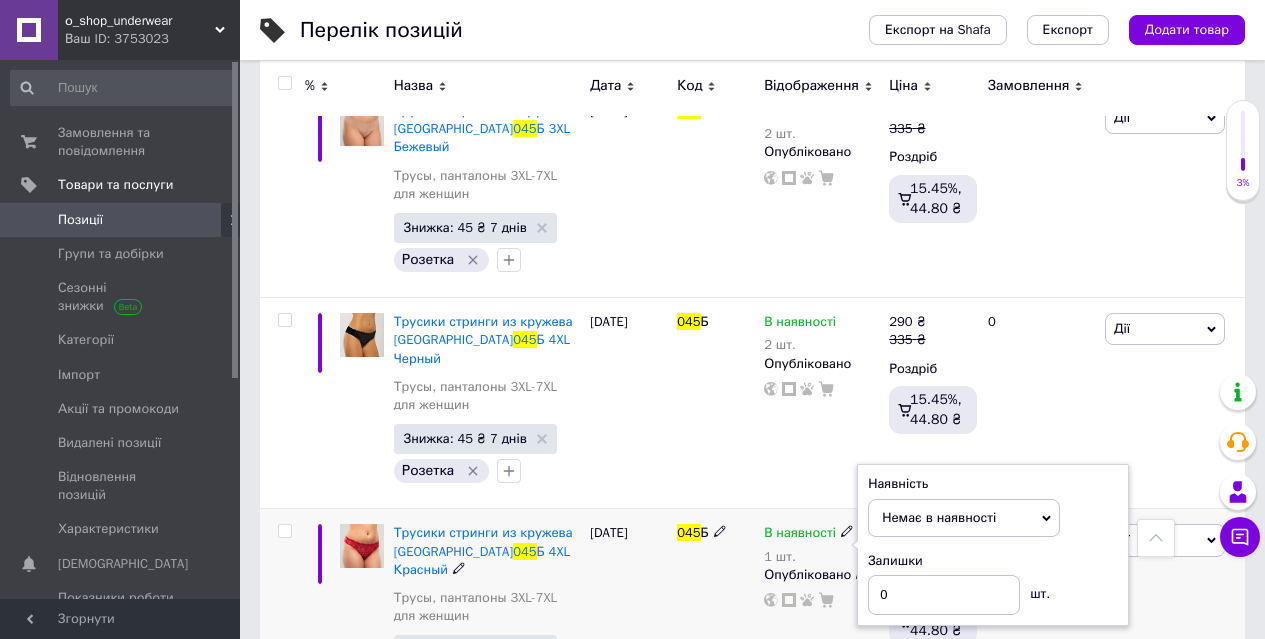click on "В наявності 1 шт. Наявність Немає в наявності В наявності Під замовлення Готово до відправки Залишки 0 шт. Опубліковано" at bounding box center (821, 614) 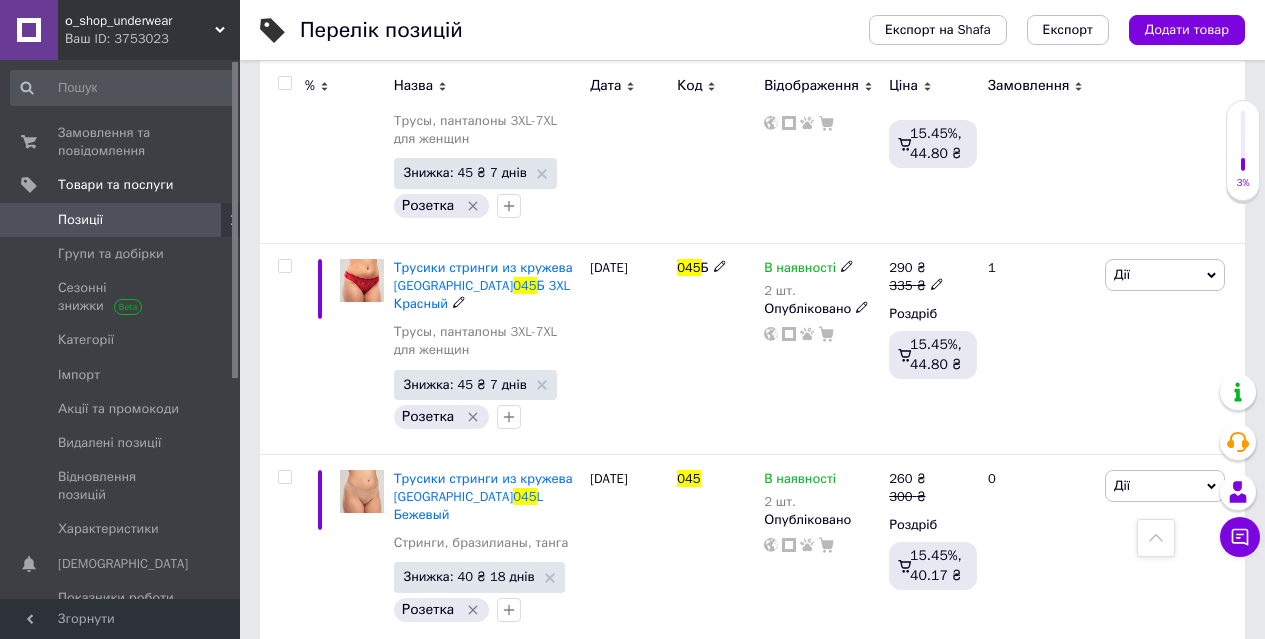 scroll, scrollTop: 3892, scrollLeft: 0, axis: vertical 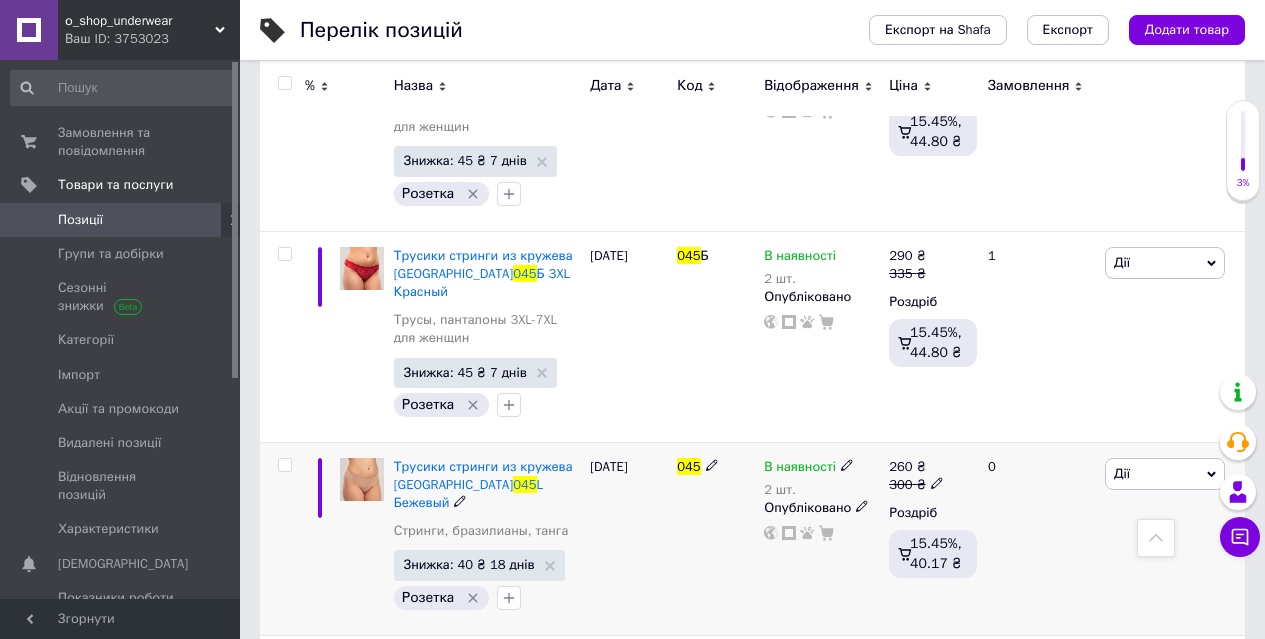 click on "Дії" at bounding box center (1122, 473) 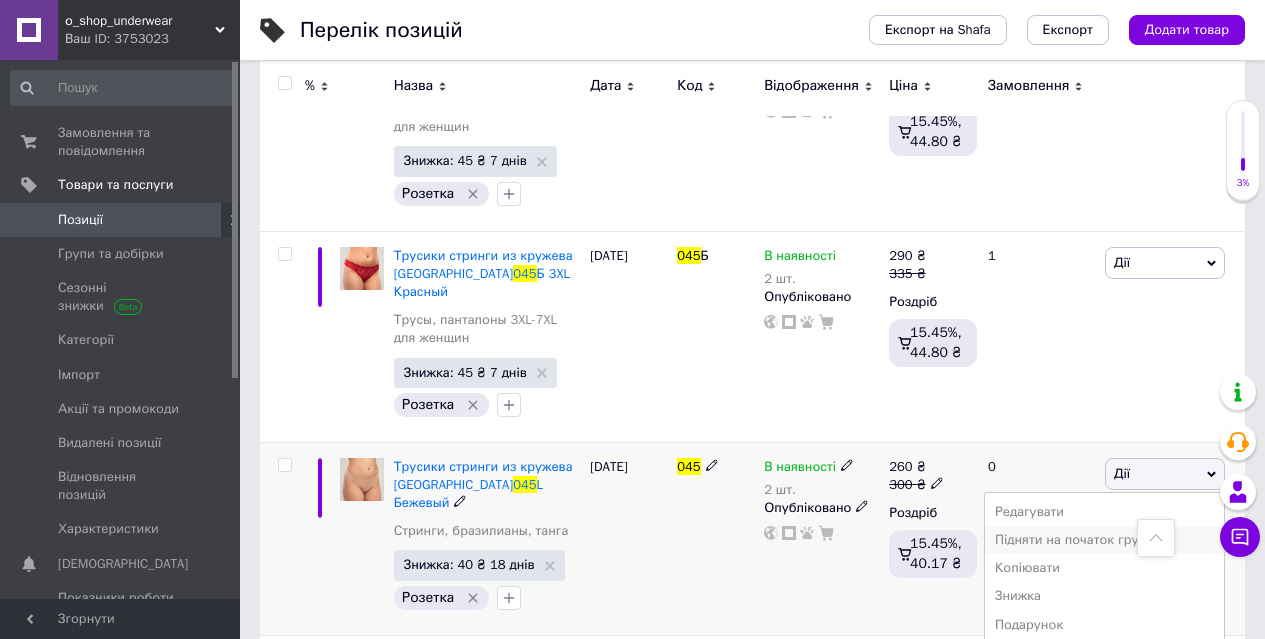 click on "Підняти на початок групи" at bounding box center (1104, 540) 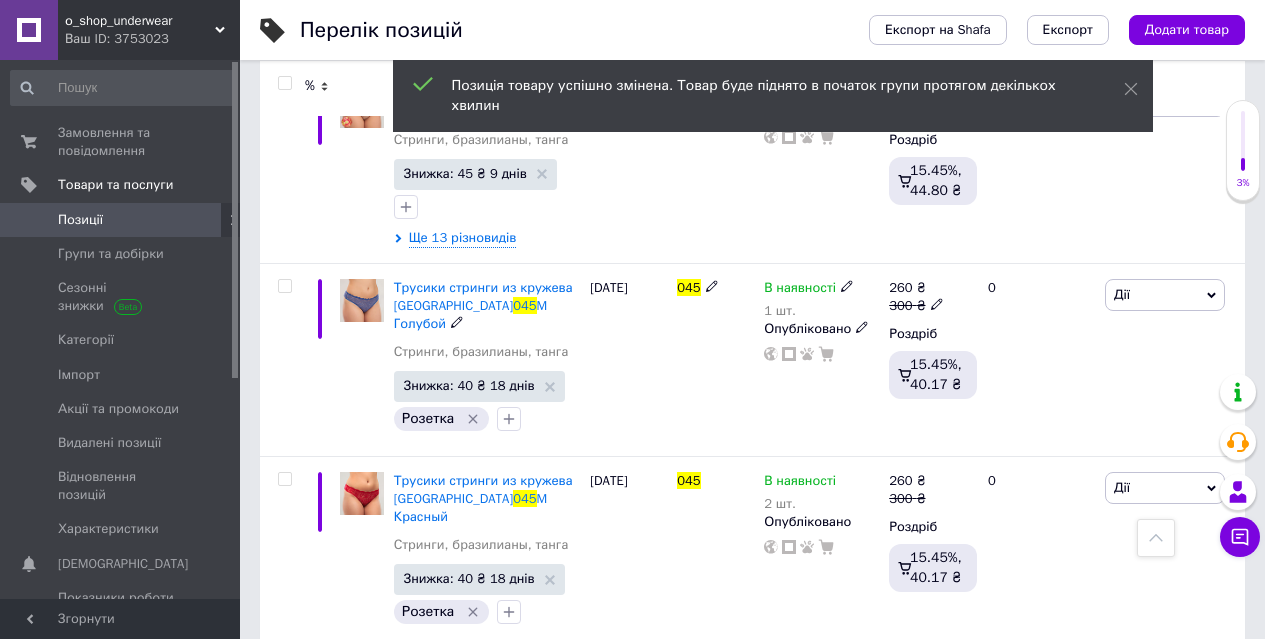 scroll, scrollTop: 92, scrollLeft: 0, axis: vertical 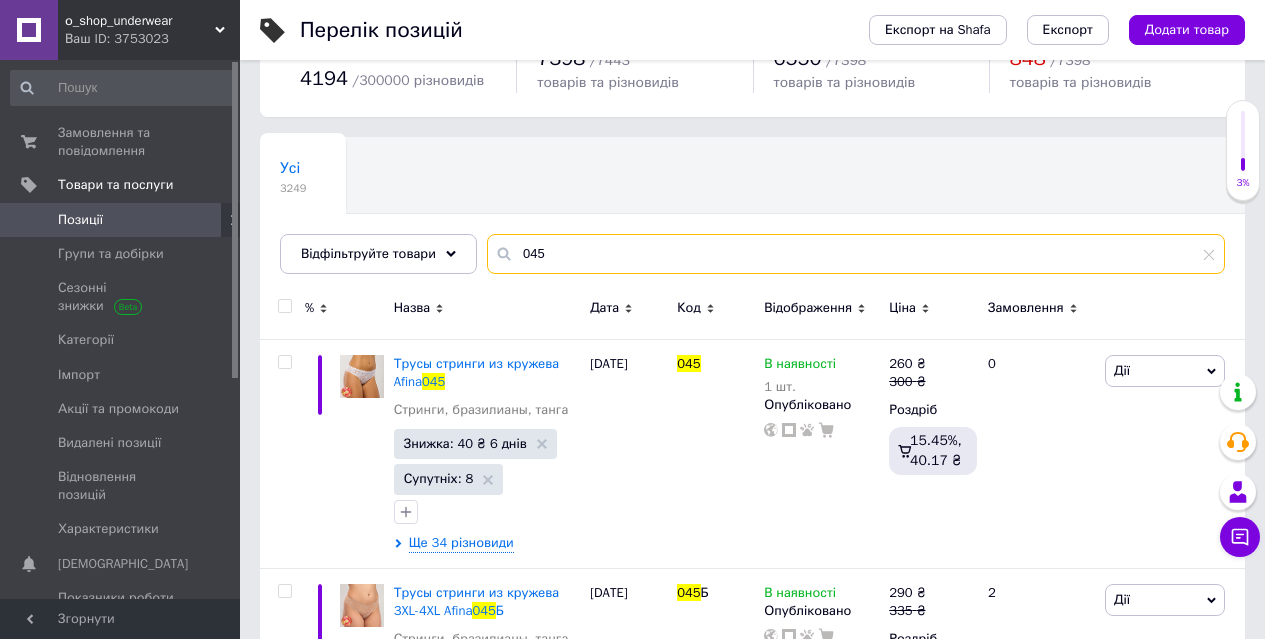 click on "045" at bounding box center [856, 254] 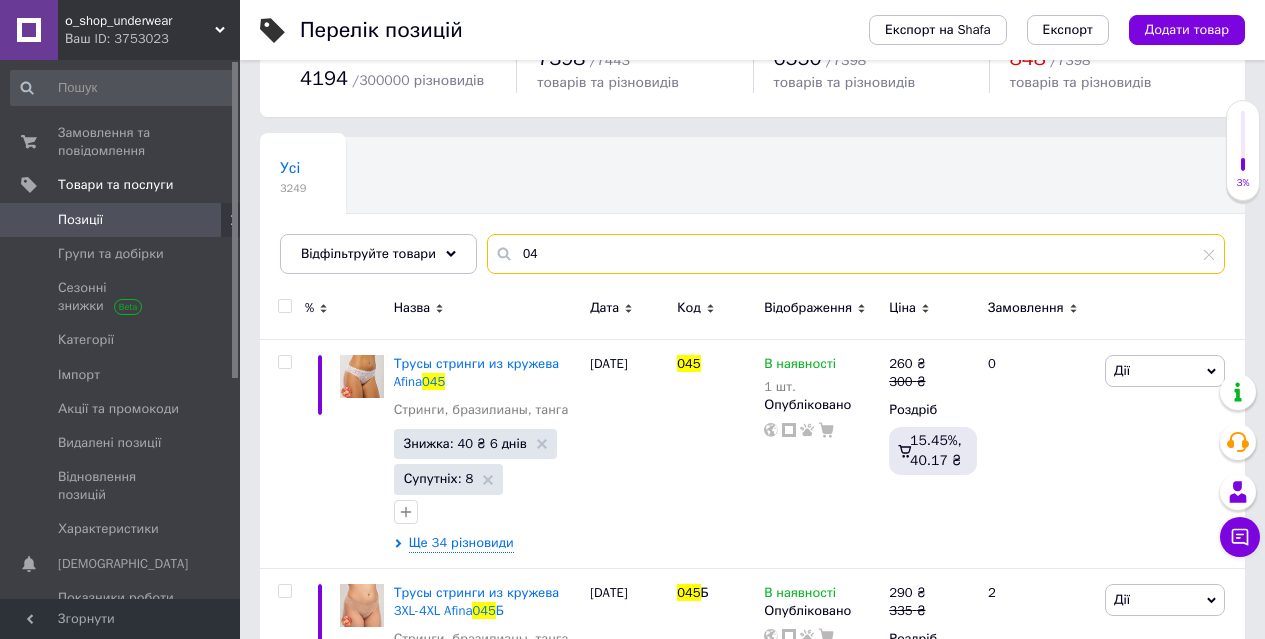 type on "0" 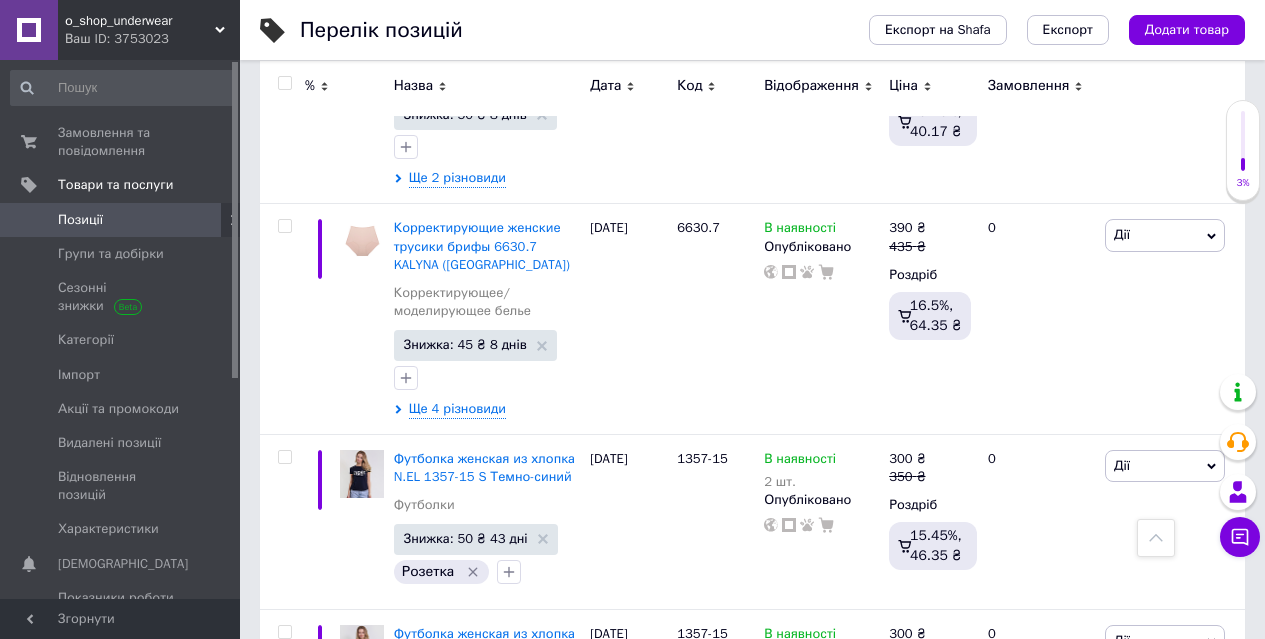 scroll, scrollTop: 18497, scrollLeft: 0, axis: vertical 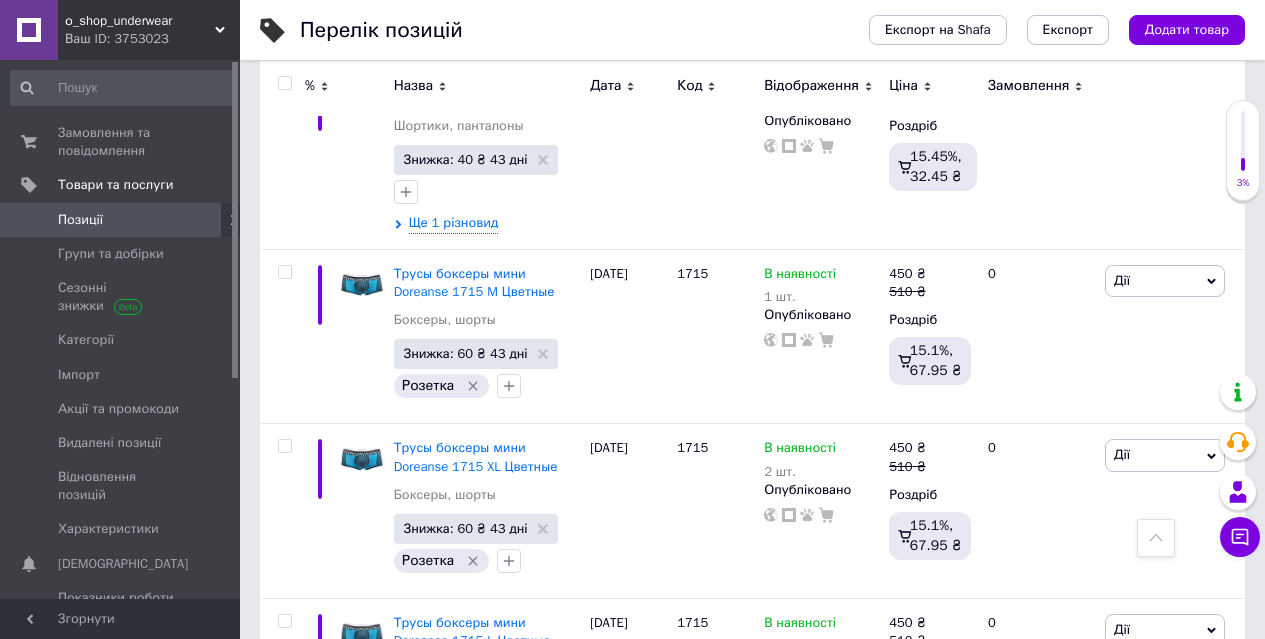 type 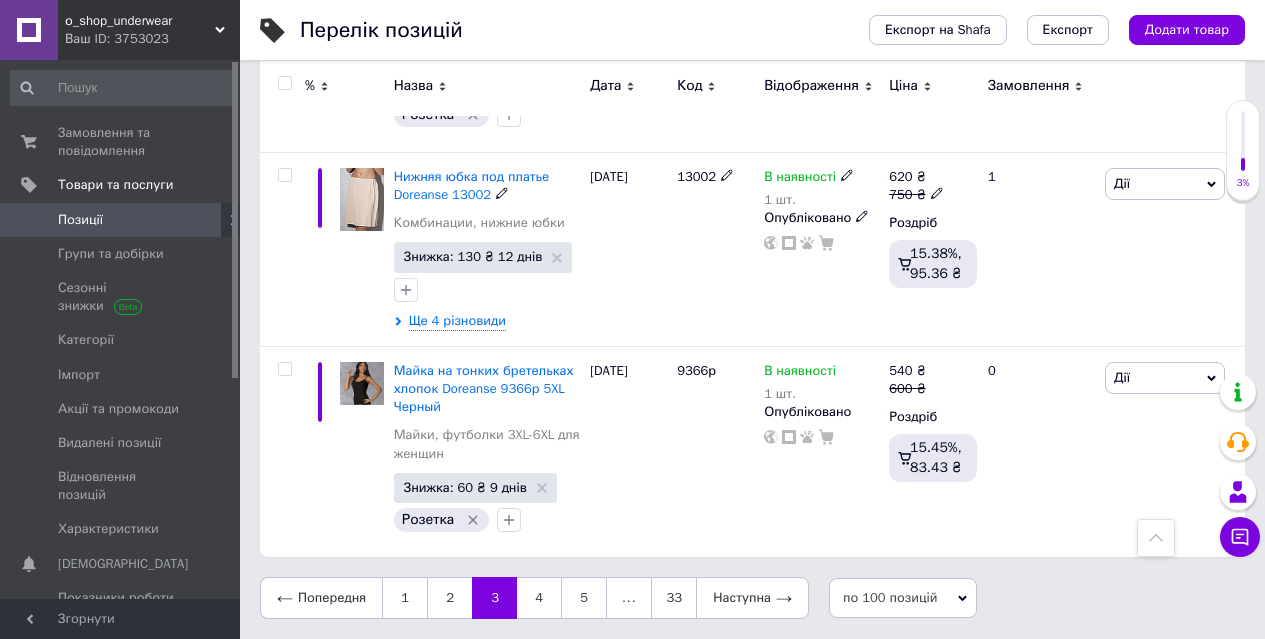 scroll, scrollTop: 18127, scrollLeft: 0, axis: vertical 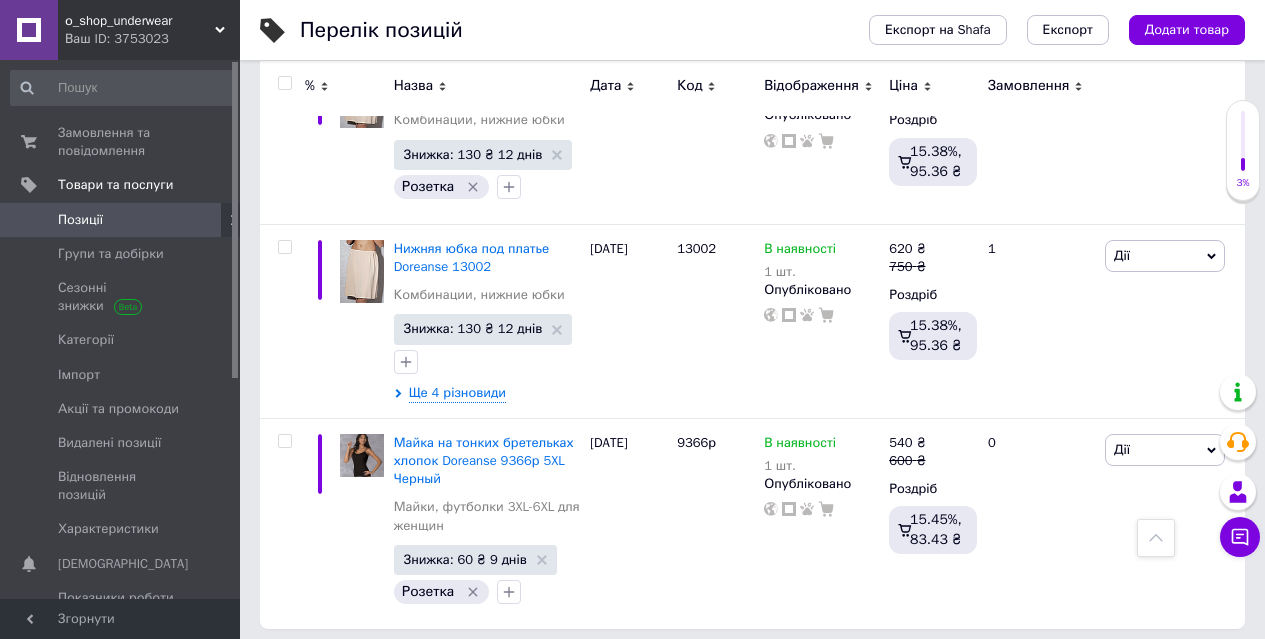 click on "4" at bounding box center [539, 670] 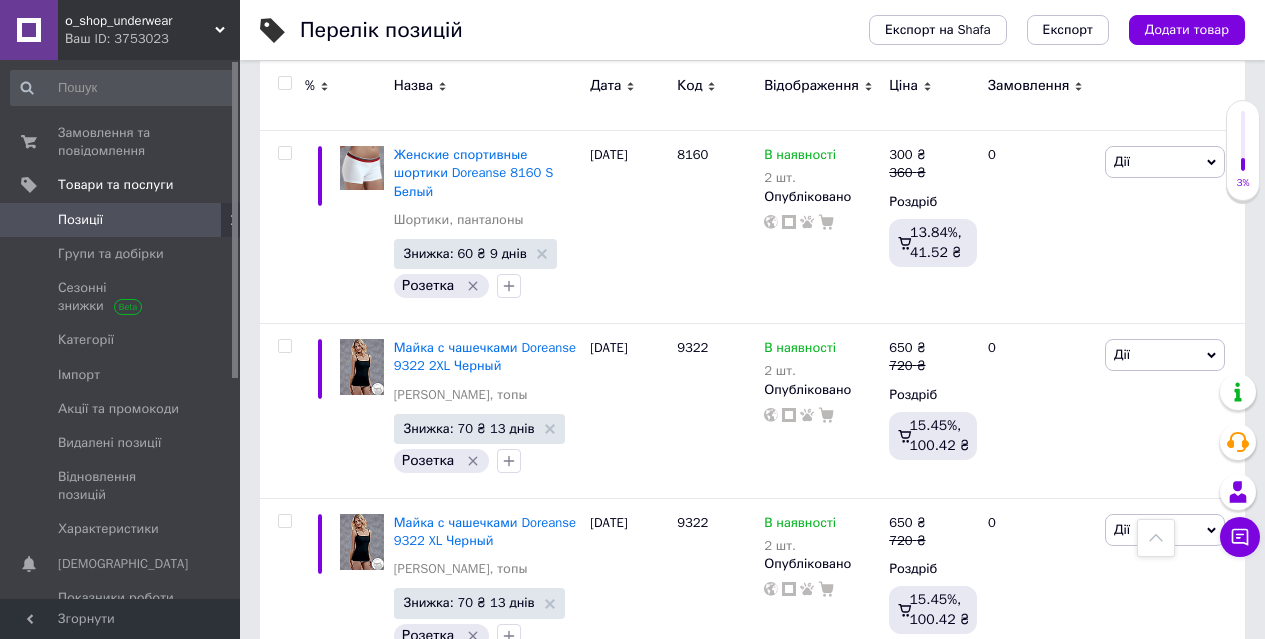scroll, scrollTop: 17935, scrollLeft: 0, axis: vertical 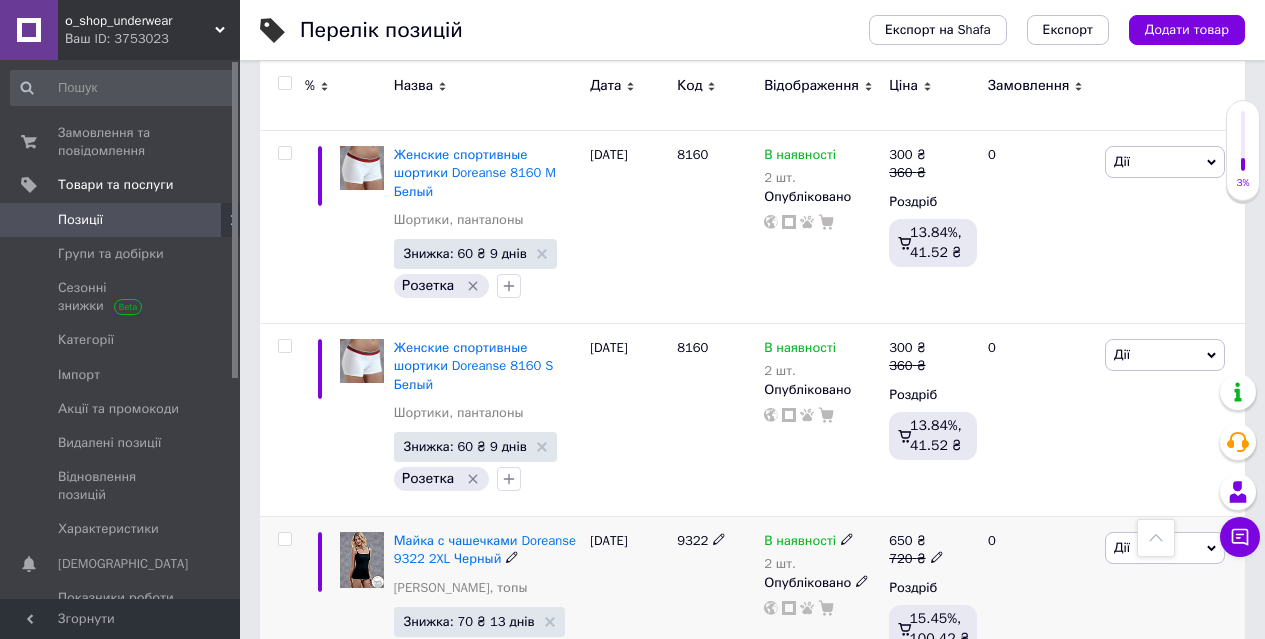 click on "Дії" at bounding box center (1165, 548) 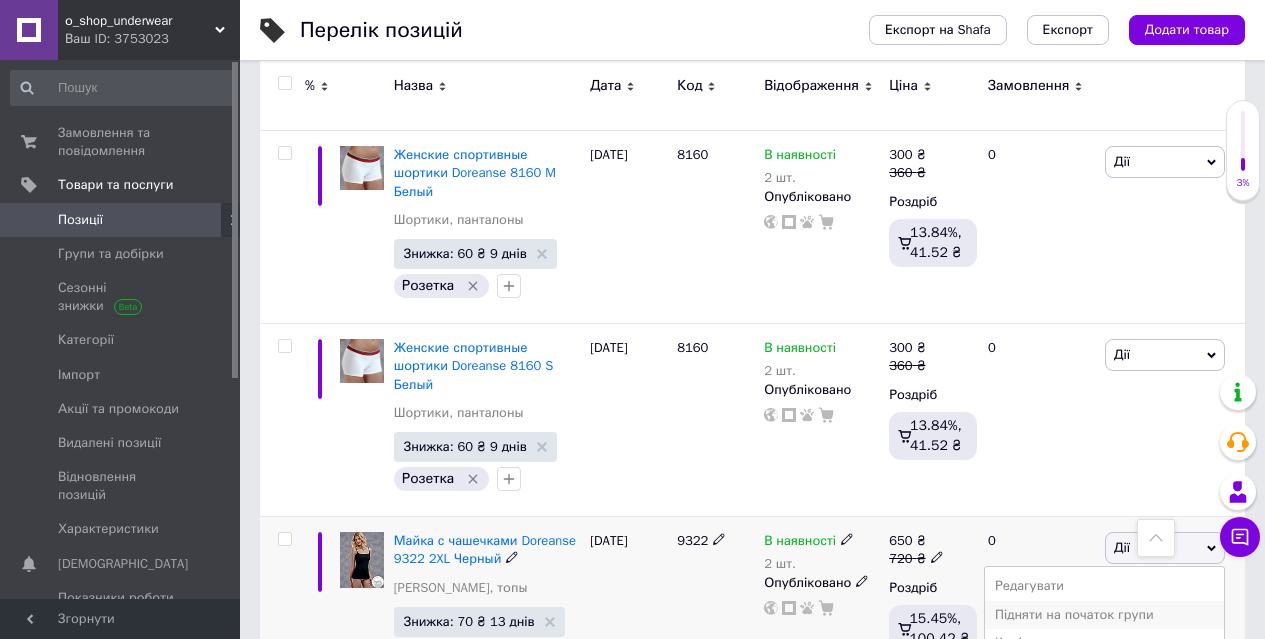 click on "Підняти на початок групи" at bounding box center [1104, 615] 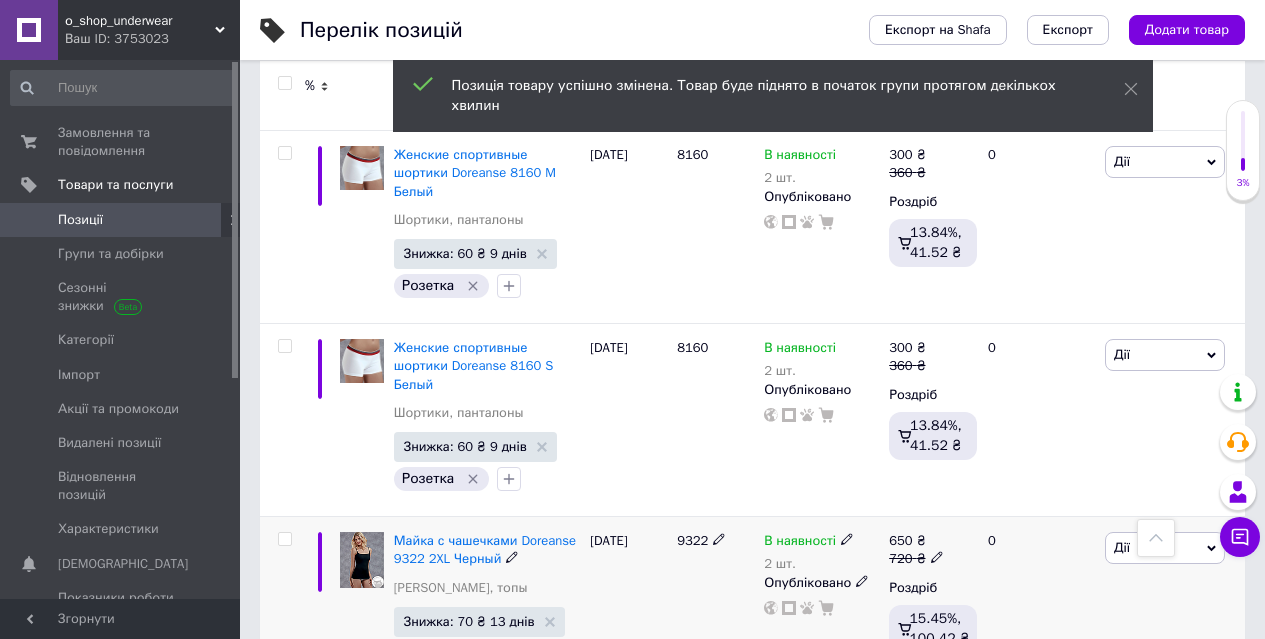 scroll, scrollTop: 17535, scrollLeft: 0, axis: vertical 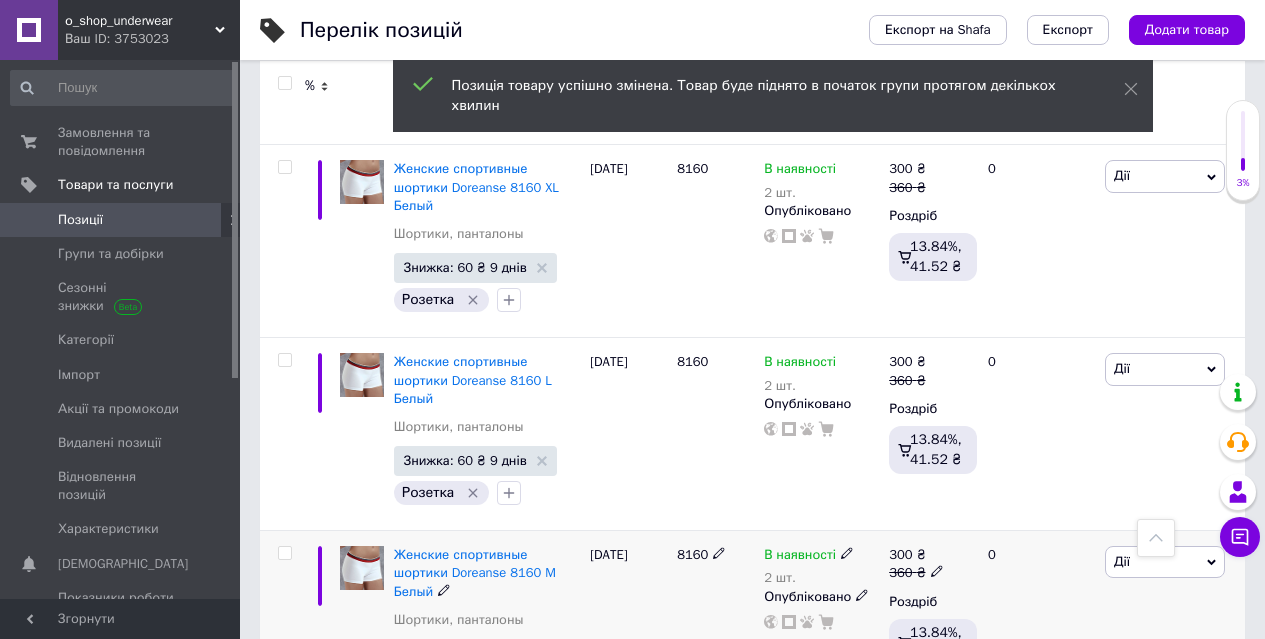 click on "Дії" at bounding box center (1165, 562) 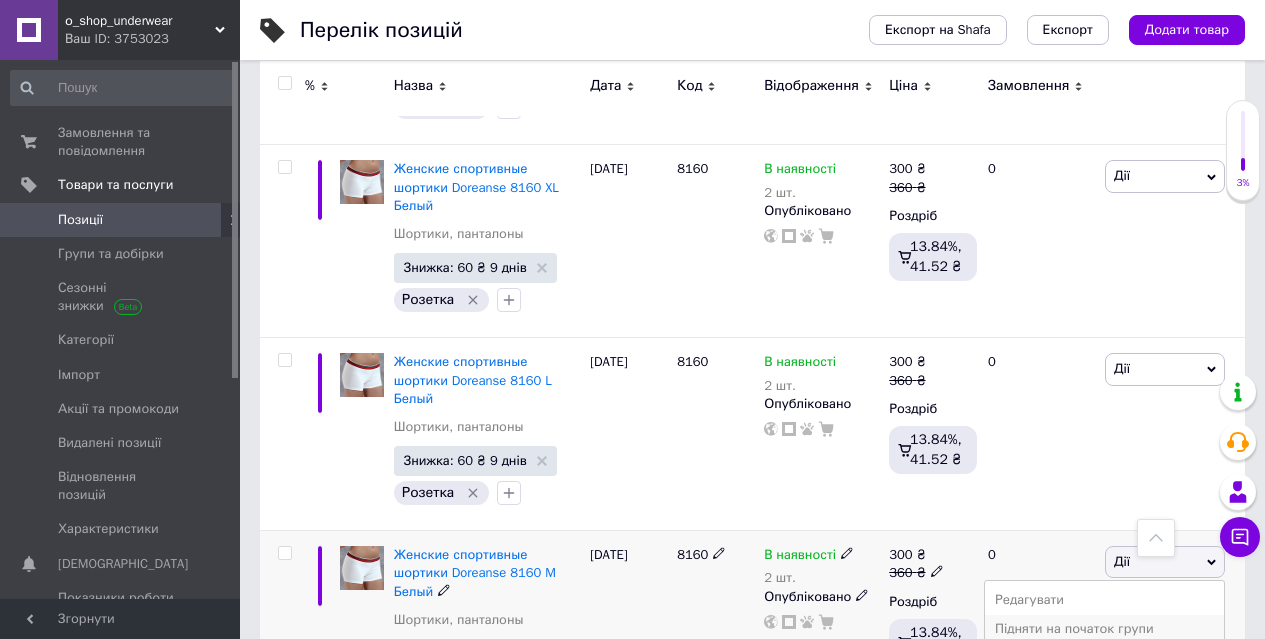 click on "Підняти на початок групи" at bounding box center (1104, 629) 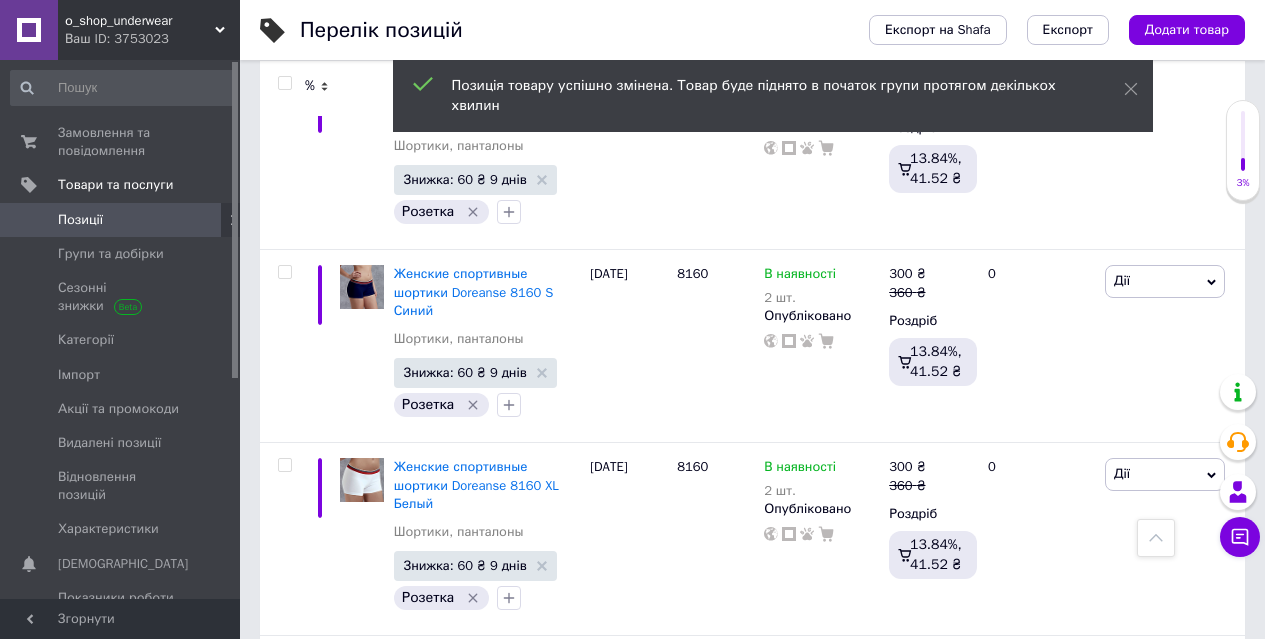 scroll, scrollTop: 16935, scrollLeft: 0, axis: vertical 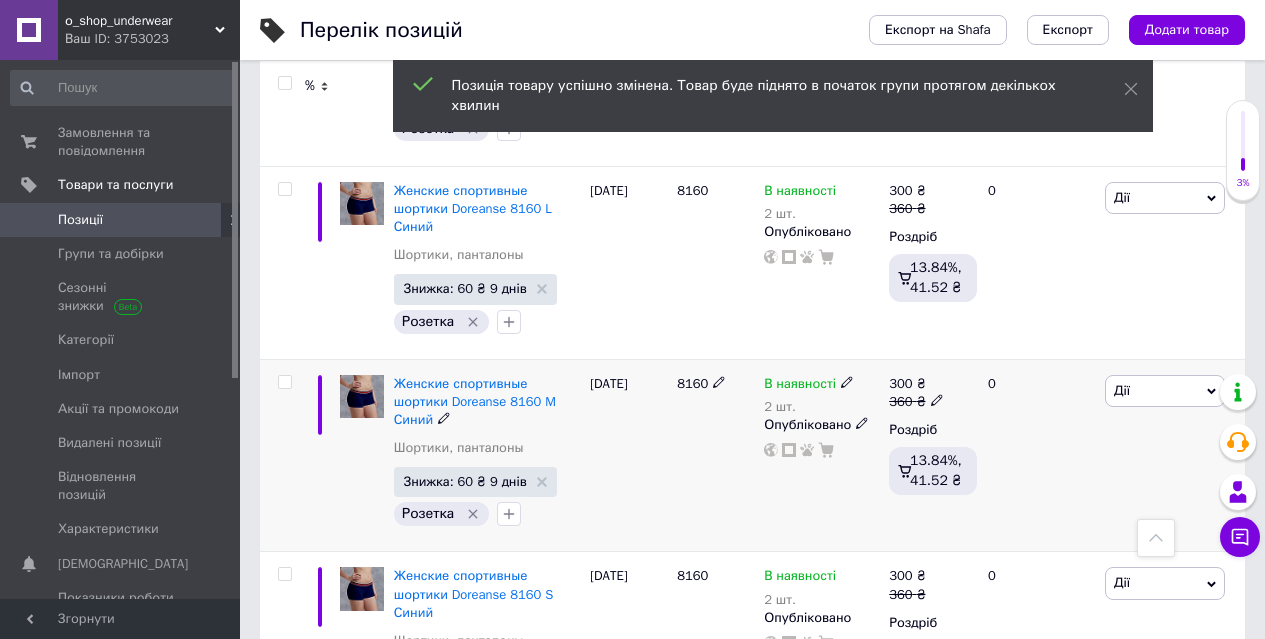 click on "Дії" at bounding box center [1165, 391] 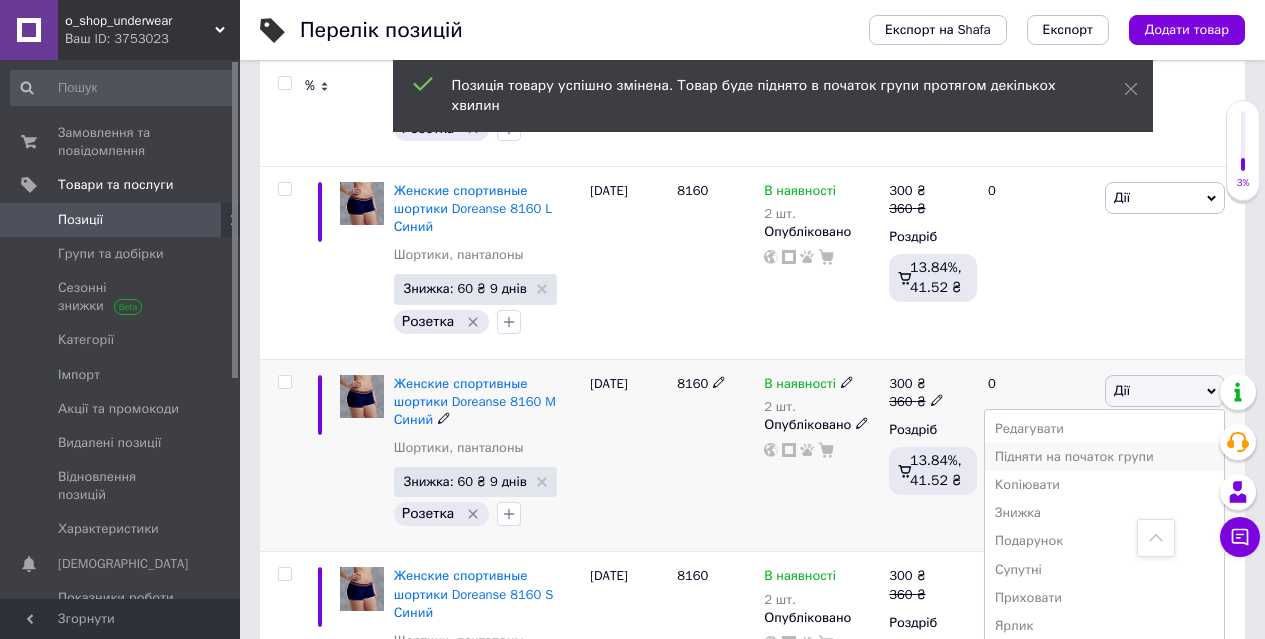 click on "Підняти на початок групи" at bounding box center (1104, 457) 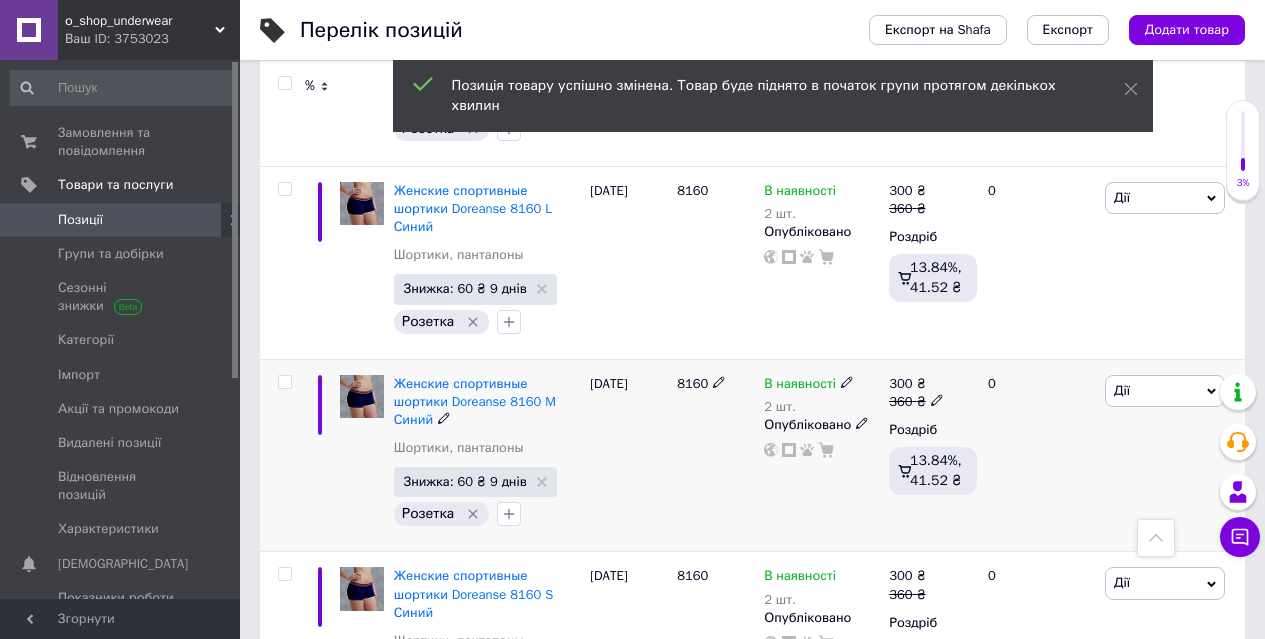 scroll, scrollTop: 16335, scrollLeft: 0, axis: vertical 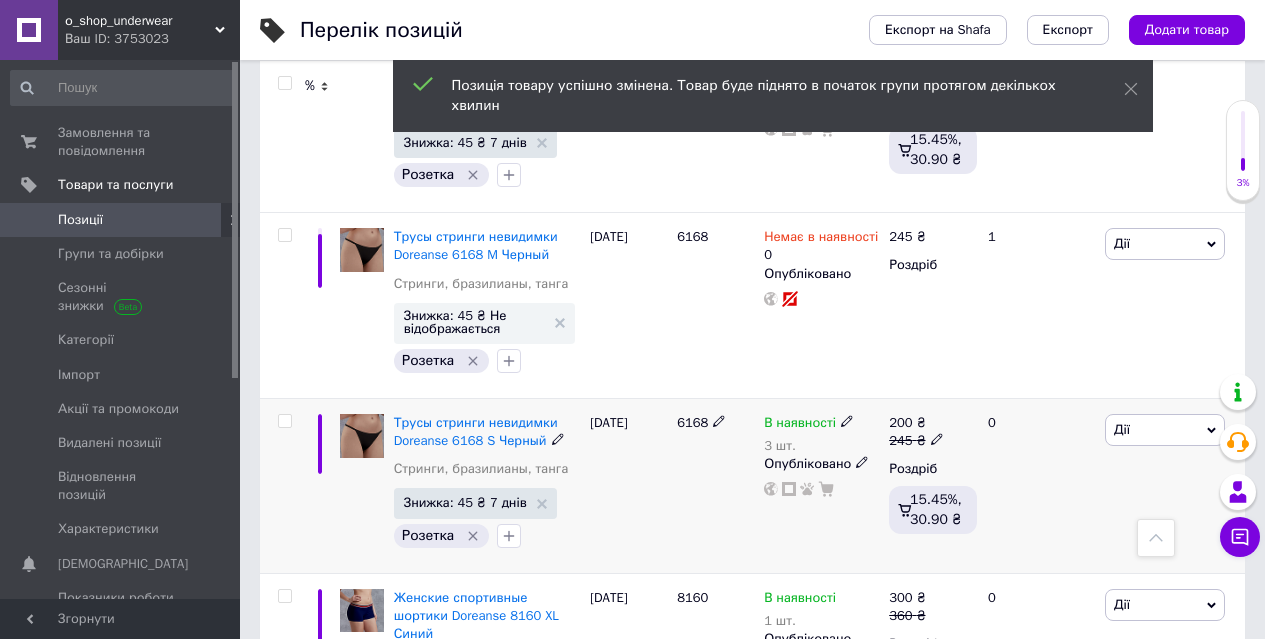 click on "Дії" at bounding box center (1165, 430) 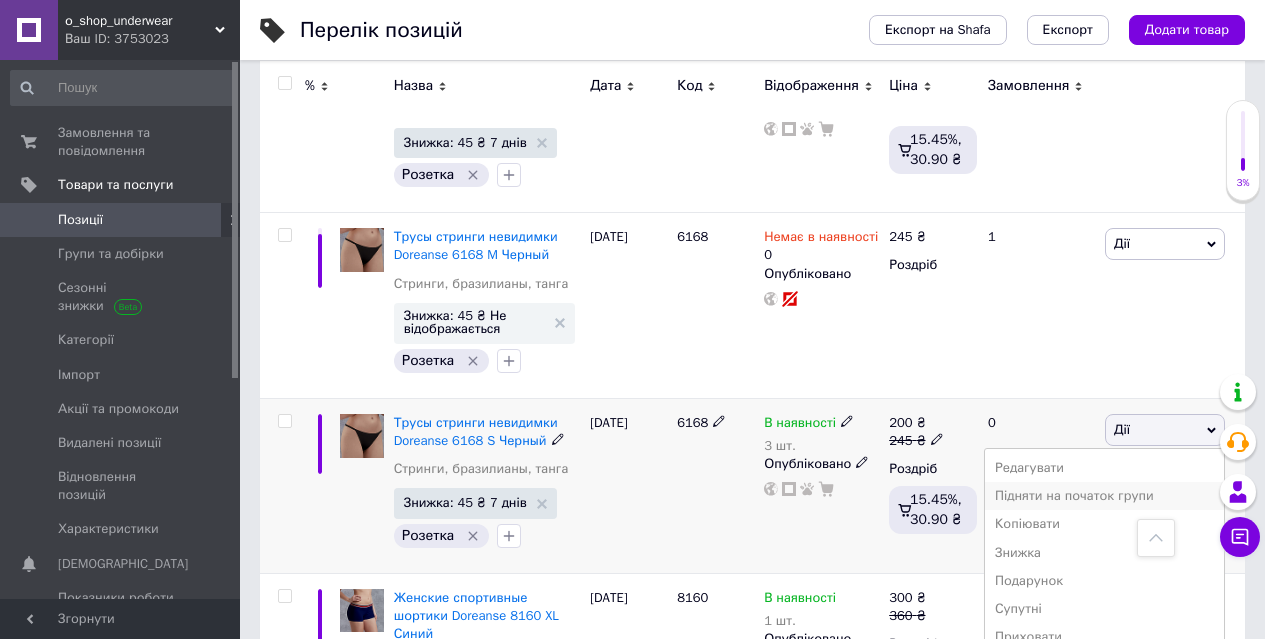 click on "Підняти на початок групи" at bounding box center (1104, 496) 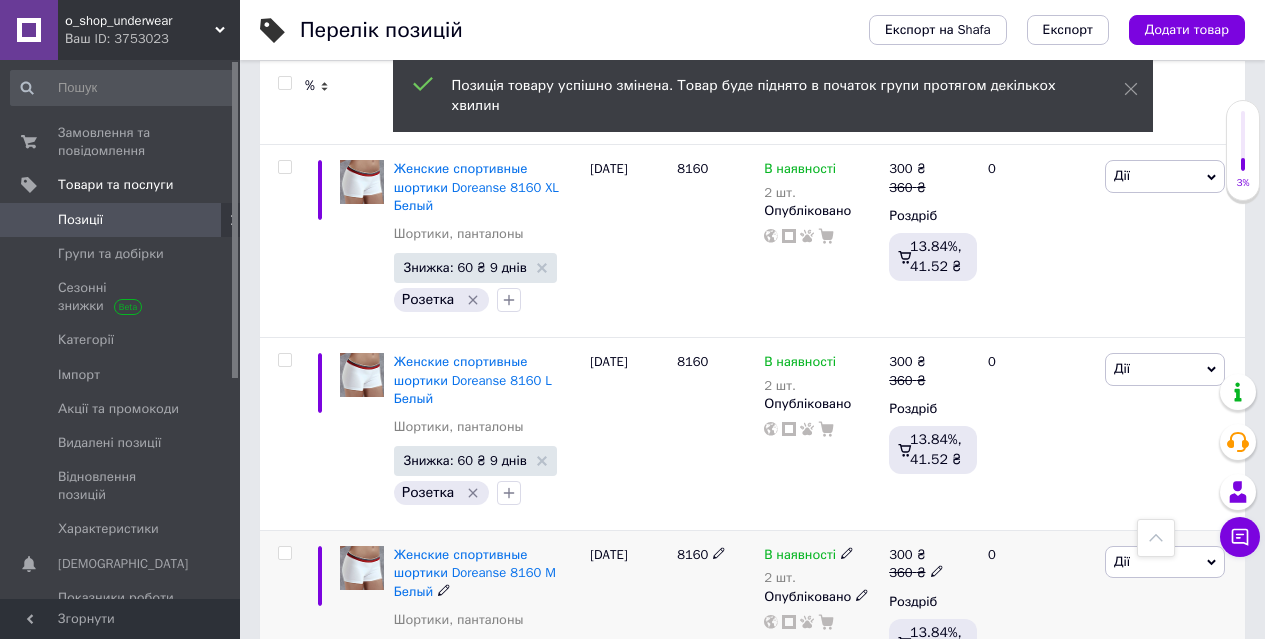 scroll, scrollTop: 17935, scrollLeft: 0, axis: vertical 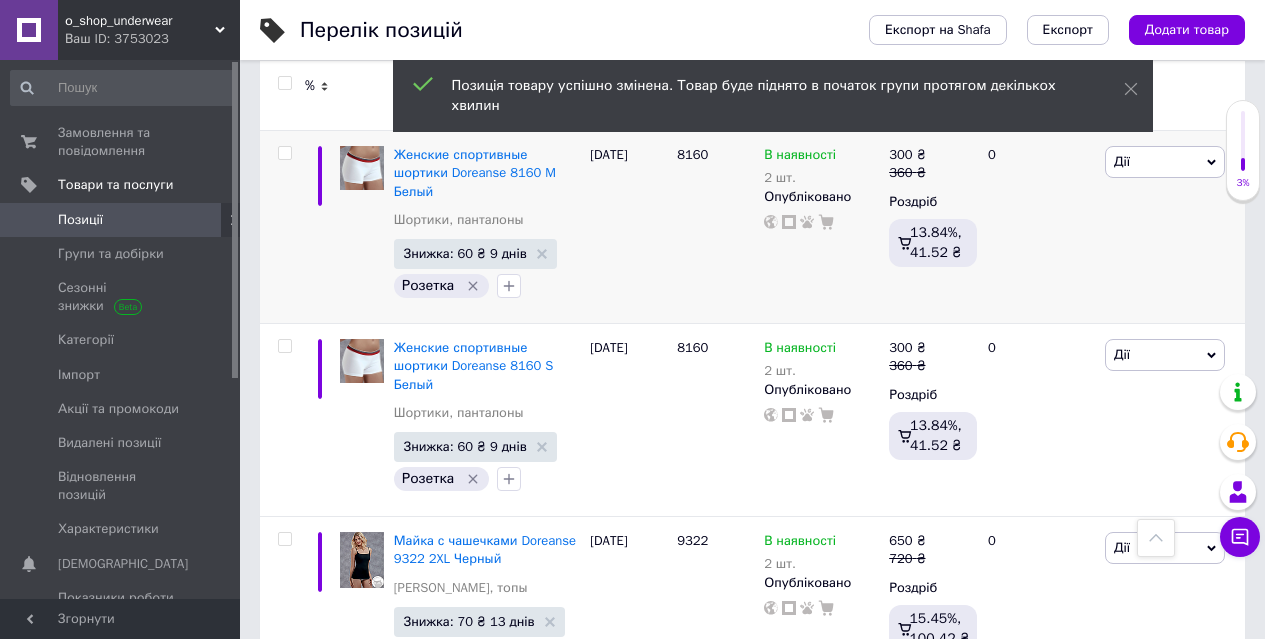 click on "6" at bounding box center [629, 907] 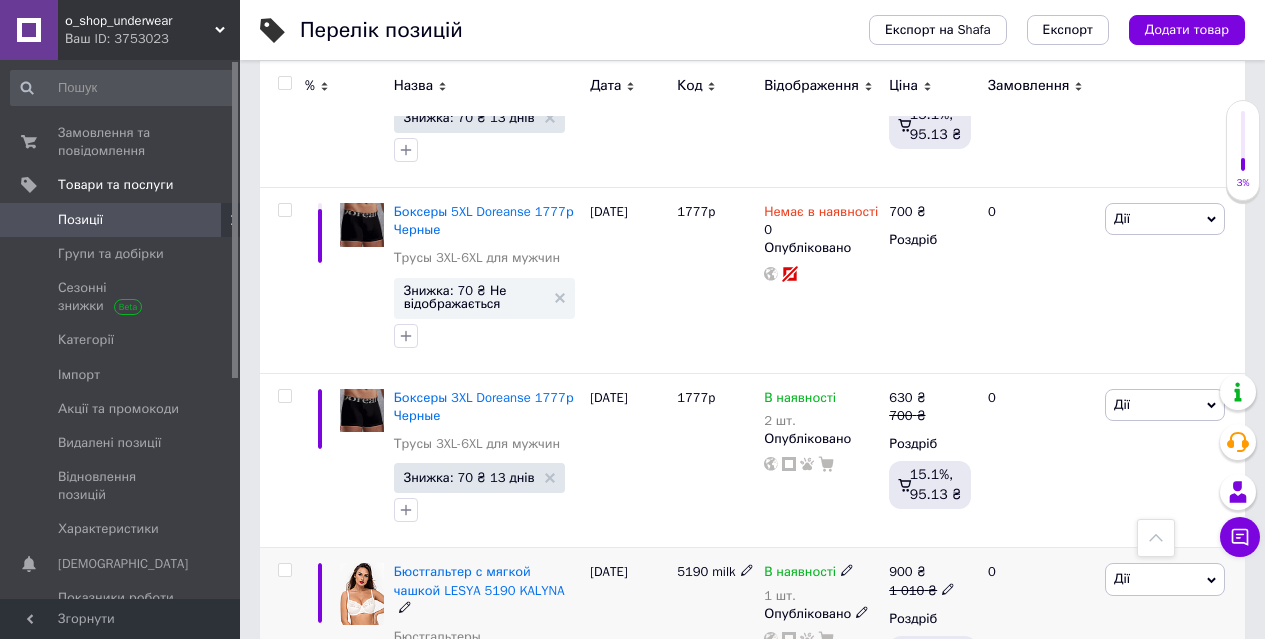 click on "Дії" at bounding box center (1122, 578) 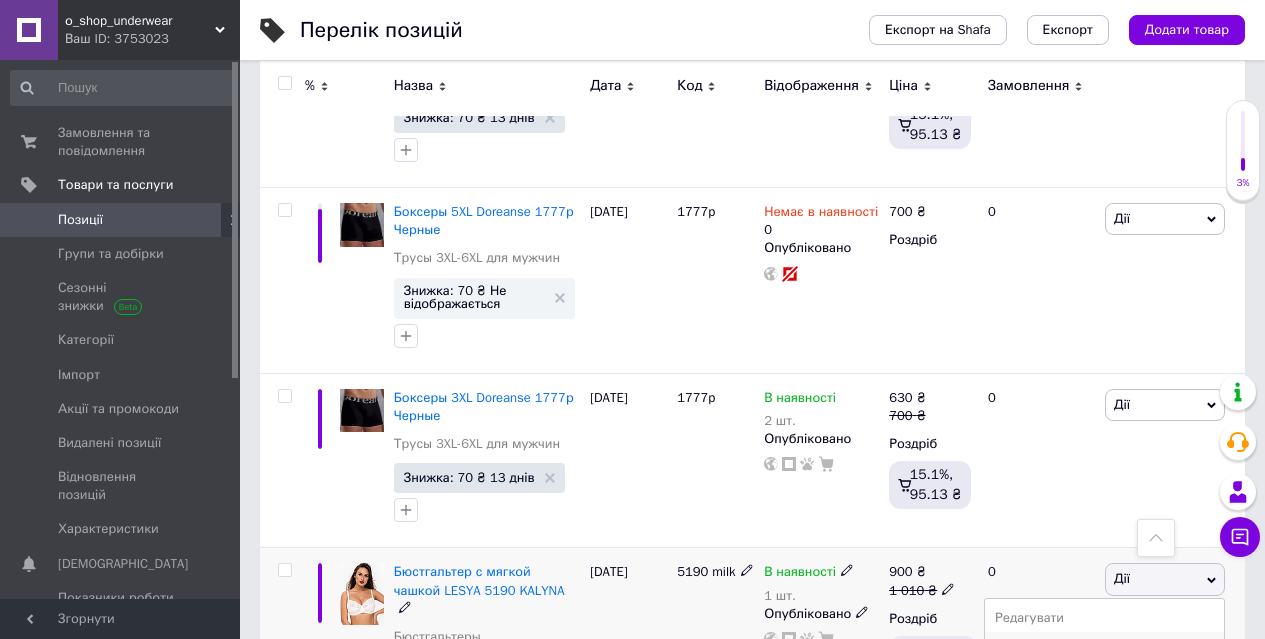 click on "Підняти на початок групи" at bounding box center [1104, 646] 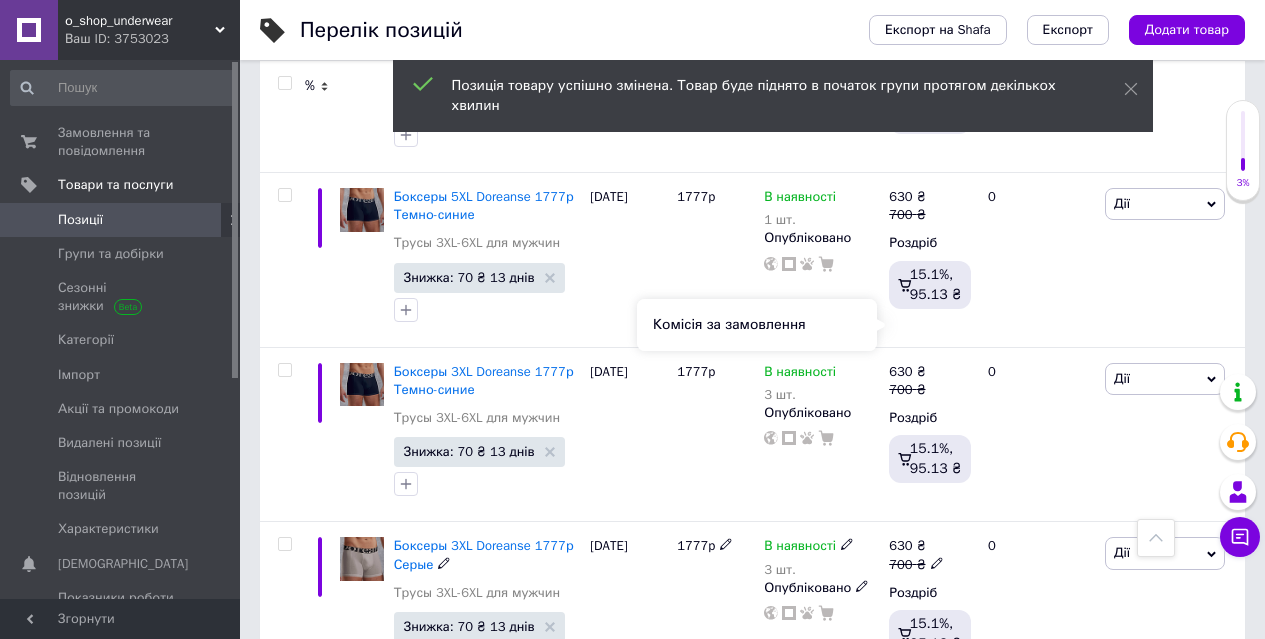scroll, scrollTop: 17235, scrollLeft: 0, axis: vertical 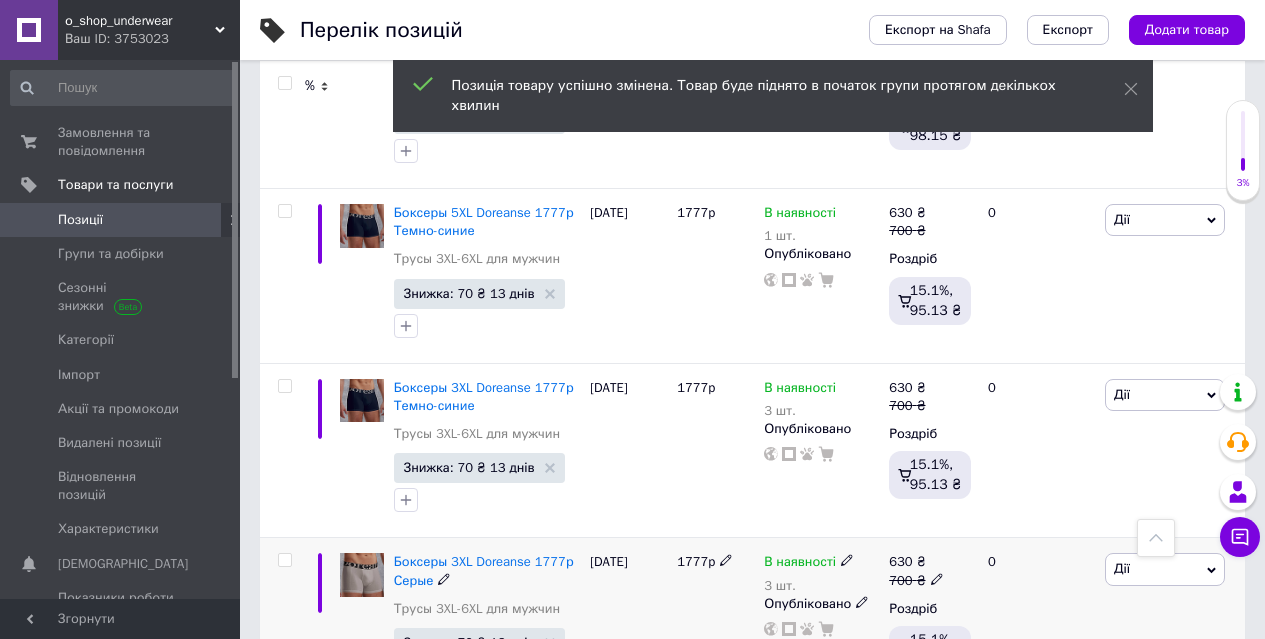click on "Дії" at bounding box center (1165, 569) 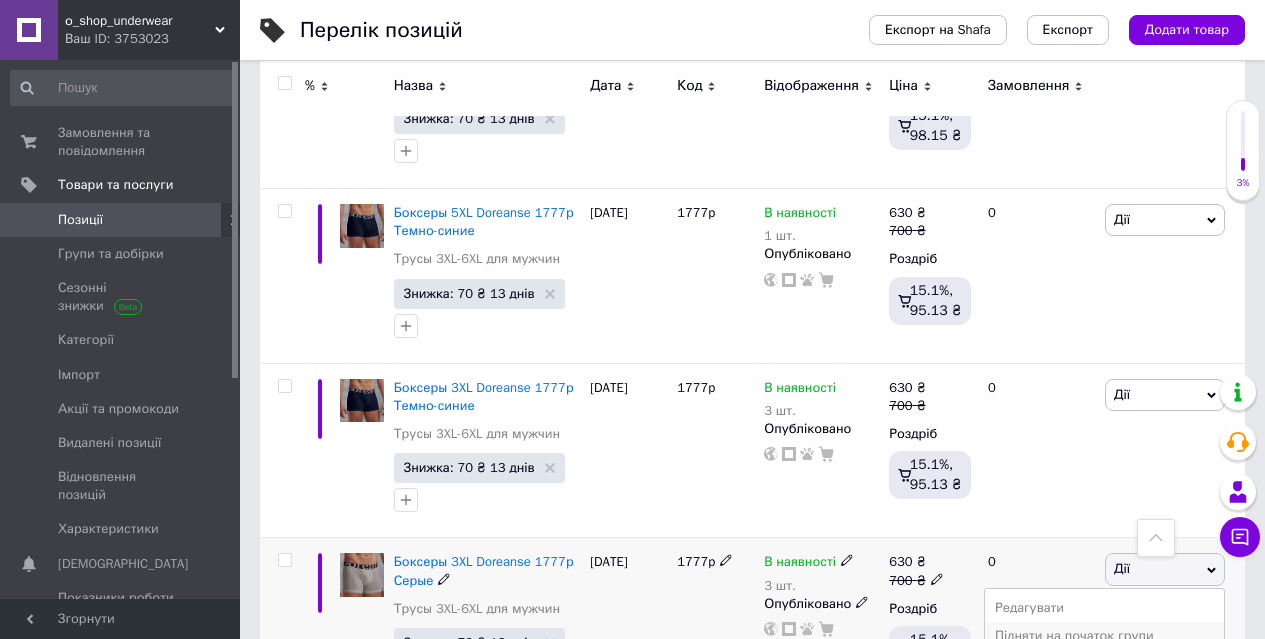 click on "Підняти на початок групи" at bounding box center (1104, 636) 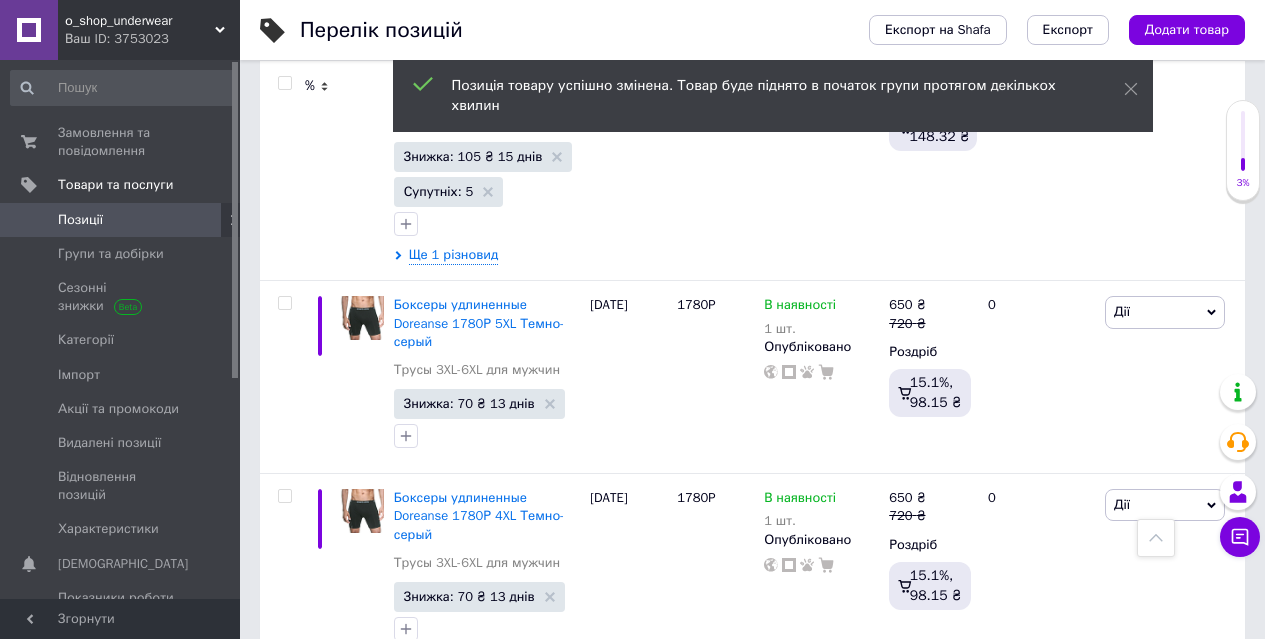 scroll, scrollTop: 16635, scrollLeft: 0, axis: vertical 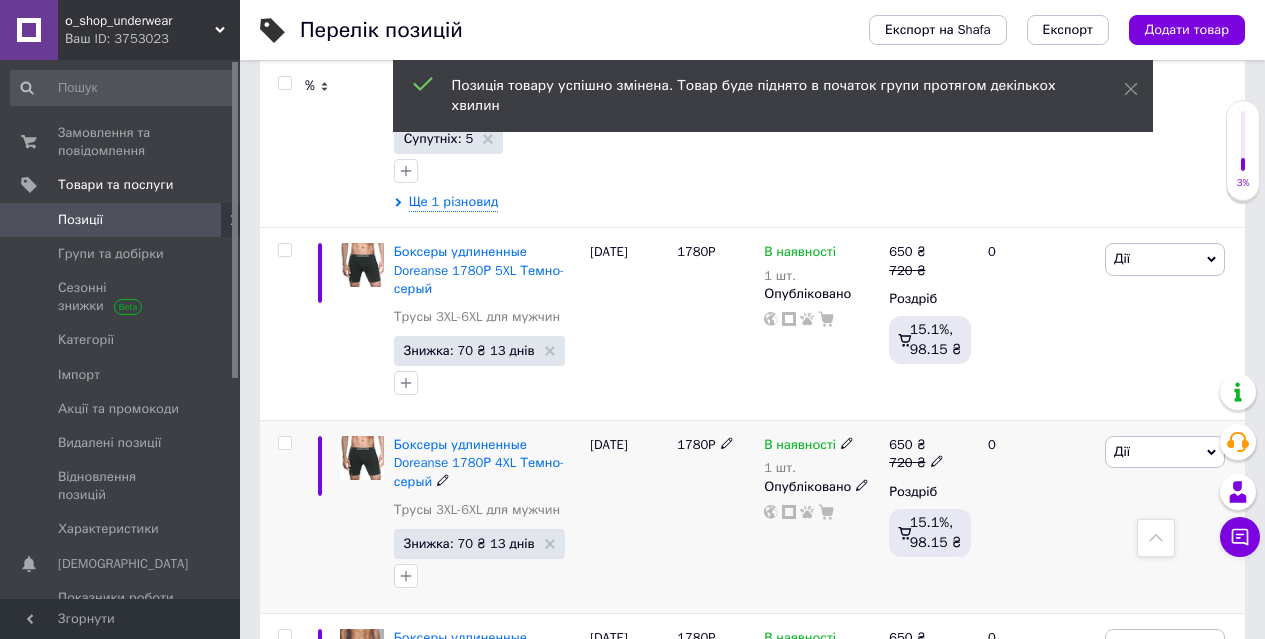 click on "Дії" at bounding box center [1165, 452] 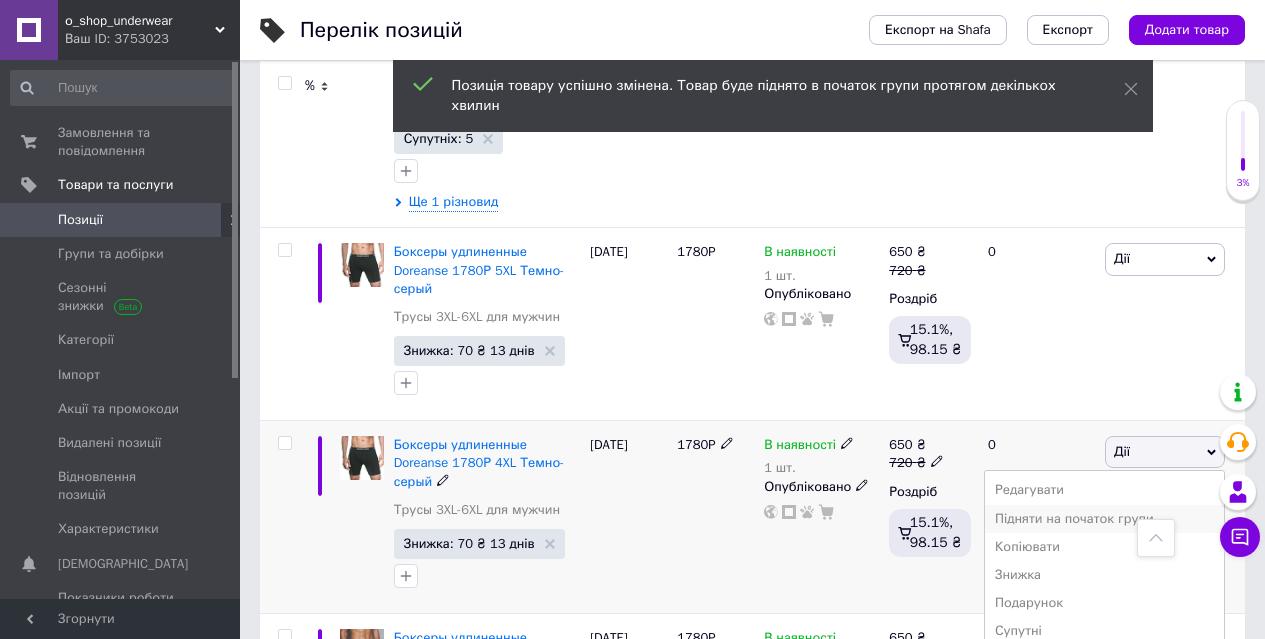 click on "Підняти на початок групи" at bounding box center (1104, 519) 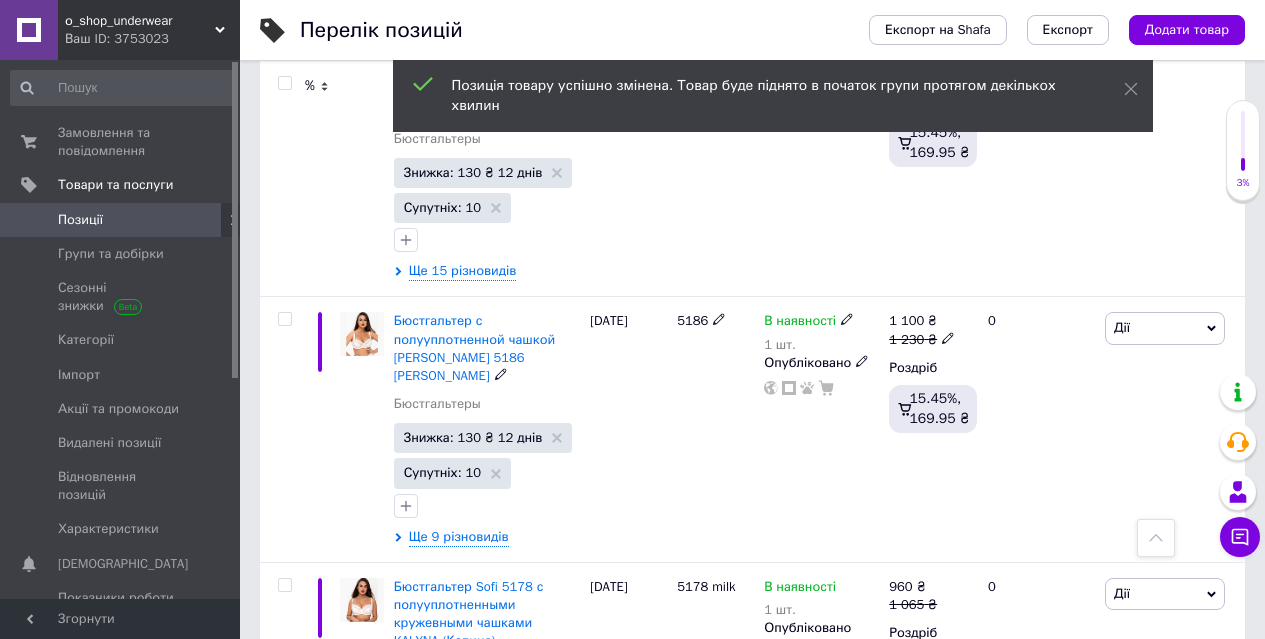 scroll, scrollTop: 15835, scrollLeft: 0, axis: vertical 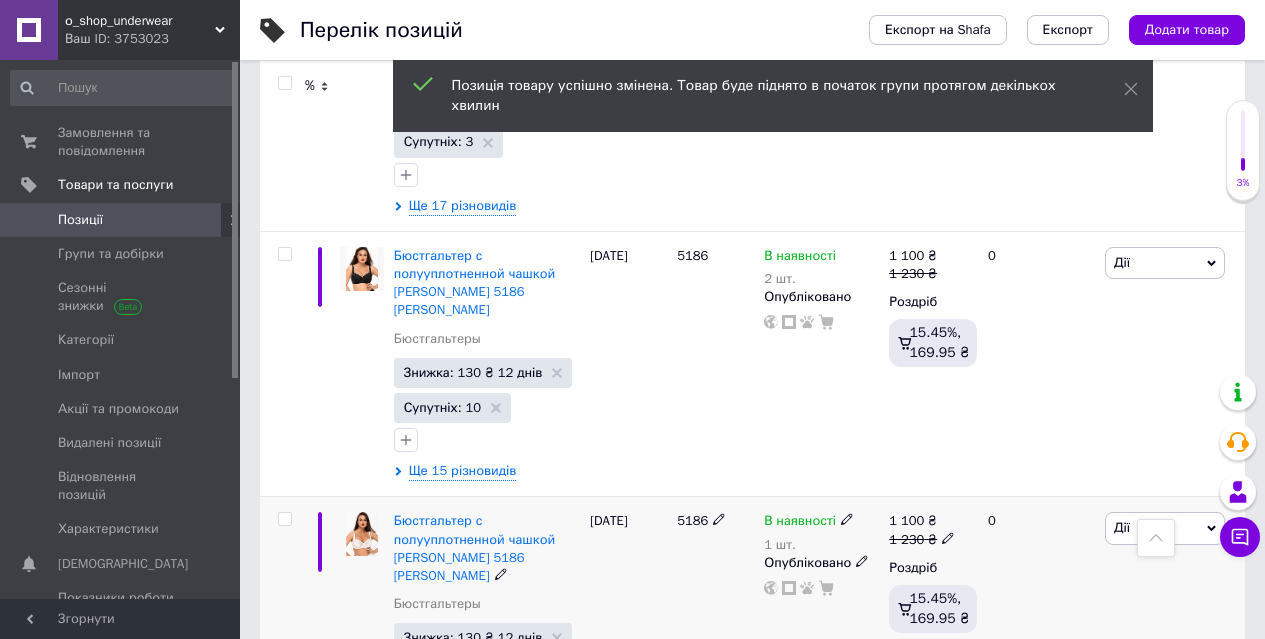 click on "Дії" at bounding box center [1165, 528] 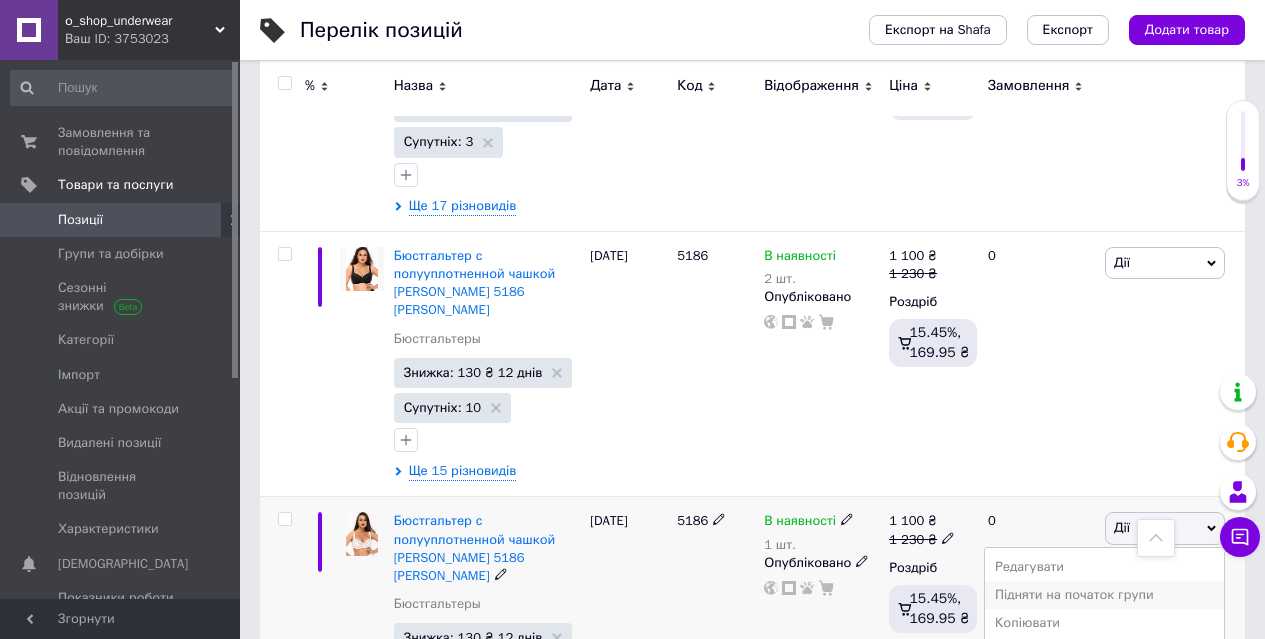 click on "Підняти на початок групи" at bounding box center [1104, 595] 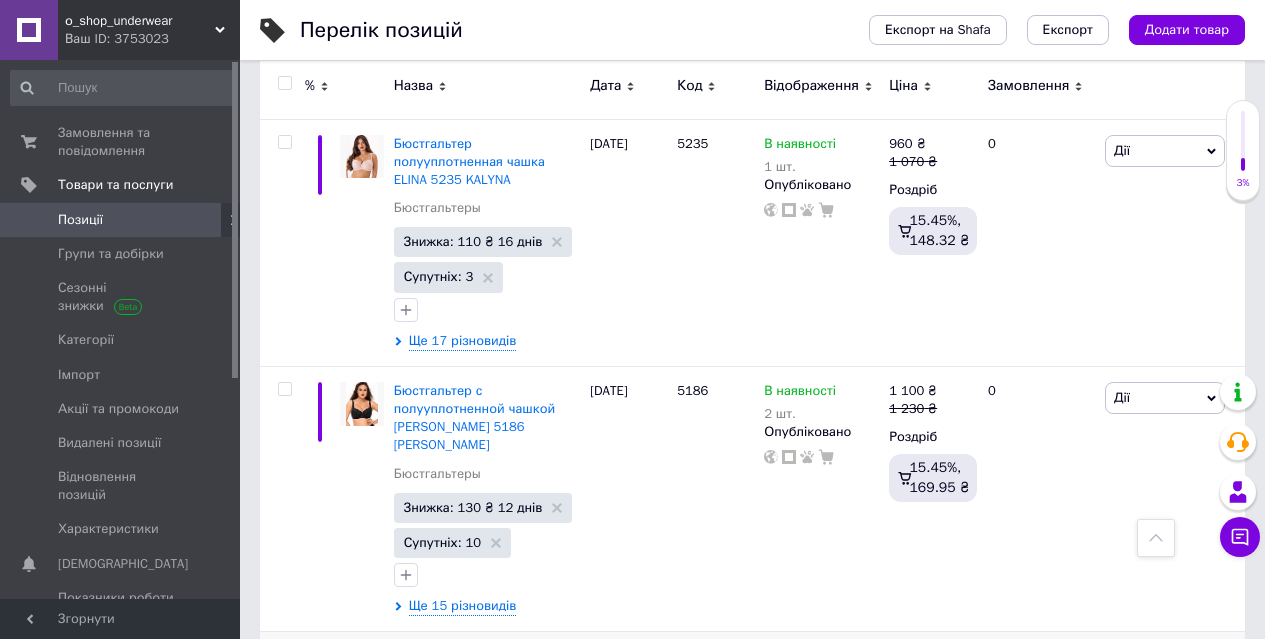 scroll, scrollTop: 15535, scrollLeft: 0, axis: vertical 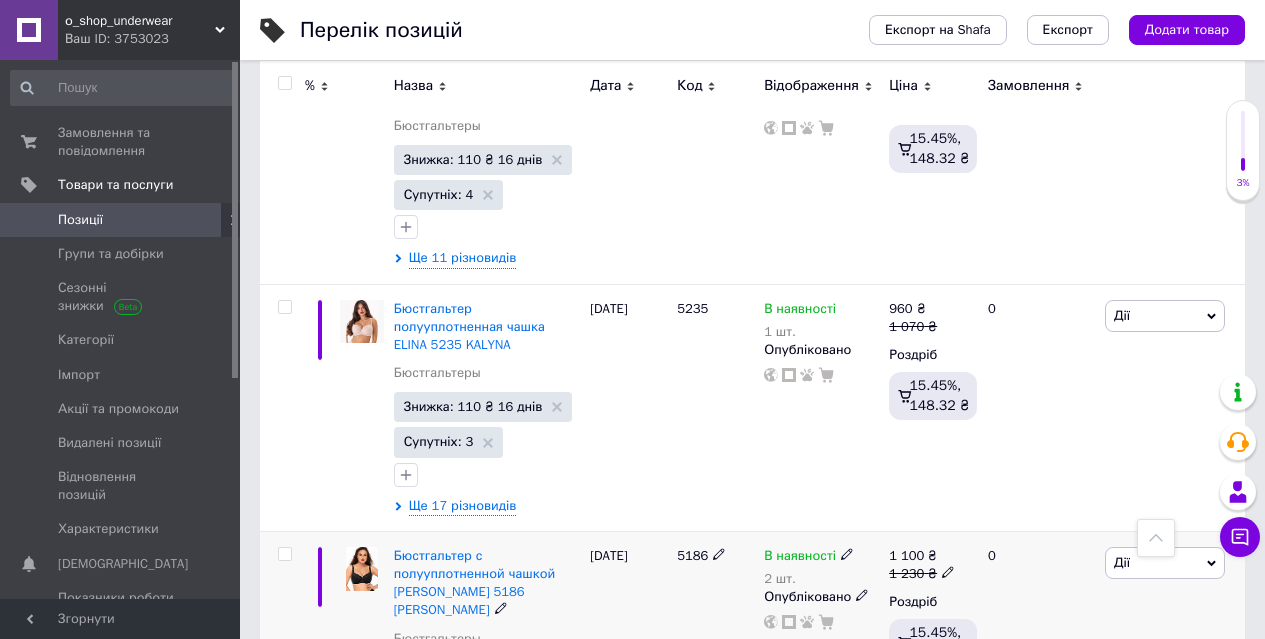 click on "Дії" at bounding box center (1122, 562) 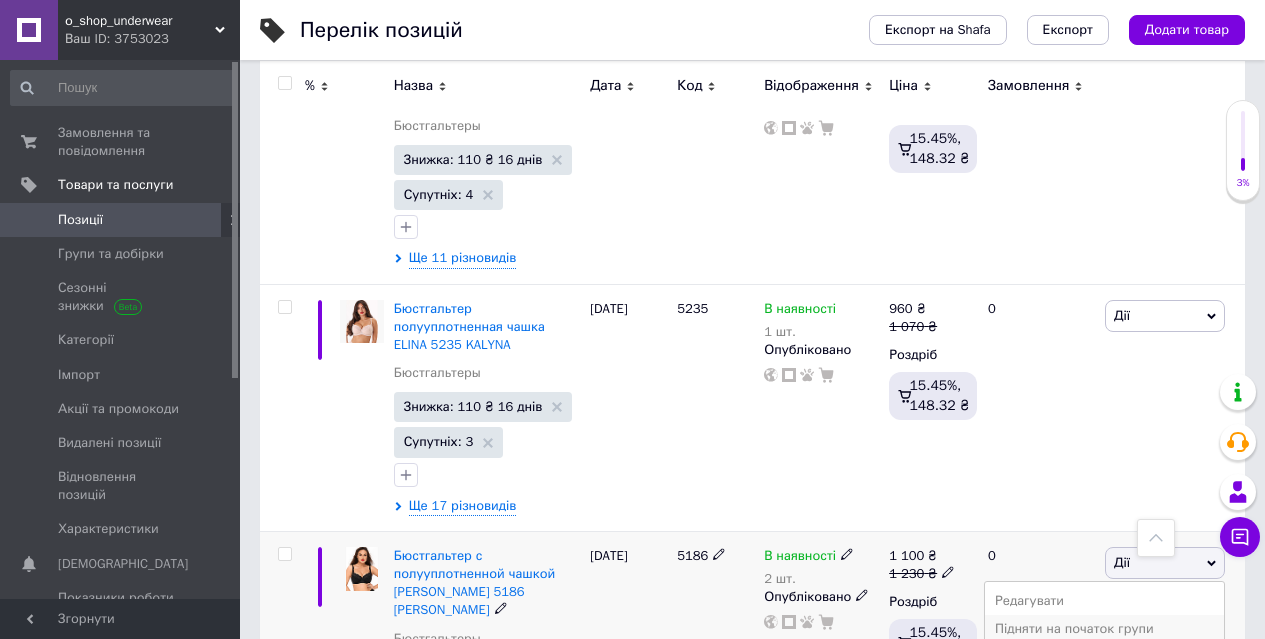 click on "Підняти на початок групи" at bounding box center [1104, 629] 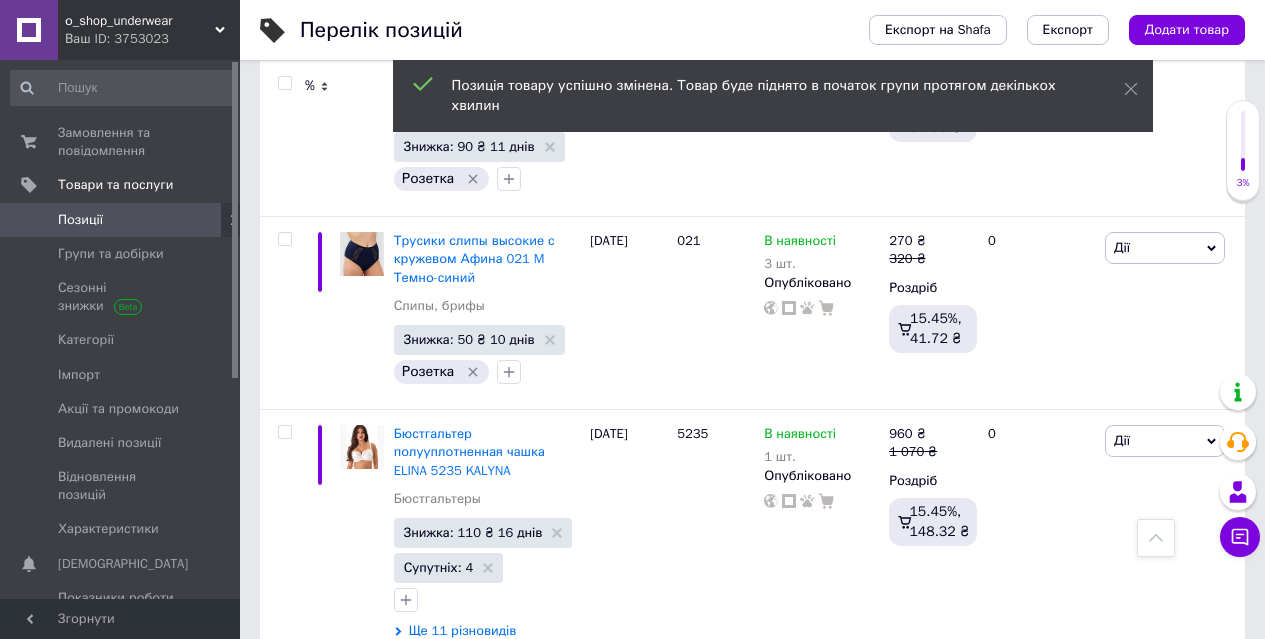 scroll, scrollTop: 15135, scrollLeft: 0, axis: vertical 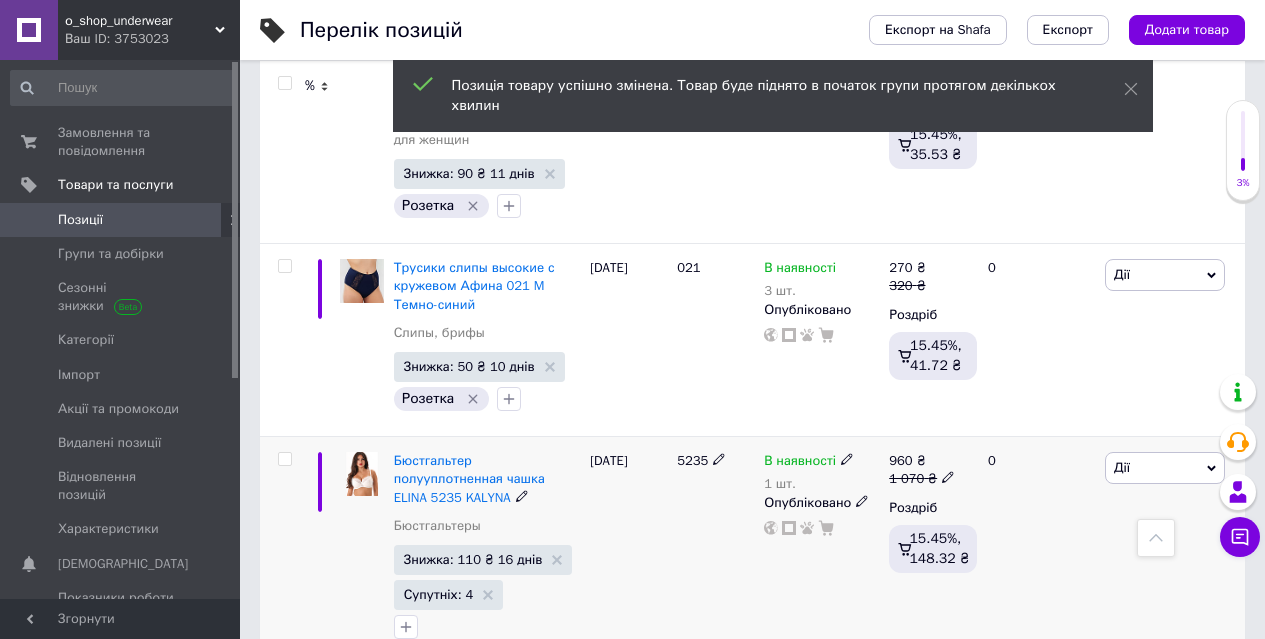 click on "Дії" at bounding box center (1165, 468) 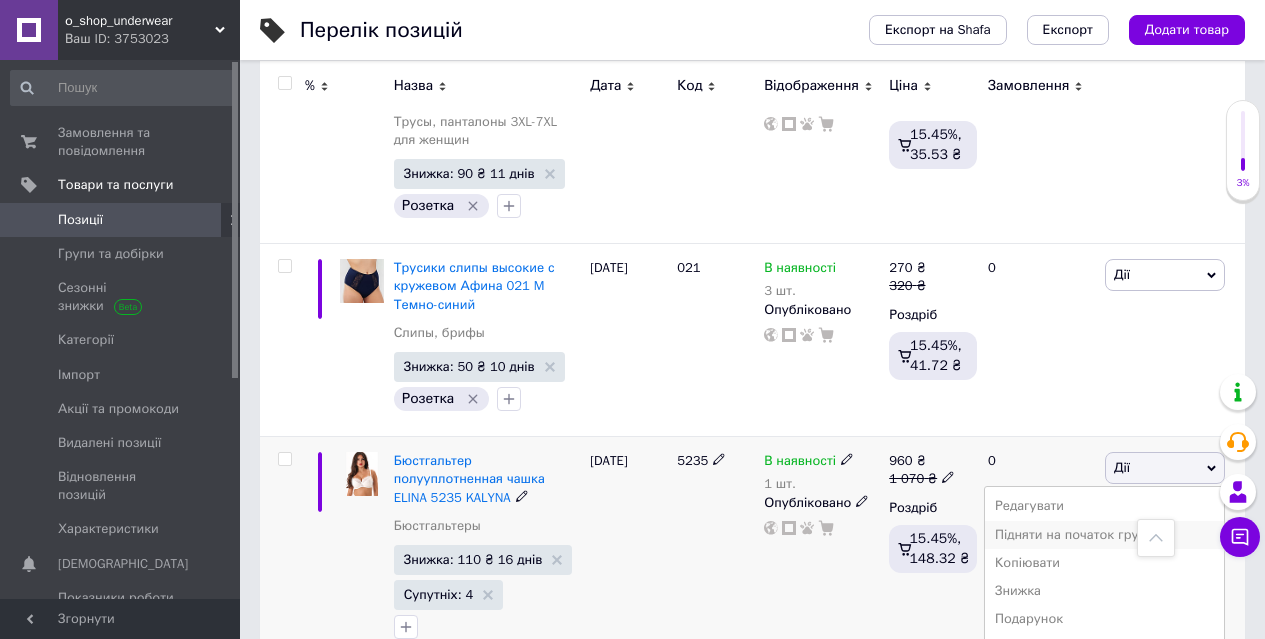 click on "Підняти на початок групи" at bounding box center (1104, 535) 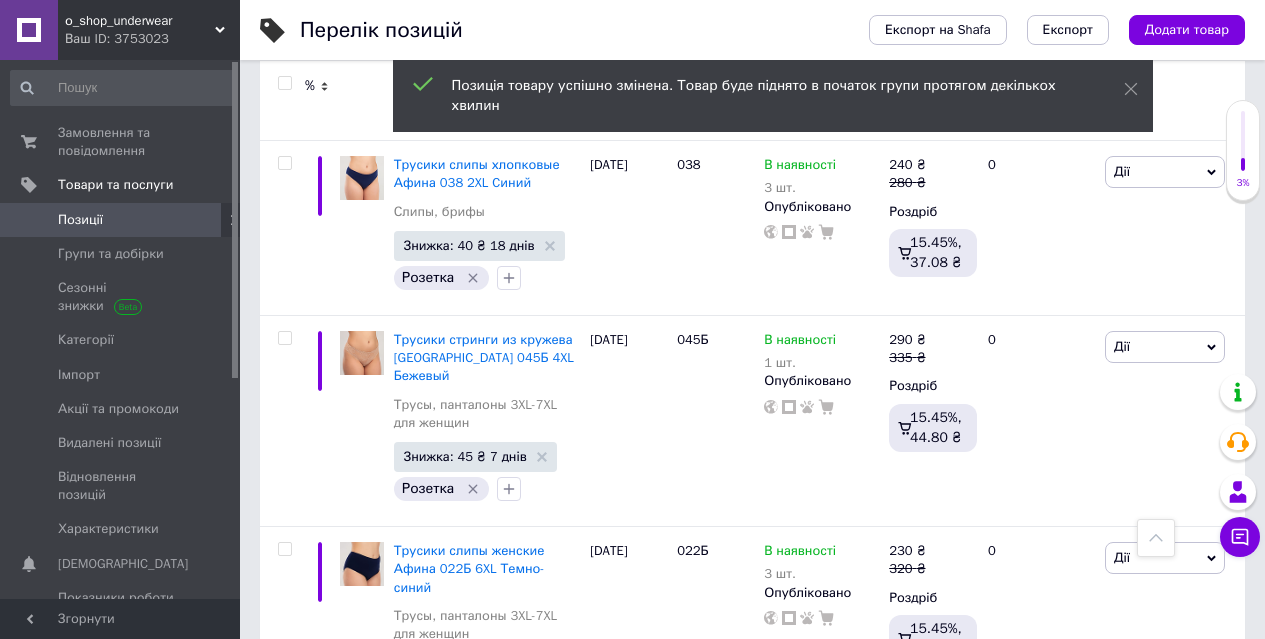 scroll, scrollTop: 14635, scrollLeft: 0, axis: vertical 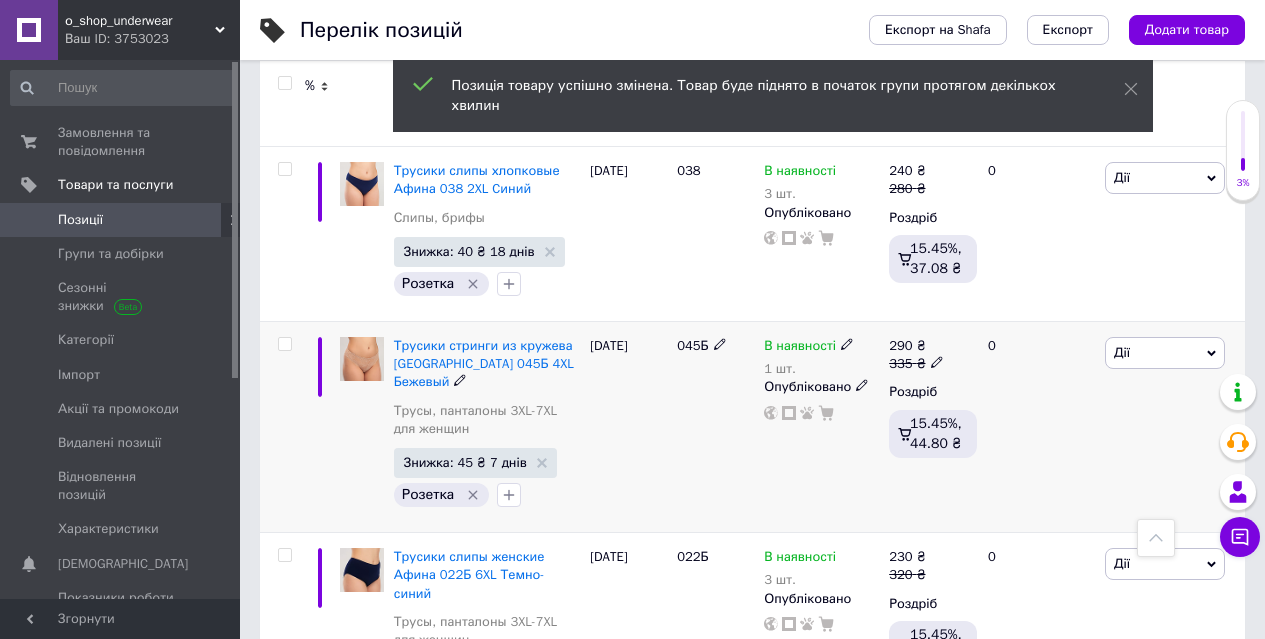 click on "Дії" at bounding box center (1122, 352) 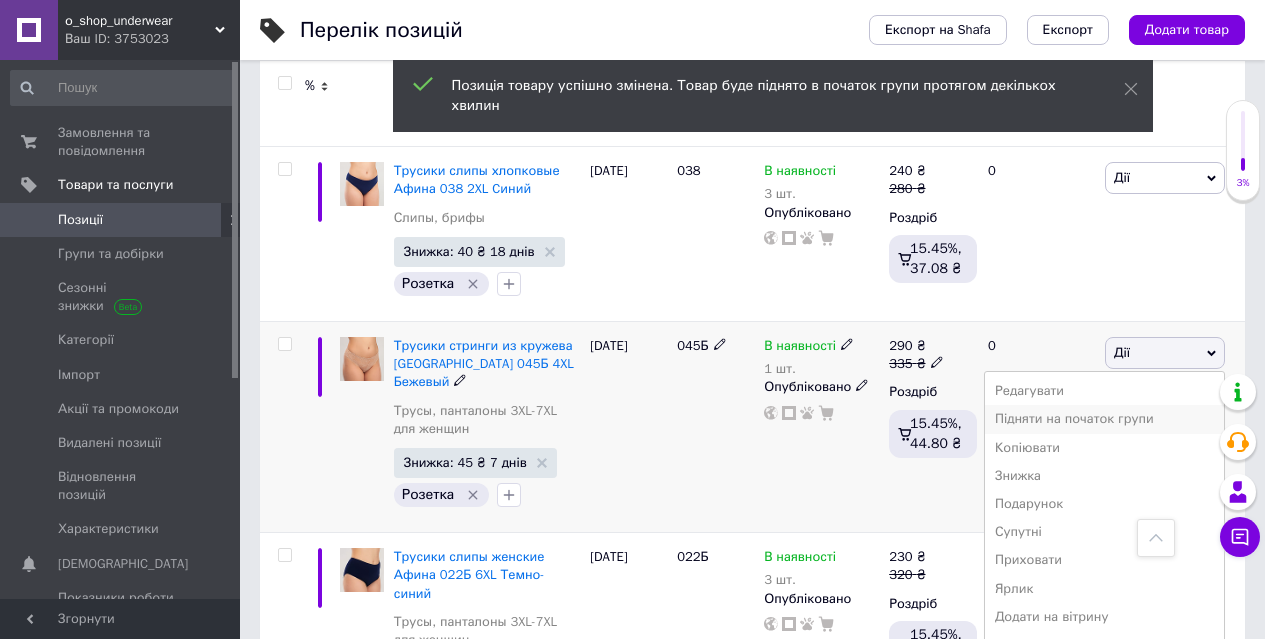 click on "Підняти на початок групи" at bounding box center (1104, 419) 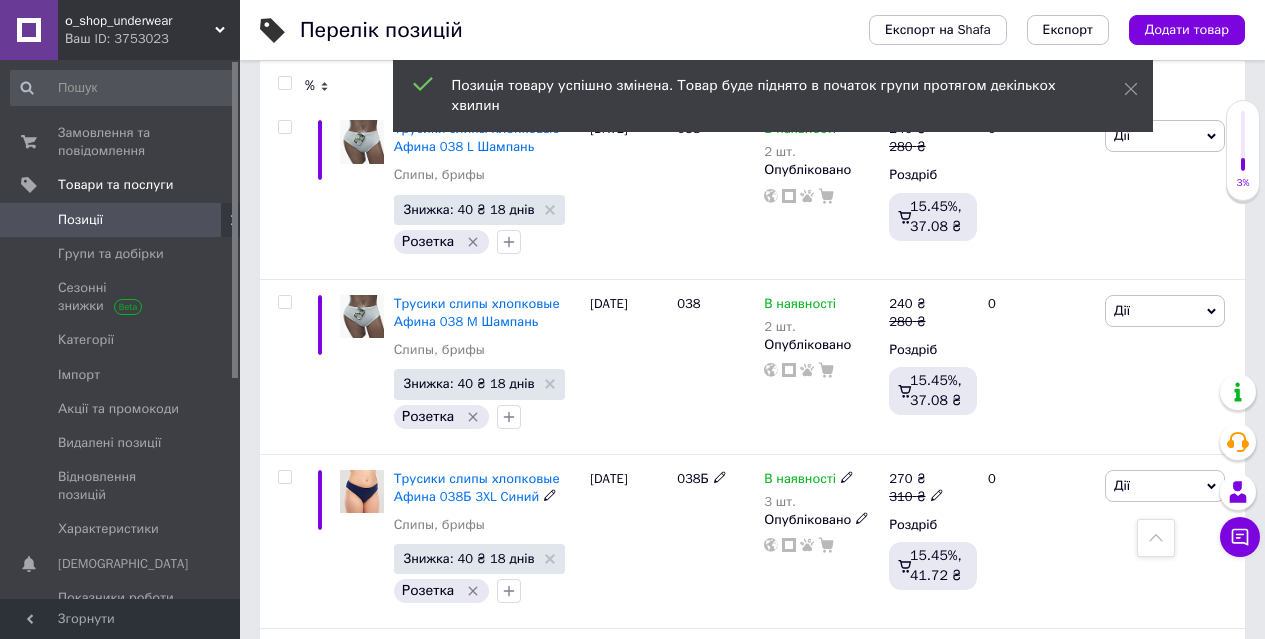 scroll, scrollTop: 14035, scrollLeft: 0, axis: vertical 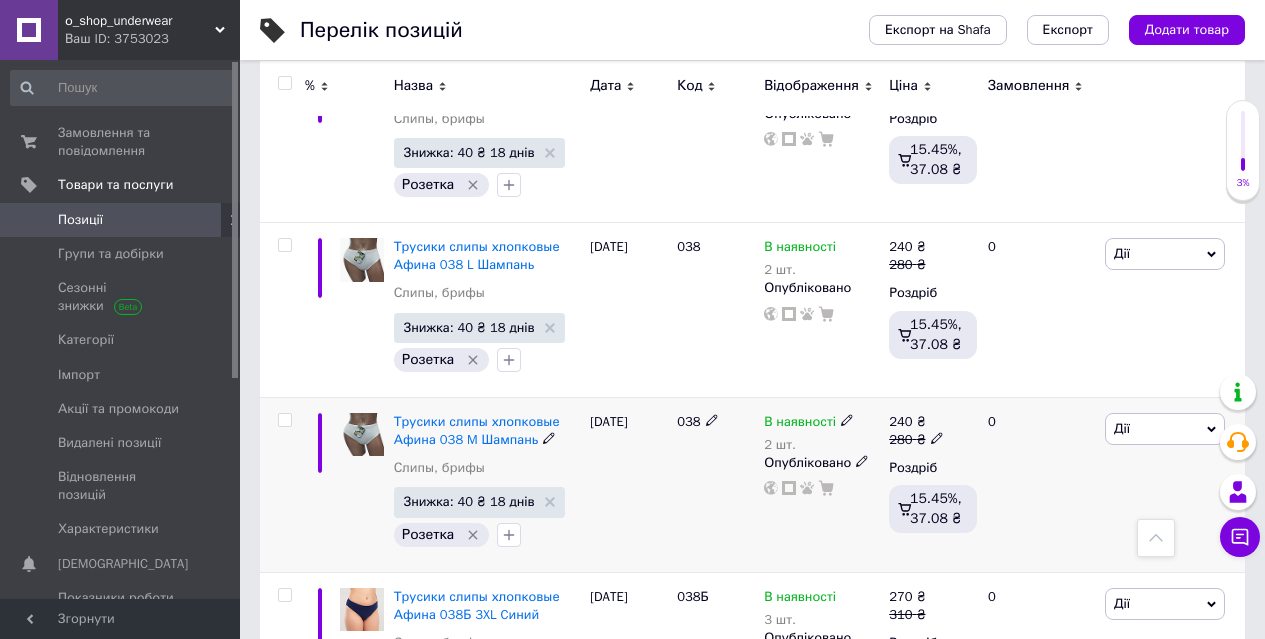 click on "Дії" at bounding box center (1165, 429) 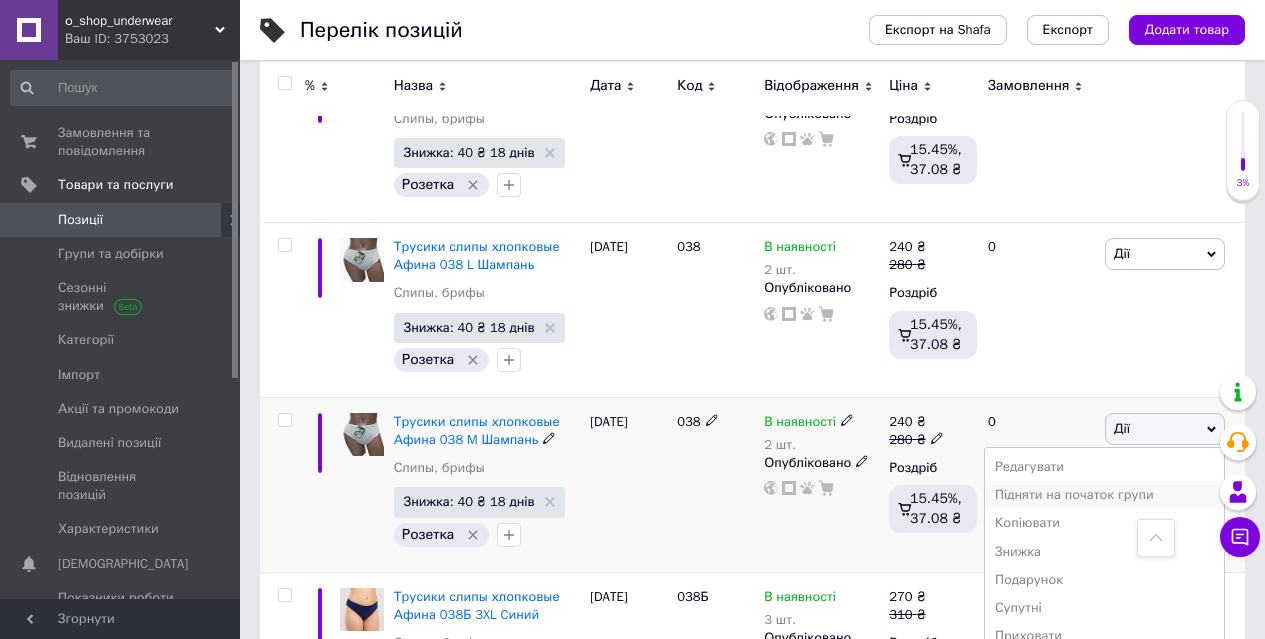 click on "Підняти на початок групи" at bounding box center (1104, 495) 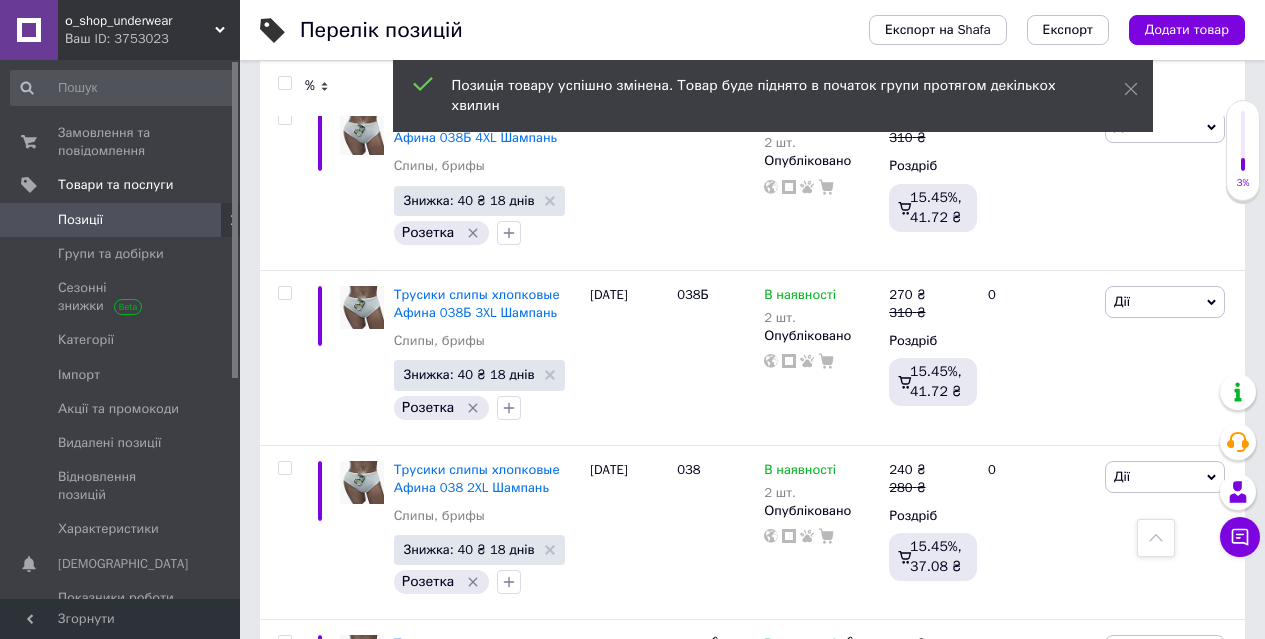 scroll, scrollTop: 13435, scrollLeft: 0, axis: vertical 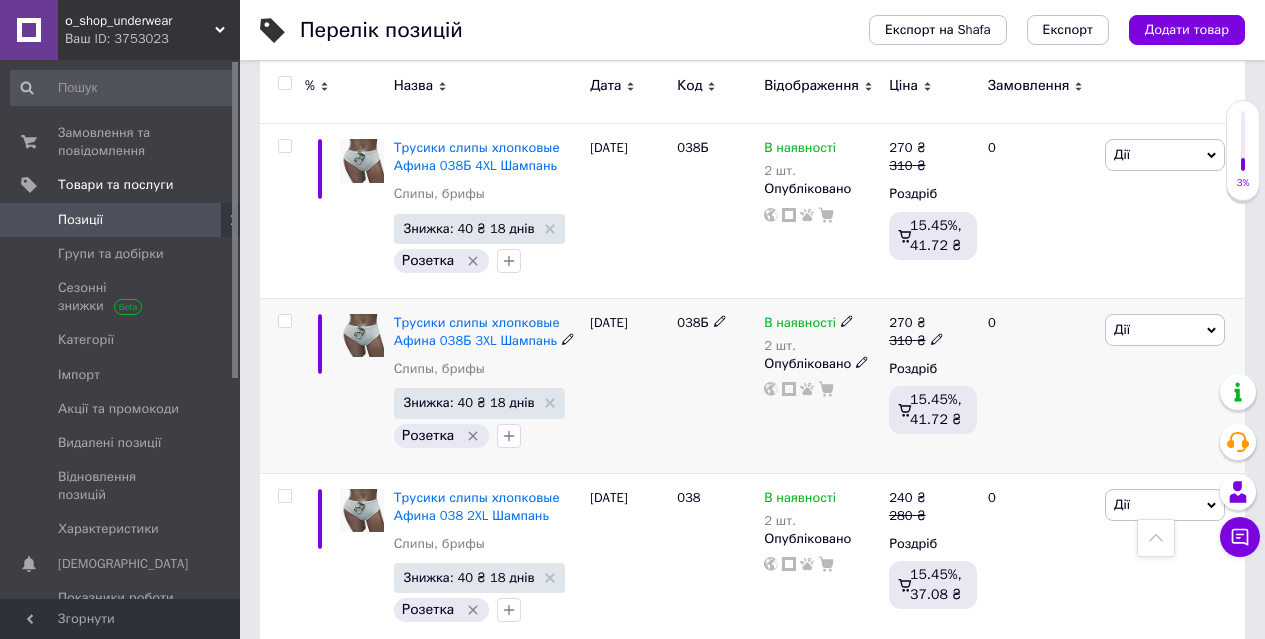 click on "Дії" at bounding box center [1165, 330] 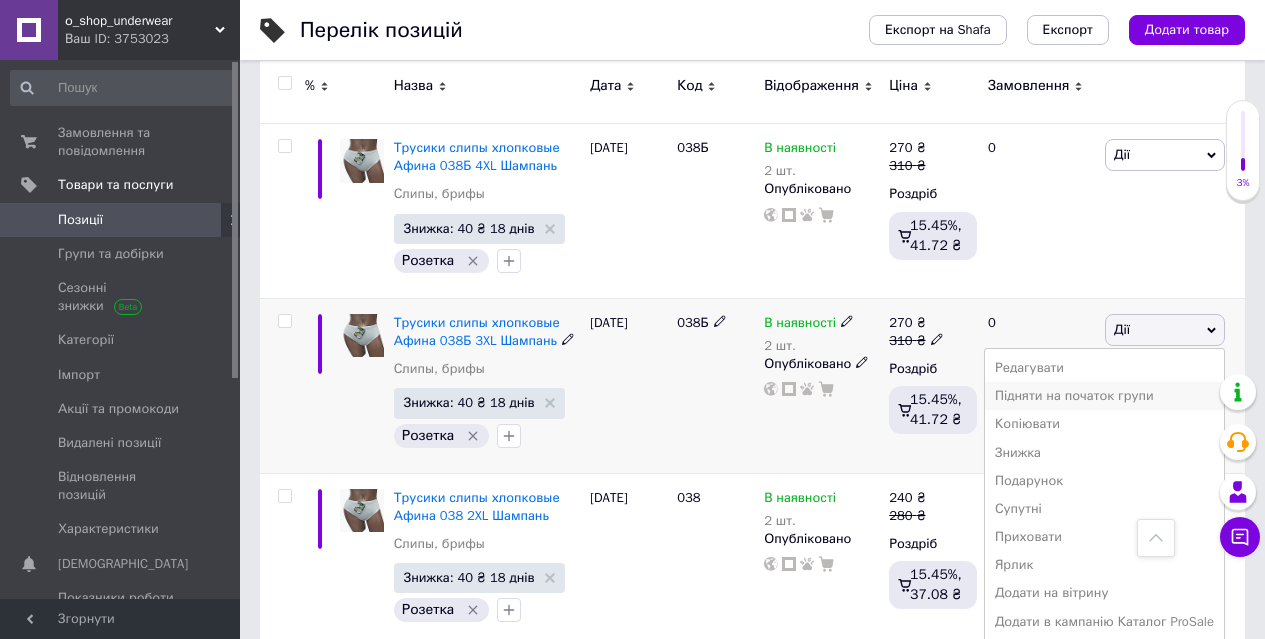 click on "Підняти на початок групи" at bounding box center (1104, 396) 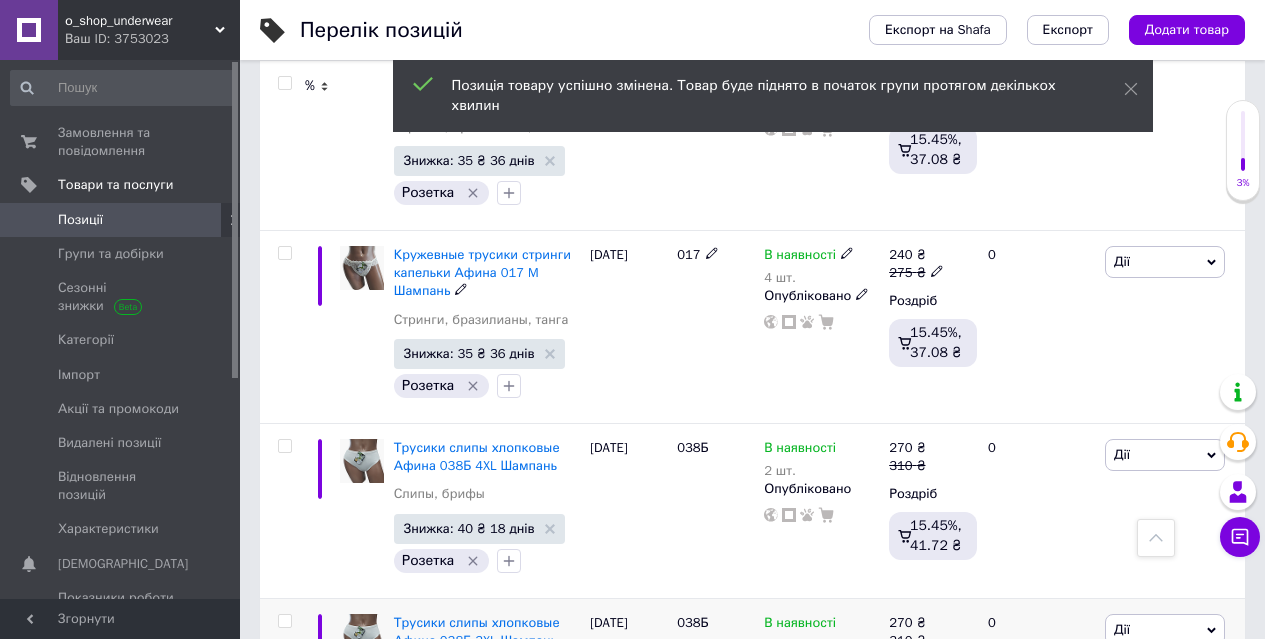 scroll, scrollTop: 12735, scrollLeft: 0, axis: vertical 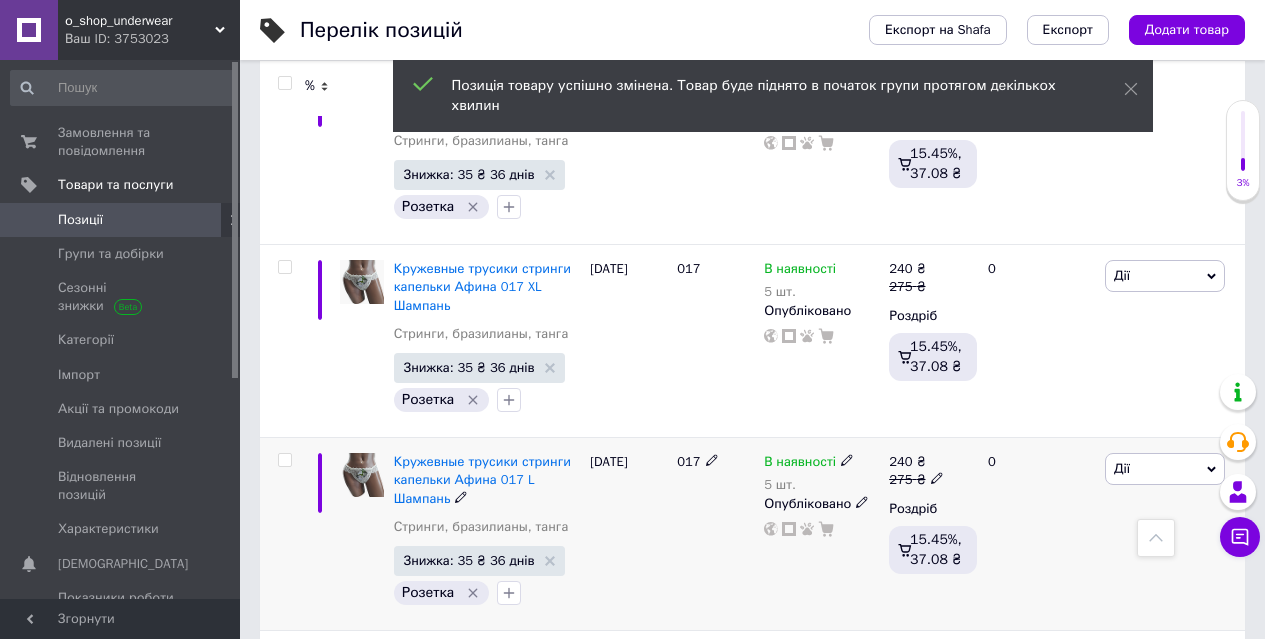 click on "Дії" at bounding box center [1165, 469] 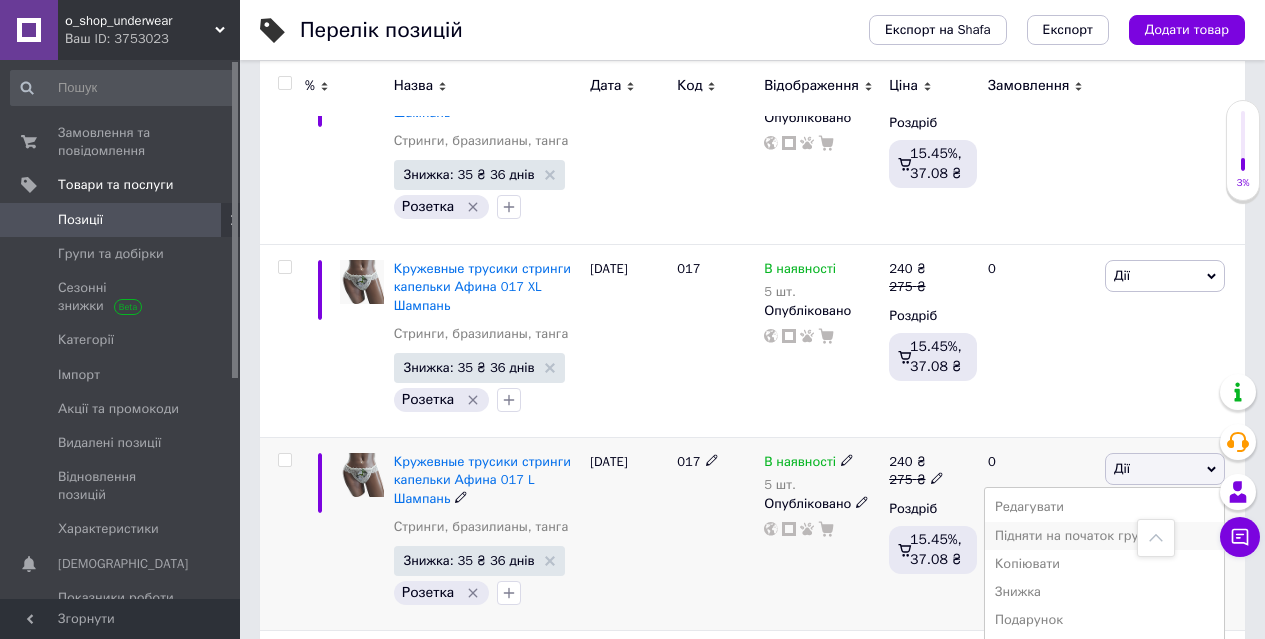 click on "Підняти на початок групи" at bounding box center [1104, 536] 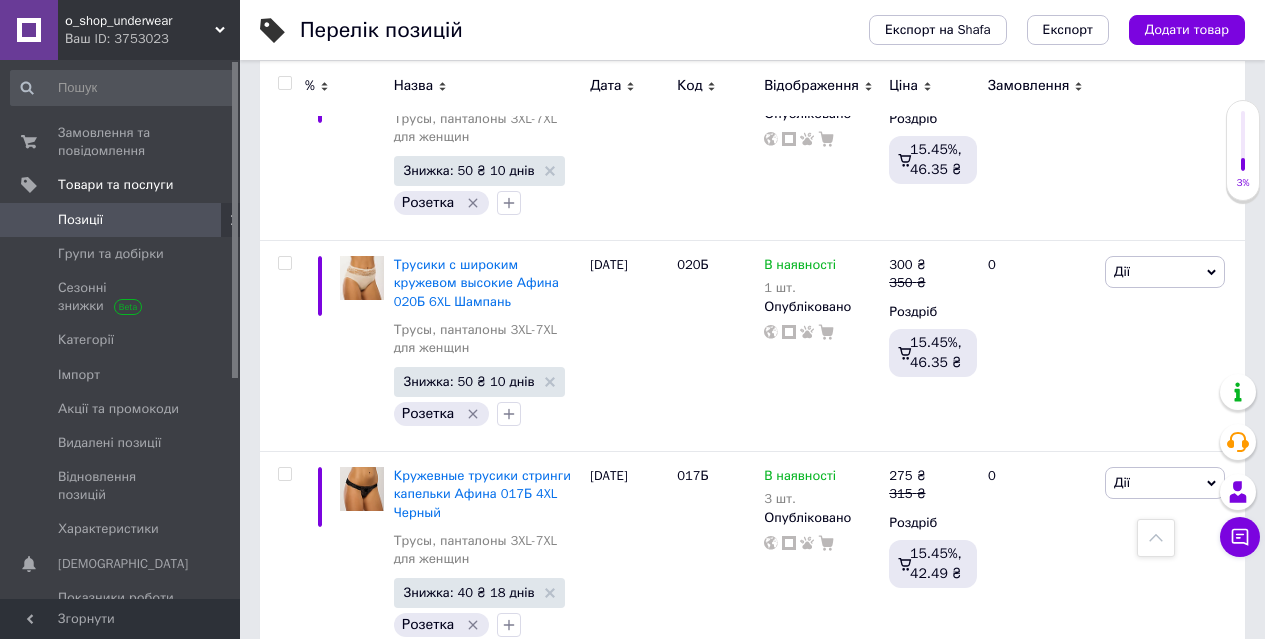 scroll, scrollTop: 11735, scrollLeft: 0, axis: vertical 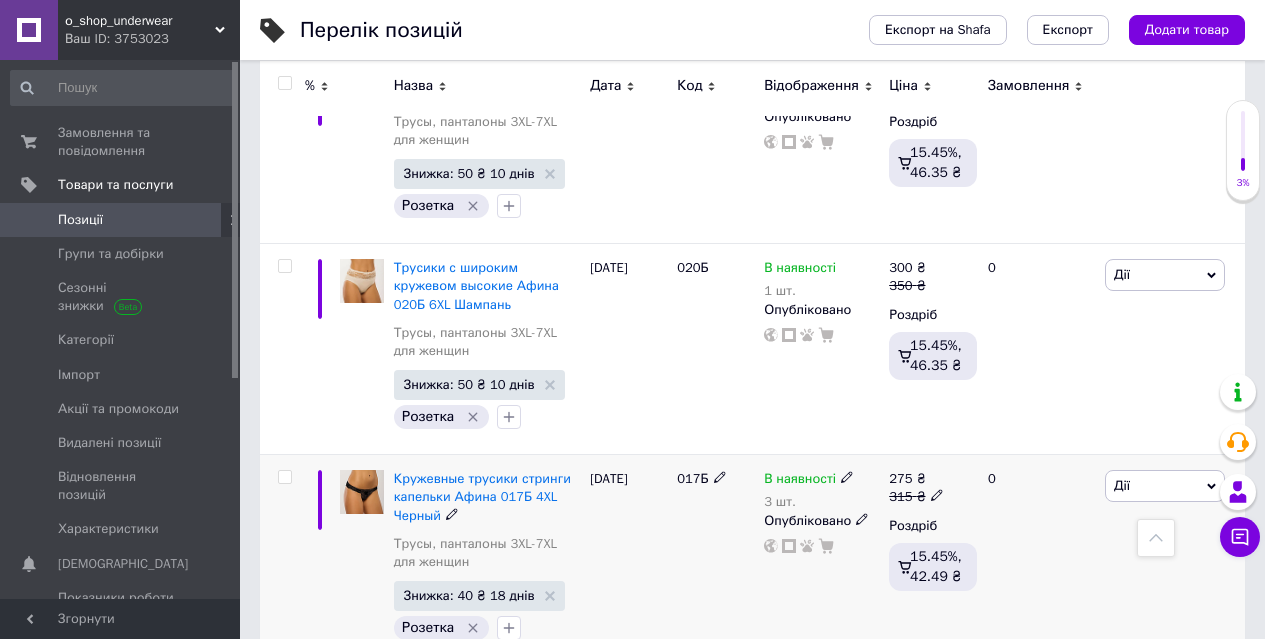 click on "Дії" at bounding box center (1165, 486) 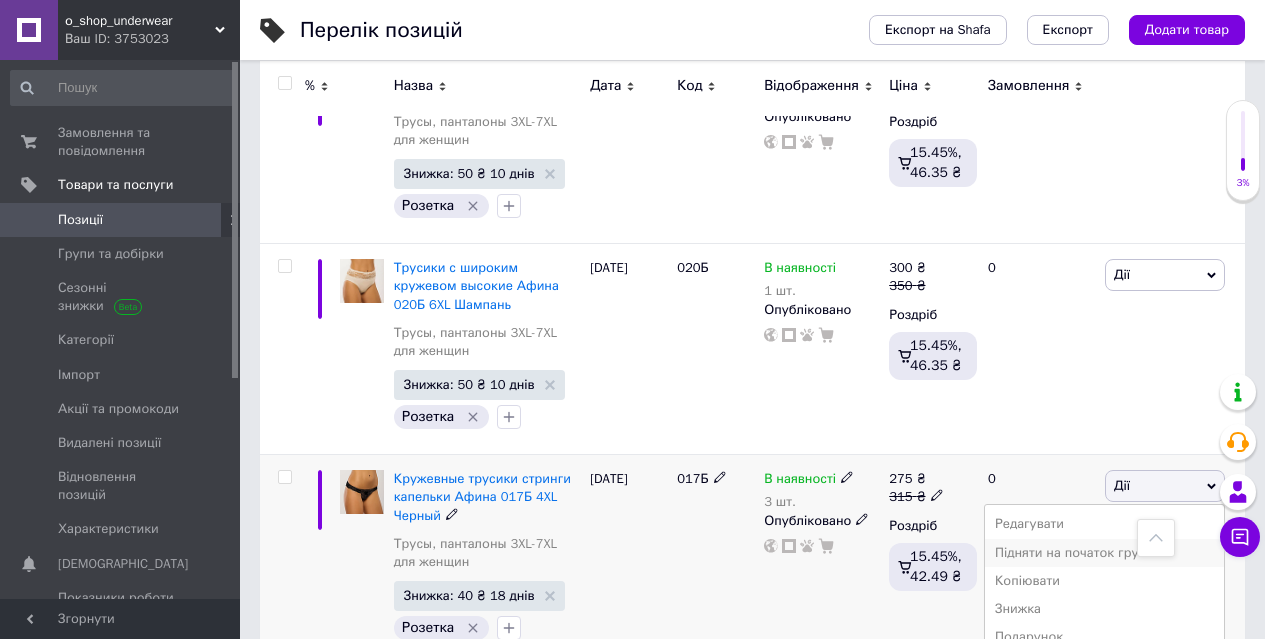 click on "Підняти на початок групи" at bounding box center [1104, 553] 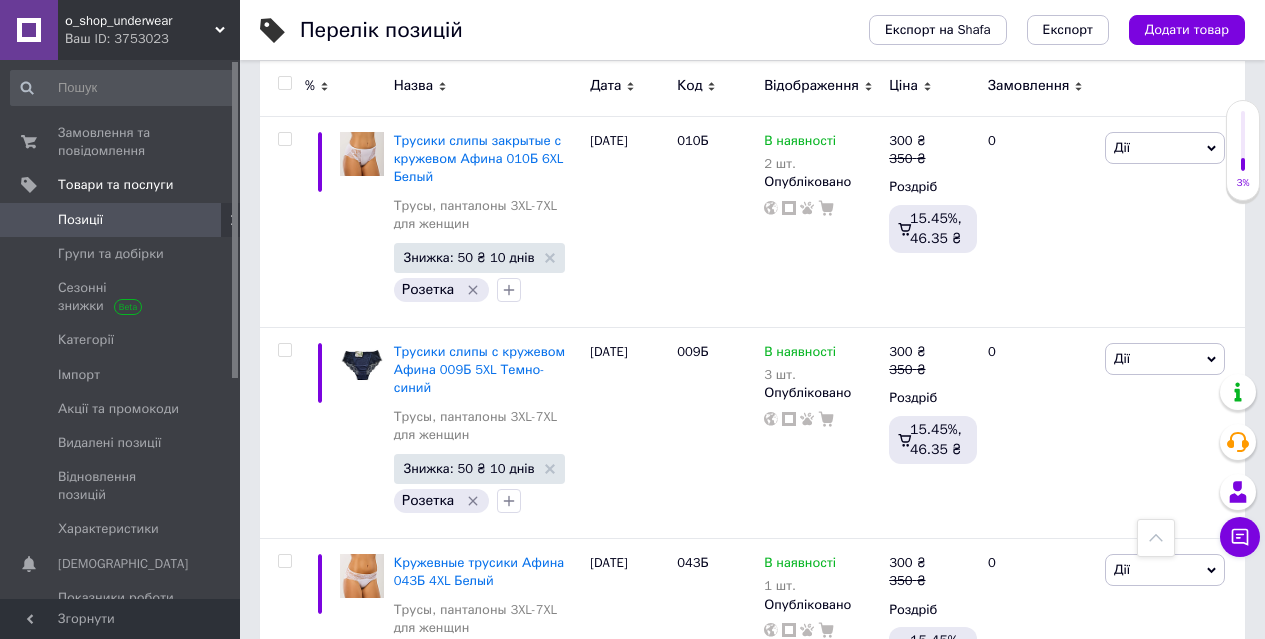 scroll, scrollTop: 11235, scrollLeft: 0, axis: vertical 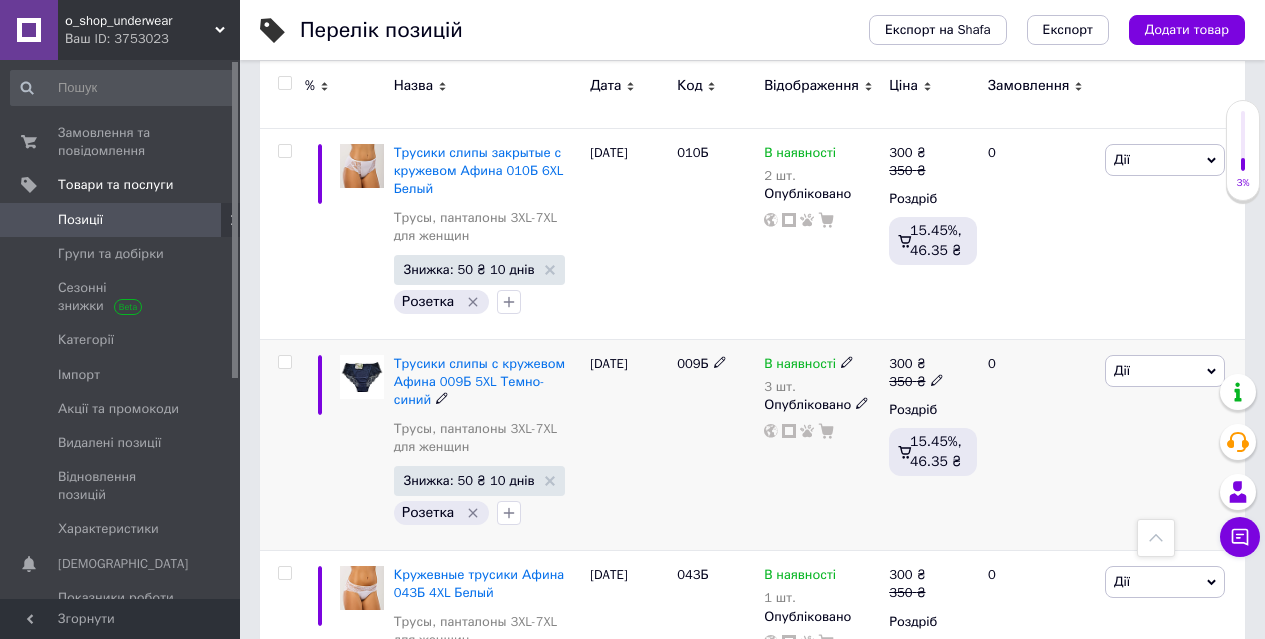 drag, startPoint x: 1139, startPoint y: 228, endPoint x: 1145, endPoint y: 269, distance: 41.4367 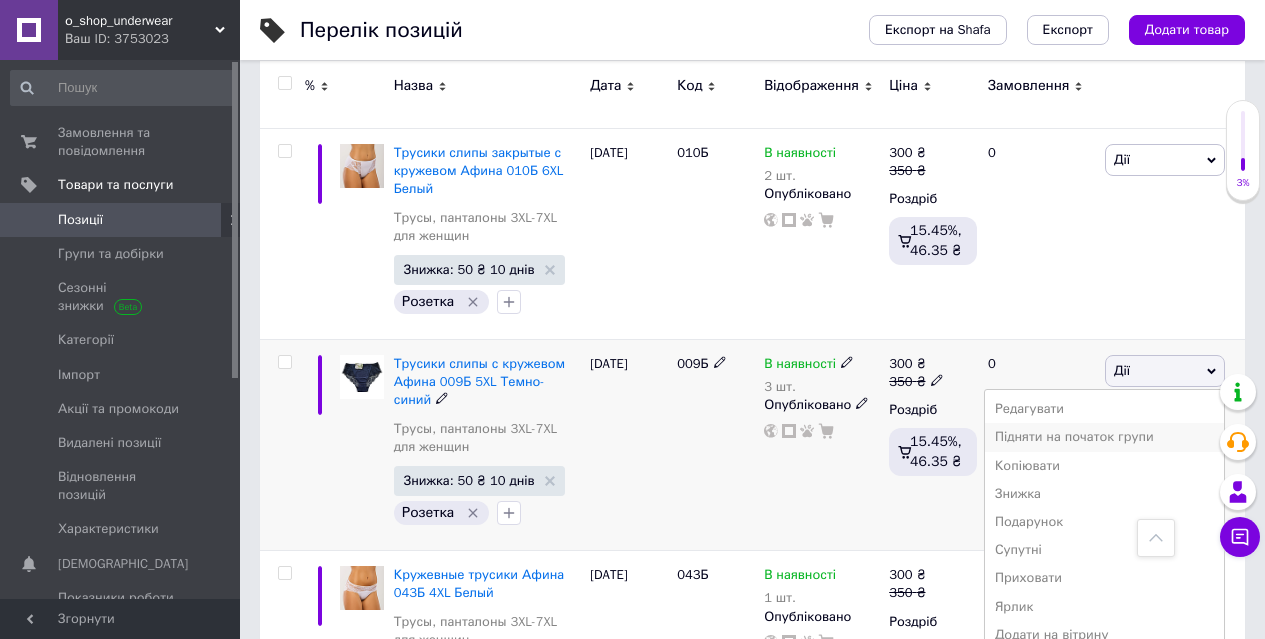 click on "Підняти на початок групи" at bounding box center [1104, 437] 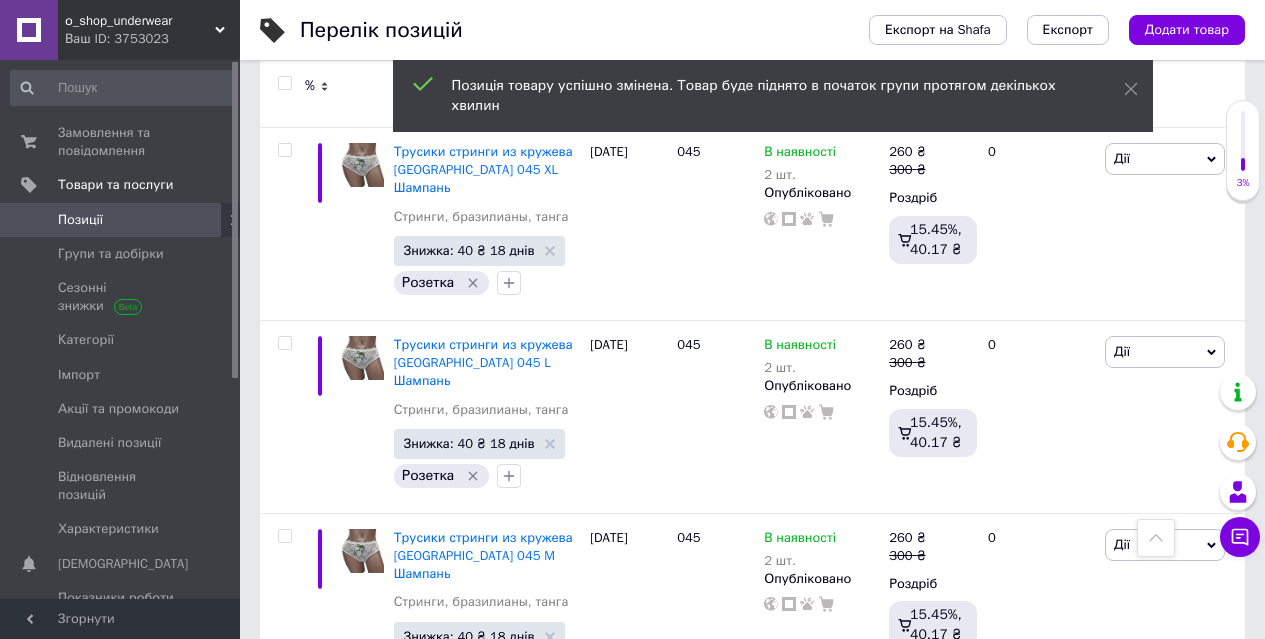 scroll, scrollTop: 10435, scrollLeft: 0, axis: vertical 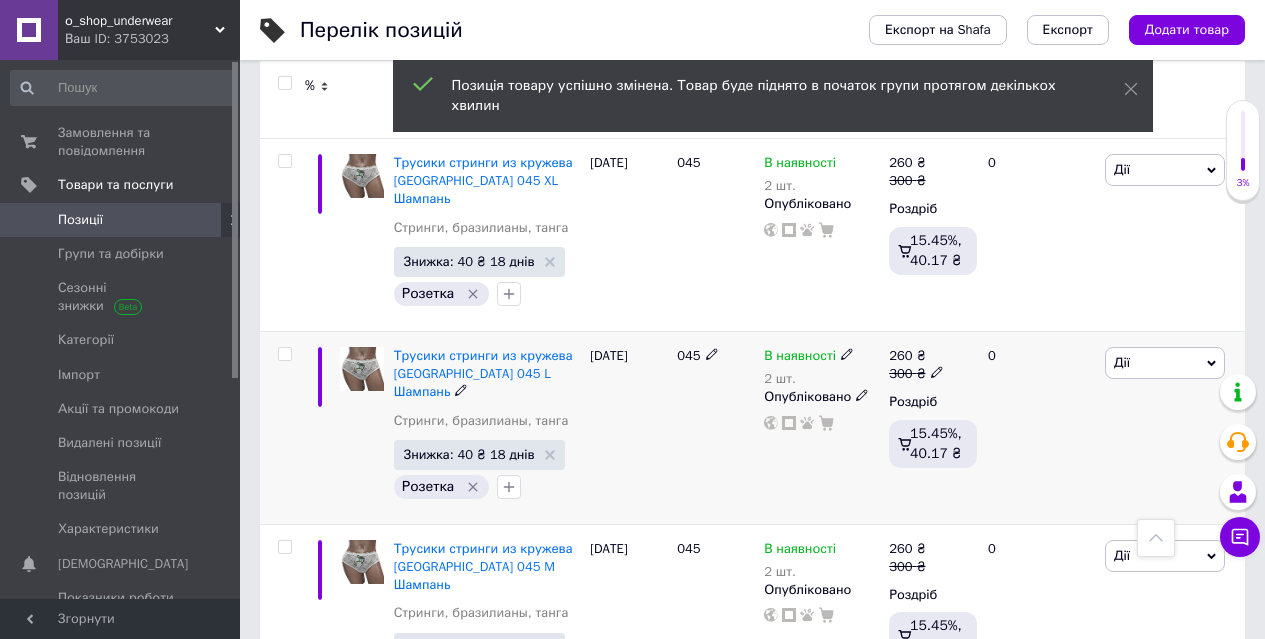 click on "Дії" at bounding box center [1165, 363] 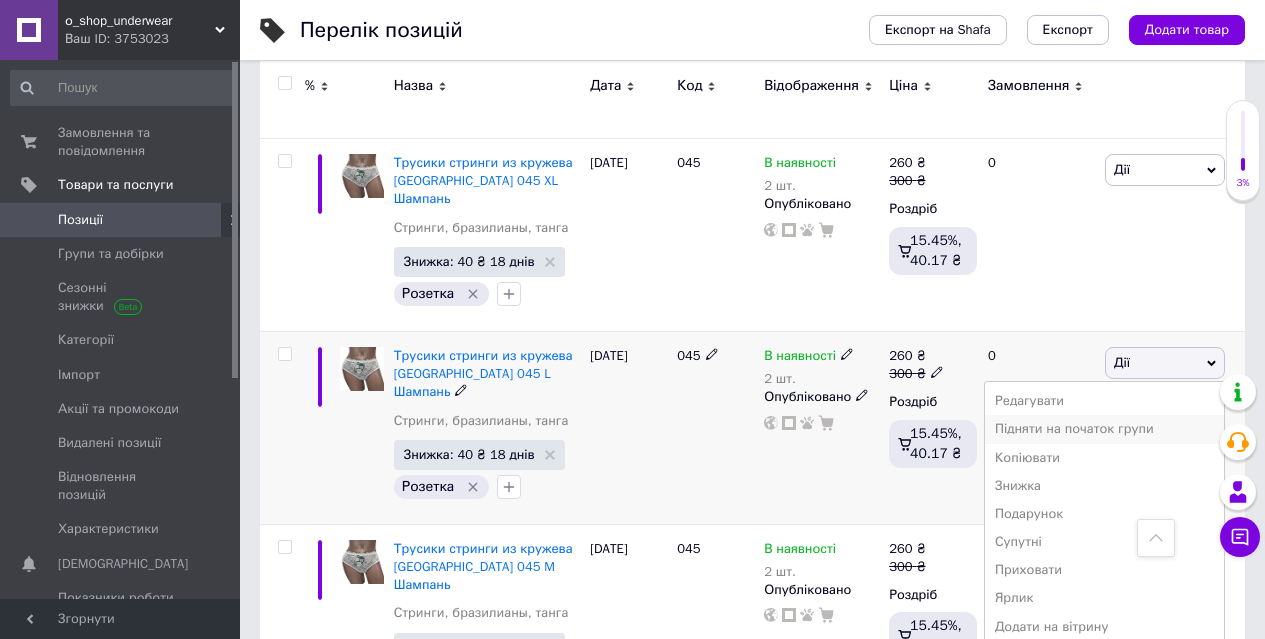 click on "Підняти на початок групи" at bounding box center (1104, 429) 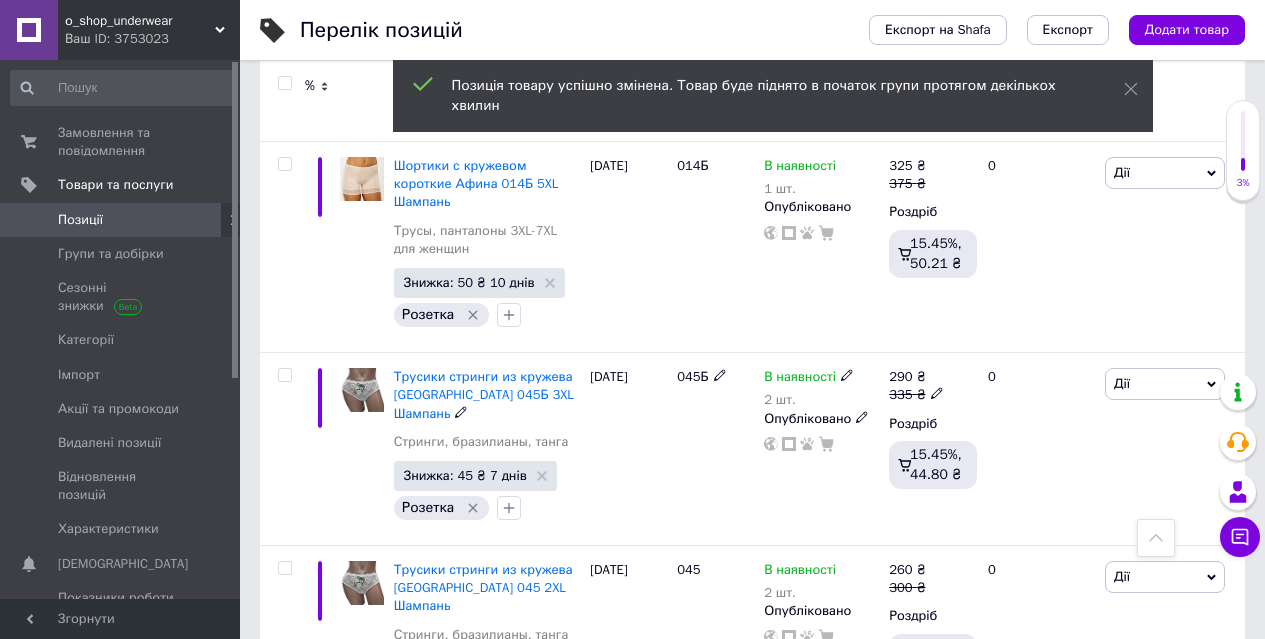 scroll, scrollTop: 9535, scrollLeft: 0, axis: vertical 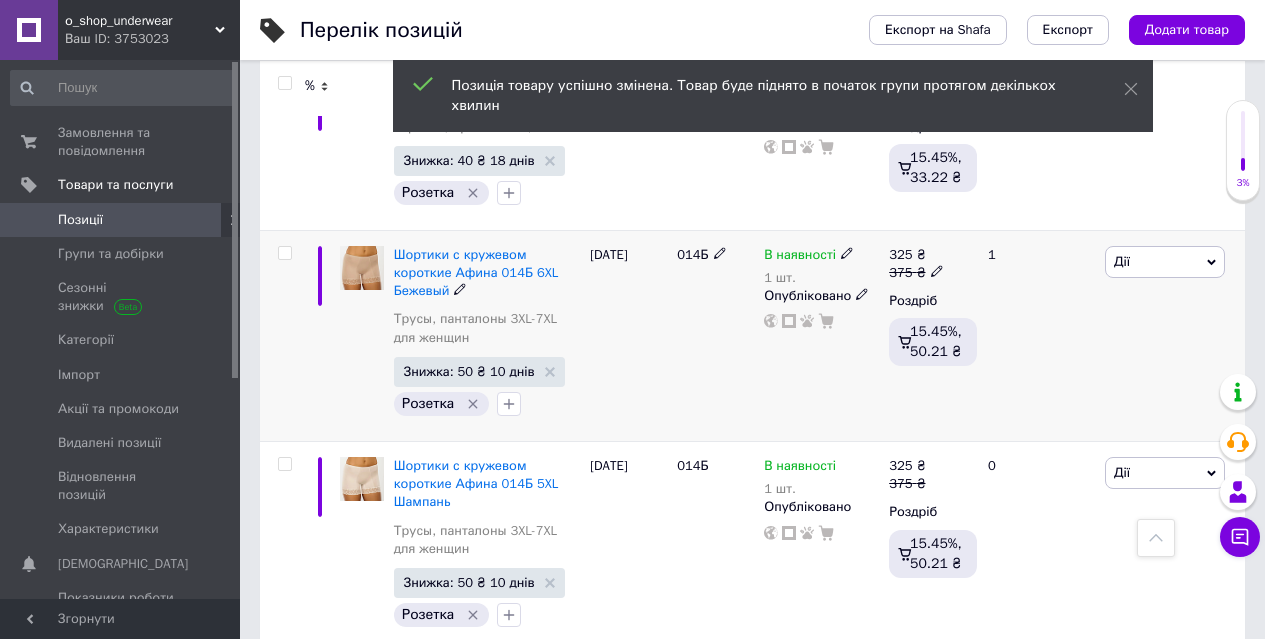 click on "Дії" at bounding box center [1122, 261] 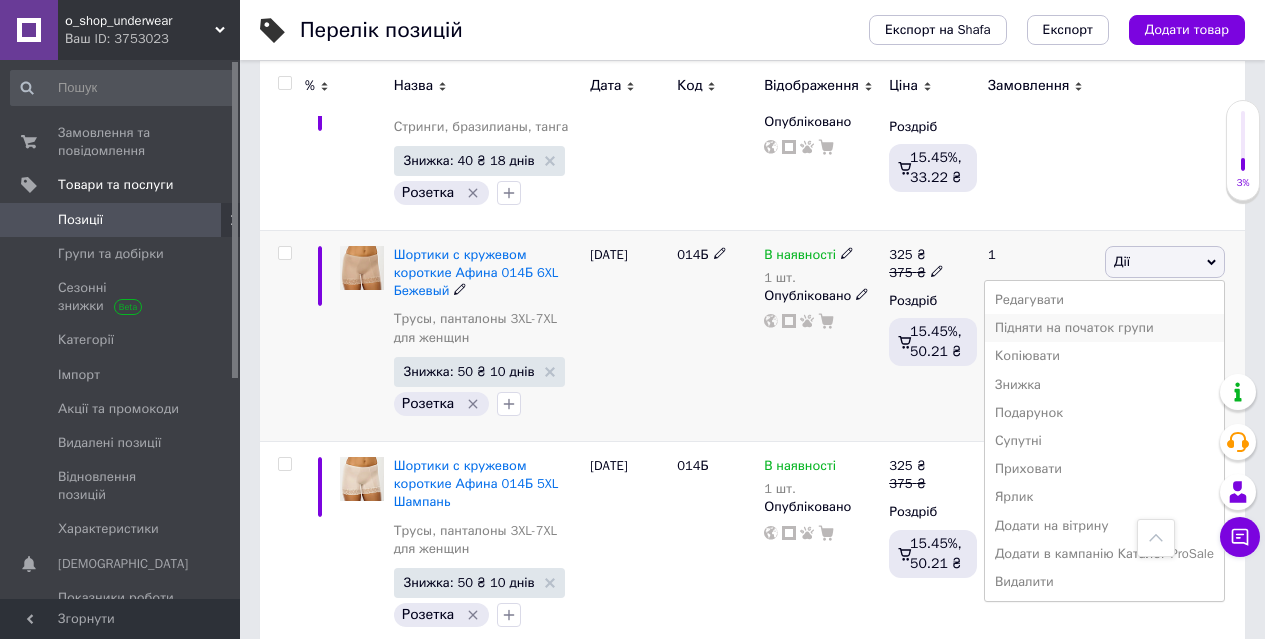 click on "Підняти на початок групи" at bounding box center (1104, 328) 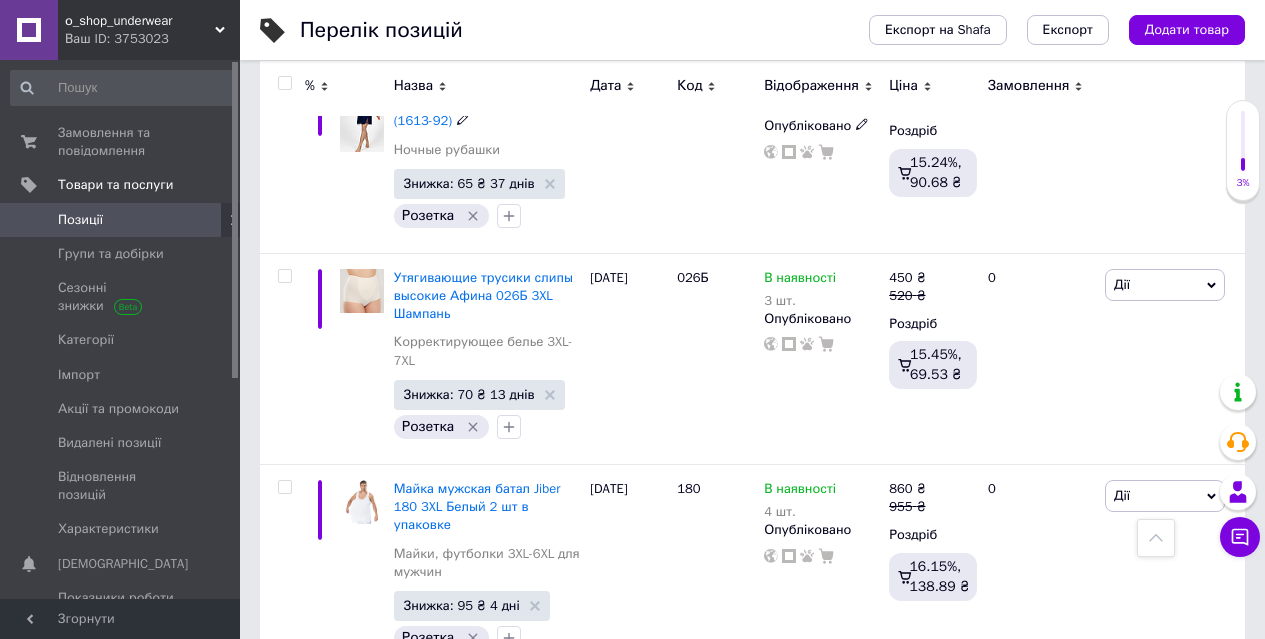 scroll, scrollTop: 9035, scrollLeft: 0, axis: vertical 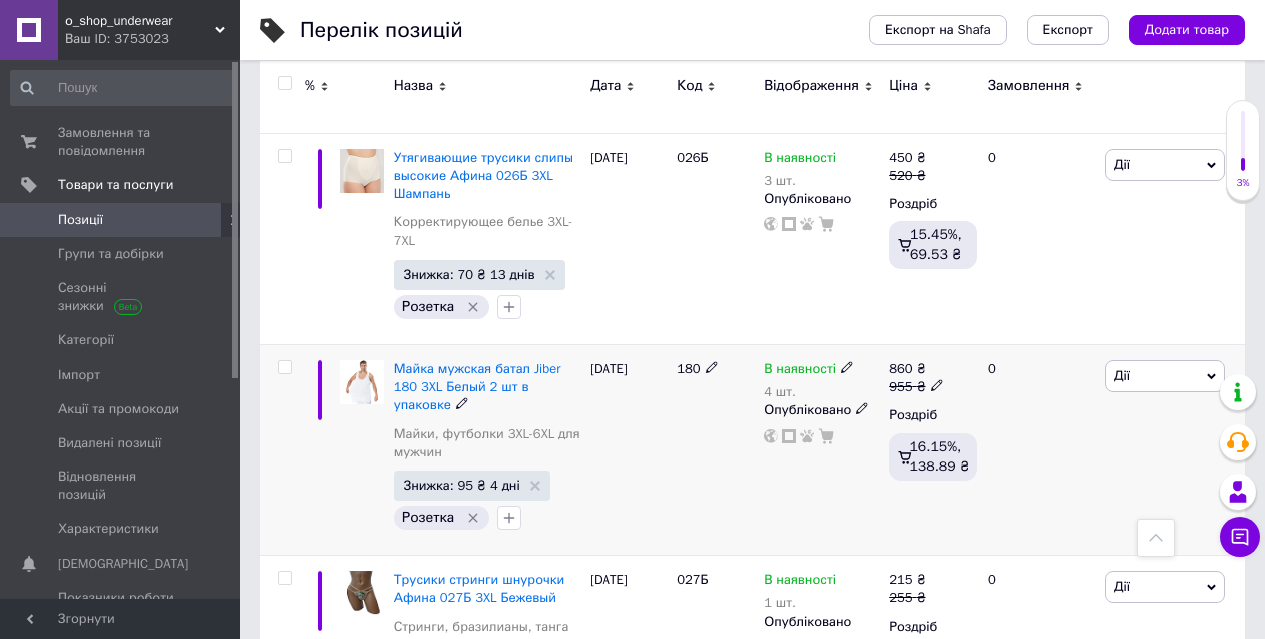 click on "Дії" at bounding box center [1122, 375] 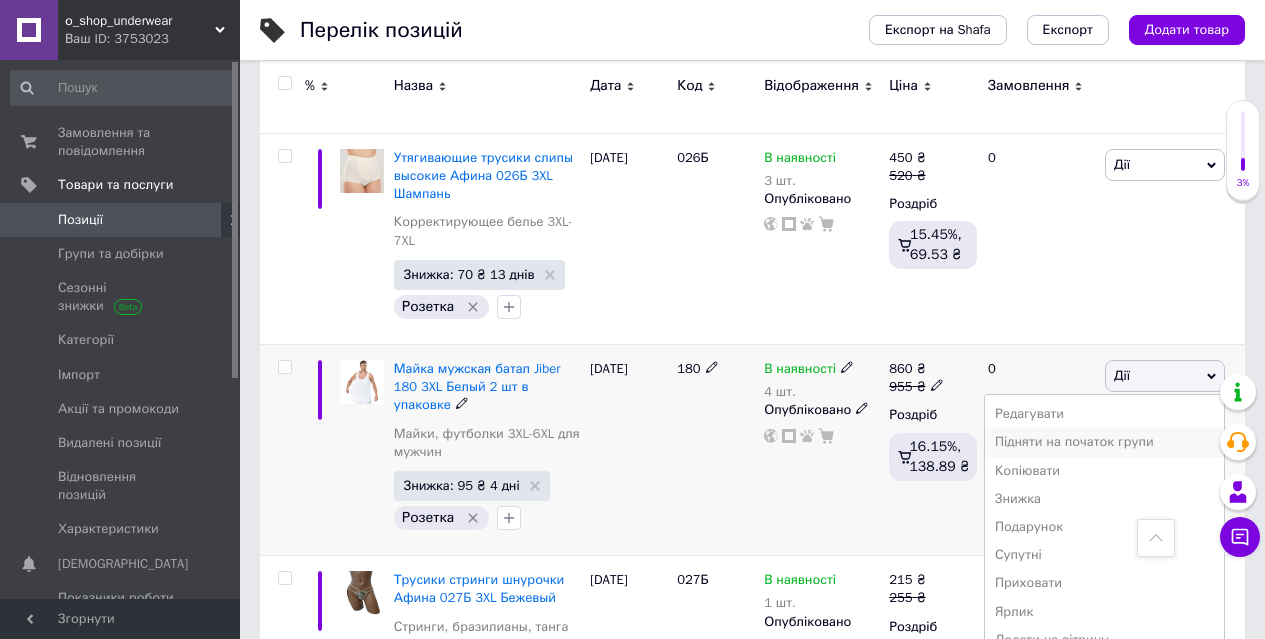 click on "Підняти на початок групи" at bounding box center (1104, 442) 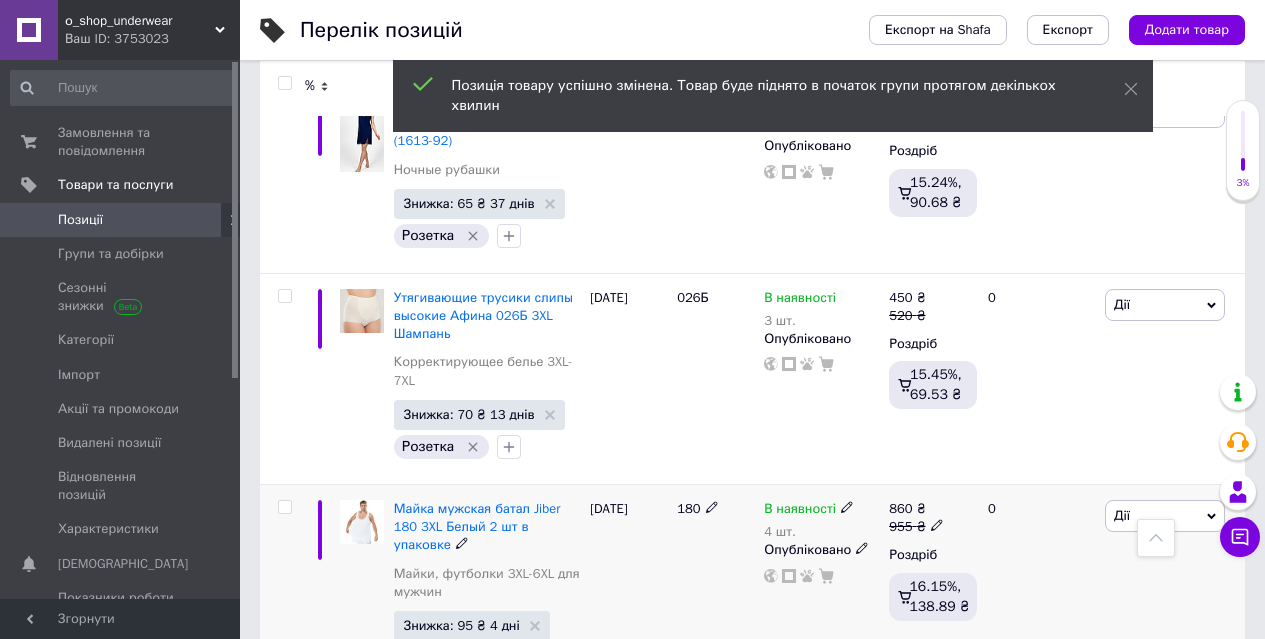 scroll, scrollTop: 8735, scrollLeft: 0, axis: vertical 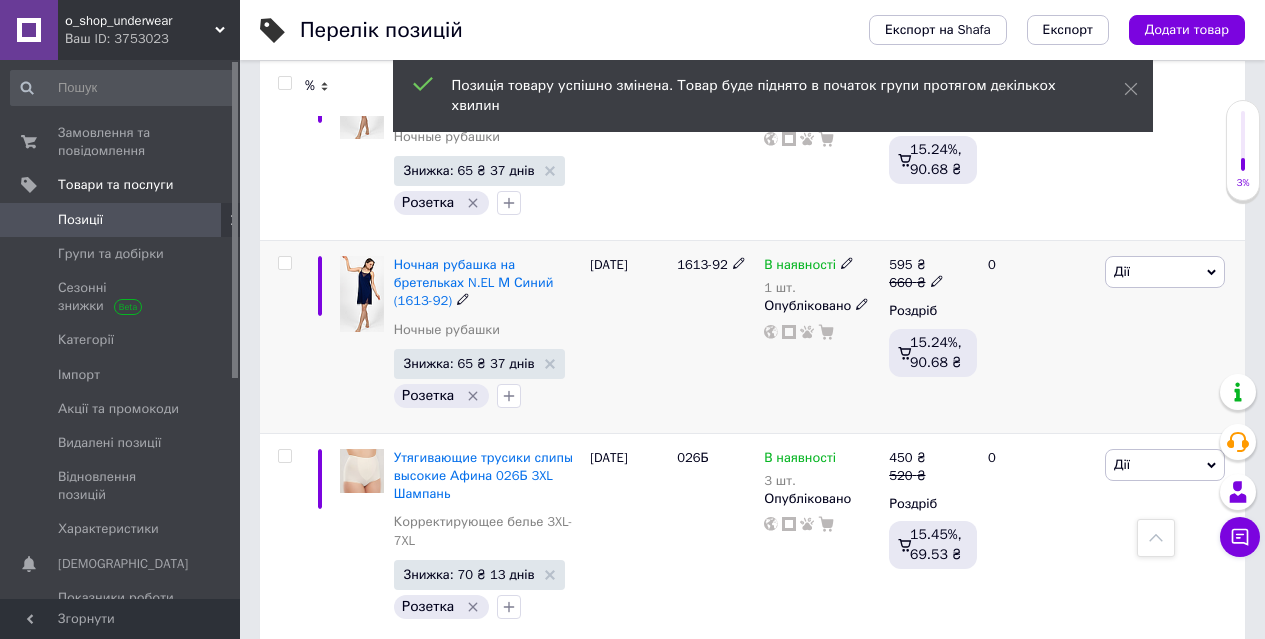 click on "Дії" at bounding box center (1165, 272) 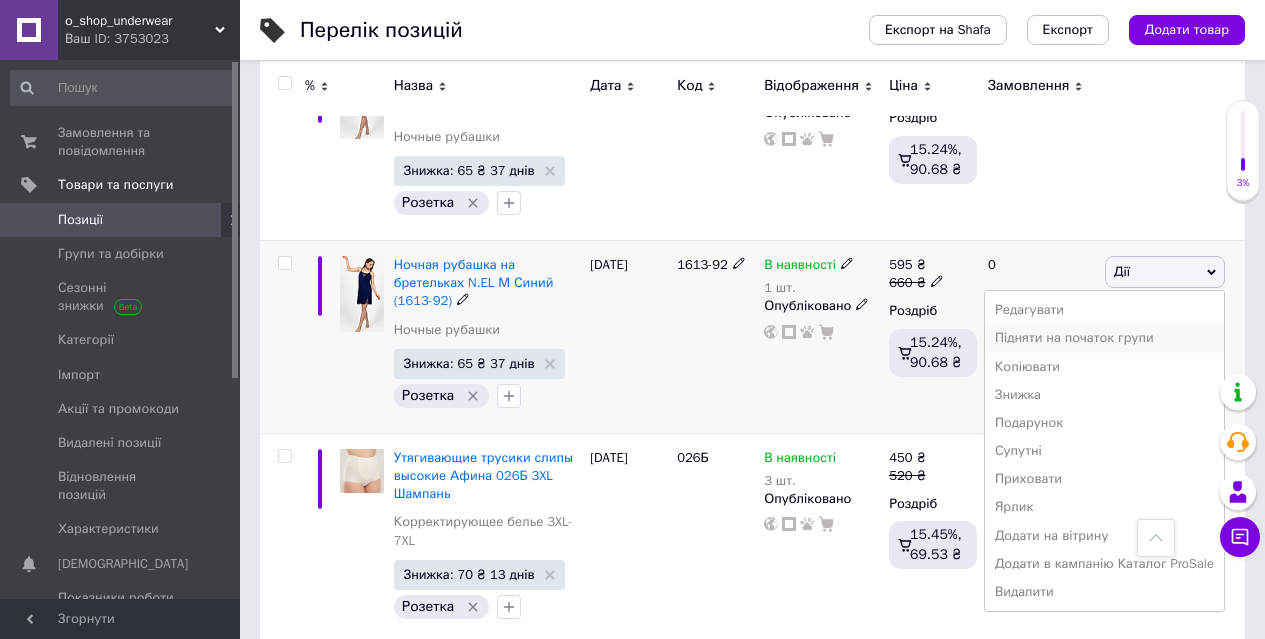 click on "Підняти на початок групи" at bounding box center [1104, 338] 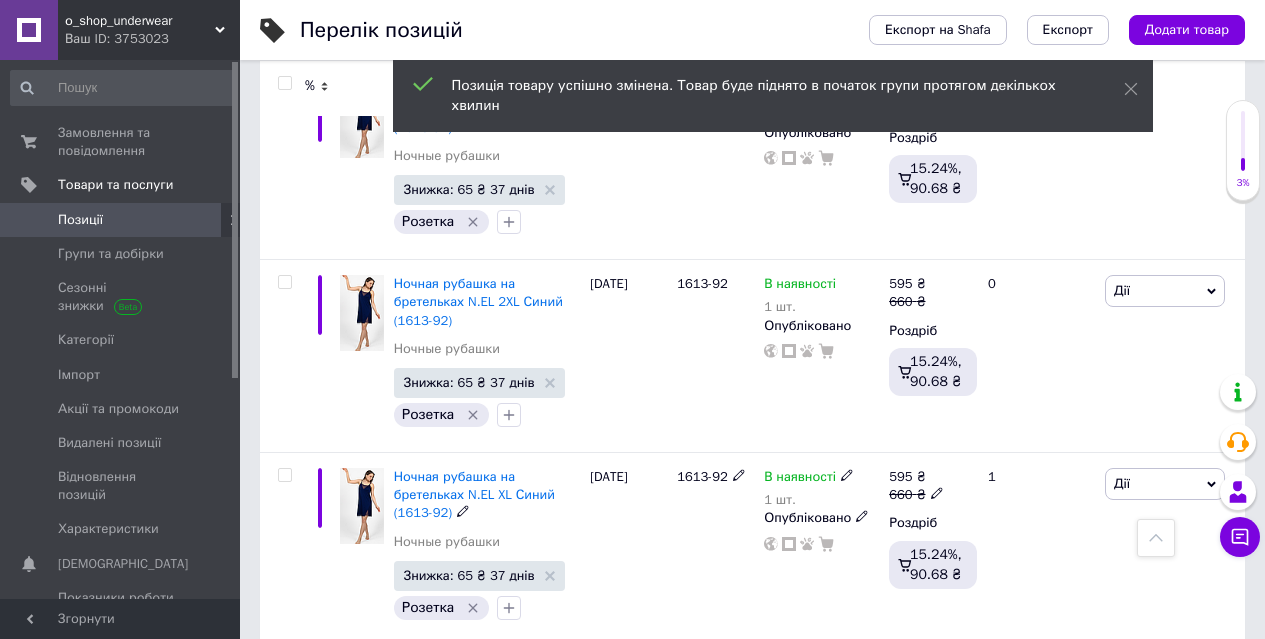 scroll, scrollTop: 8135, scrollLeft: 0, axis: vertical 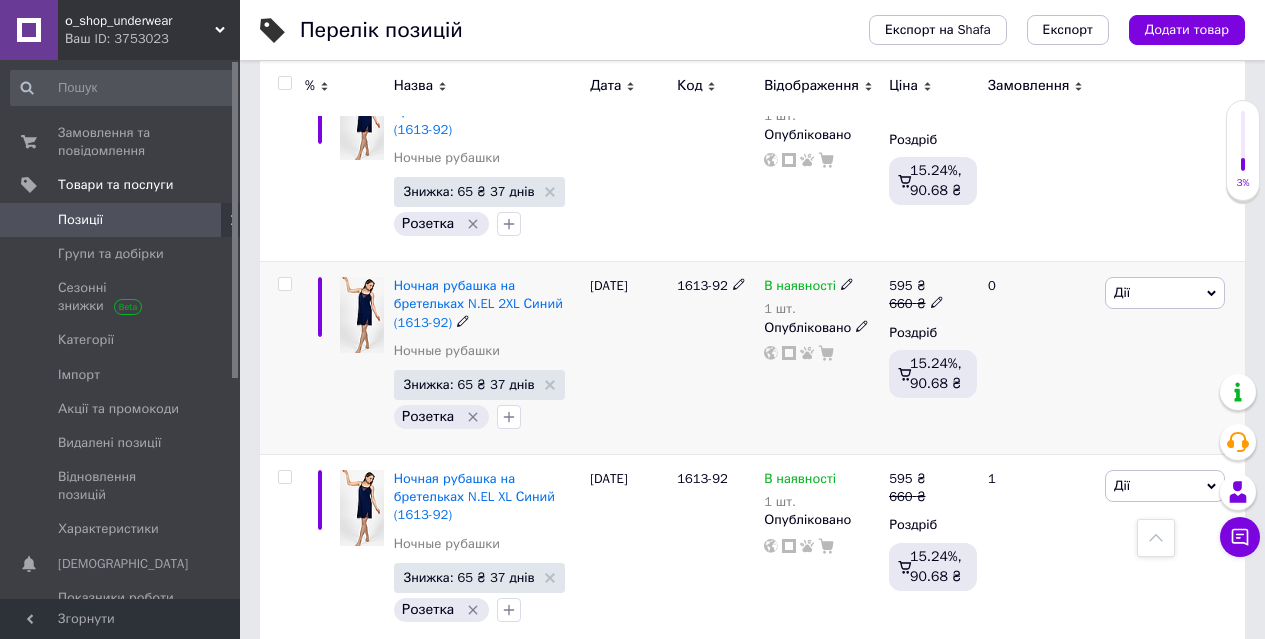 click on "Дії" at bounding box center (1165, 293) 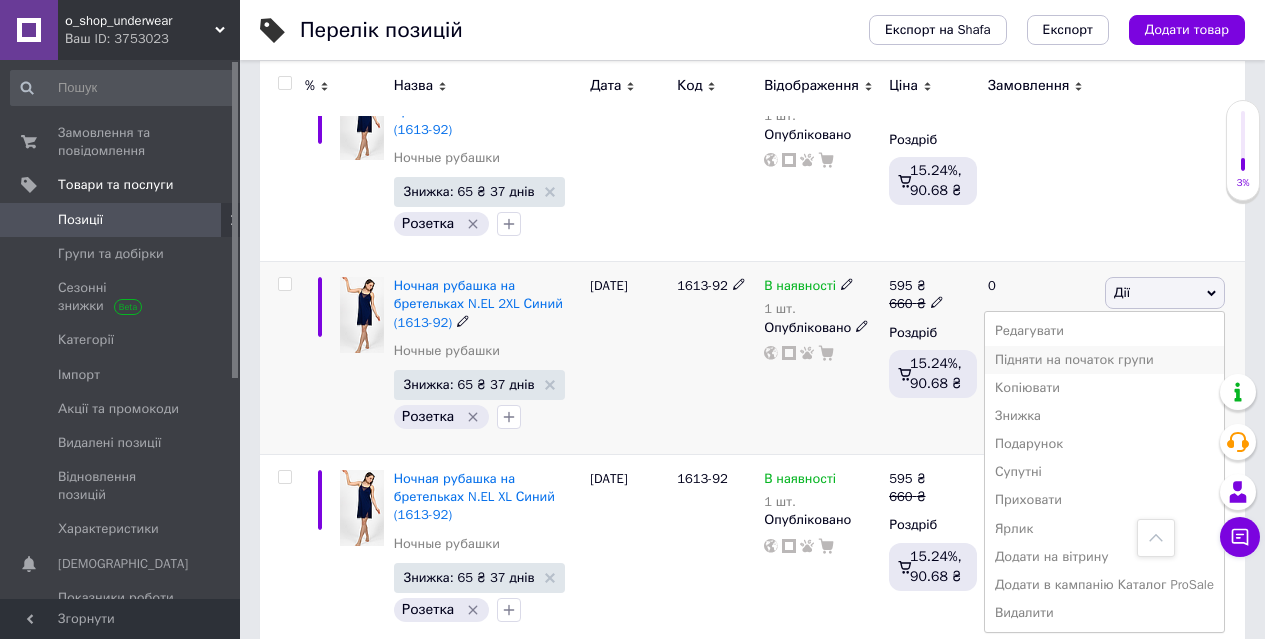 click on "Підняти на початок групи" at bounding box center (1104, 360) 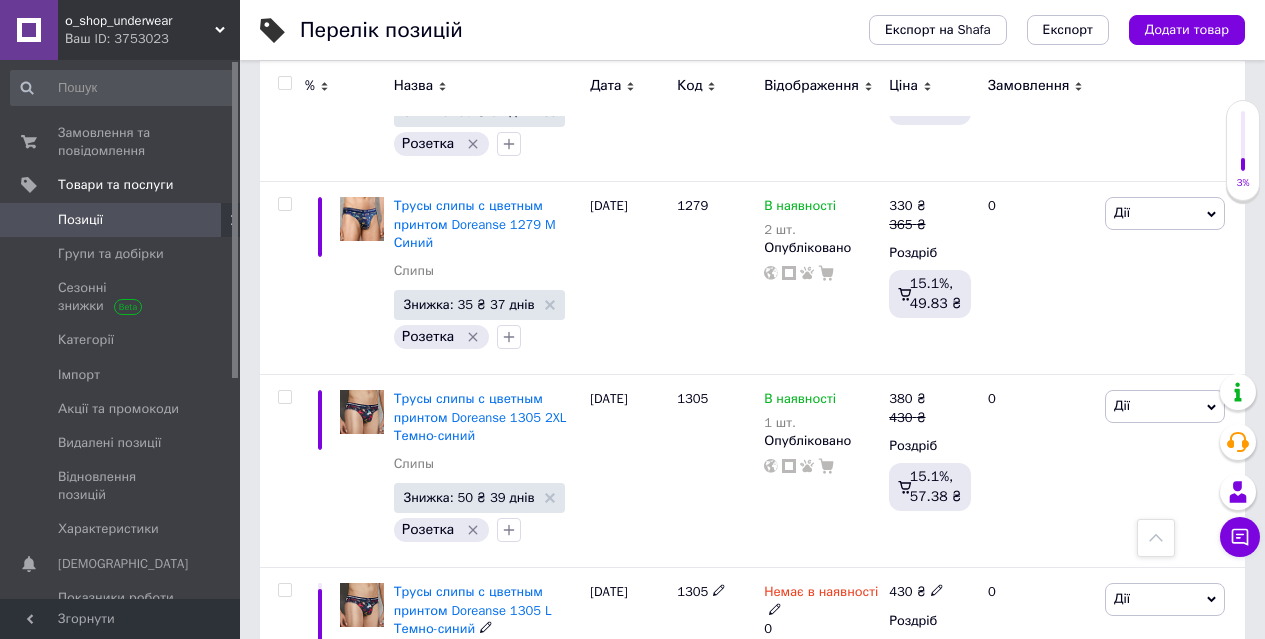 scroll, scrollTop: 7235, scrollLeft: 0, axis: vertical 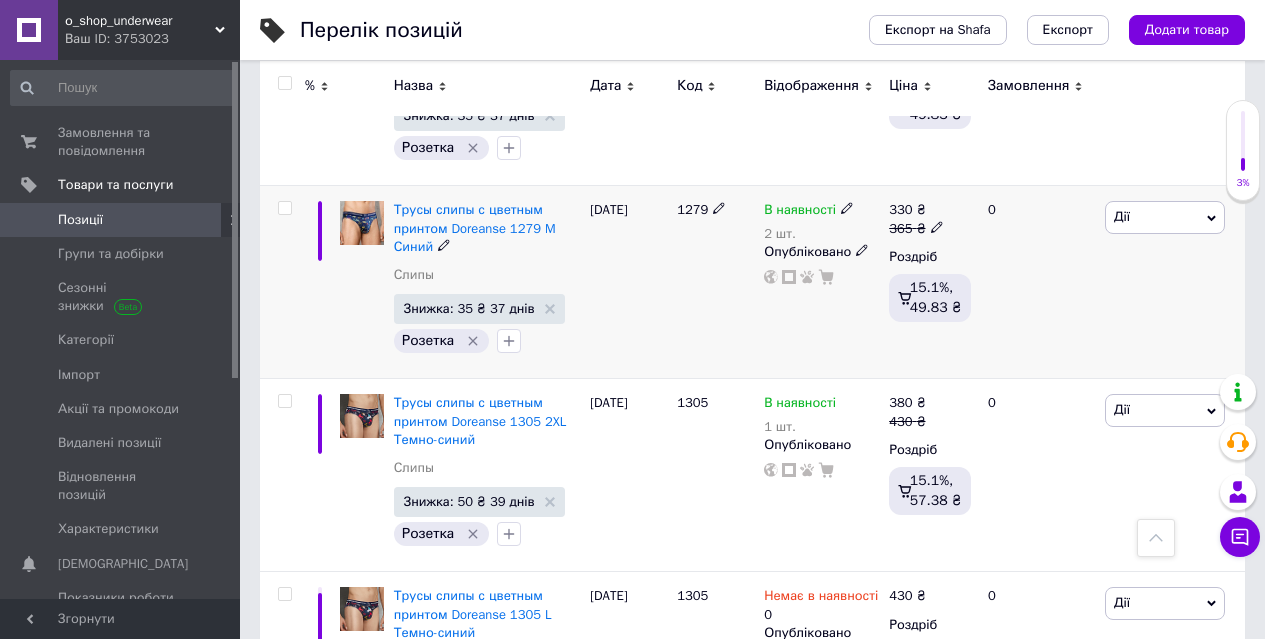 click on "Дії" at bounding box center (1165, 217) 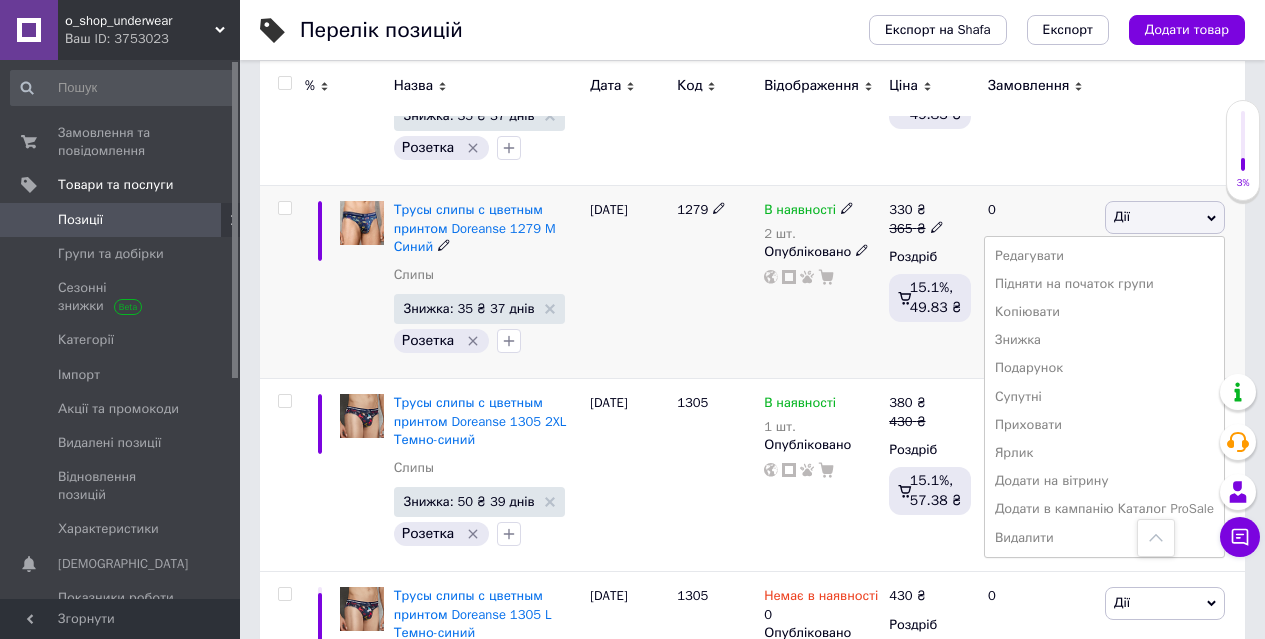click on "Підняти на початок групи" at bounding box center (1104, 284) 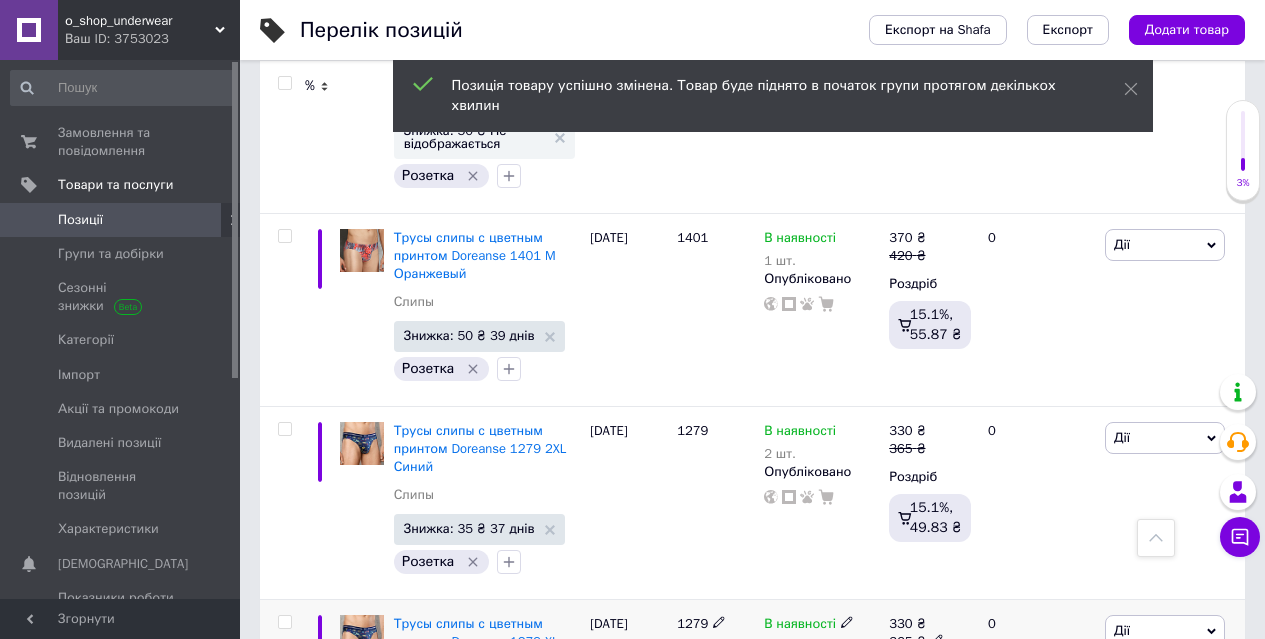 scroll, scrollTop: 6435, scrollLeft: 0, axis: vertical 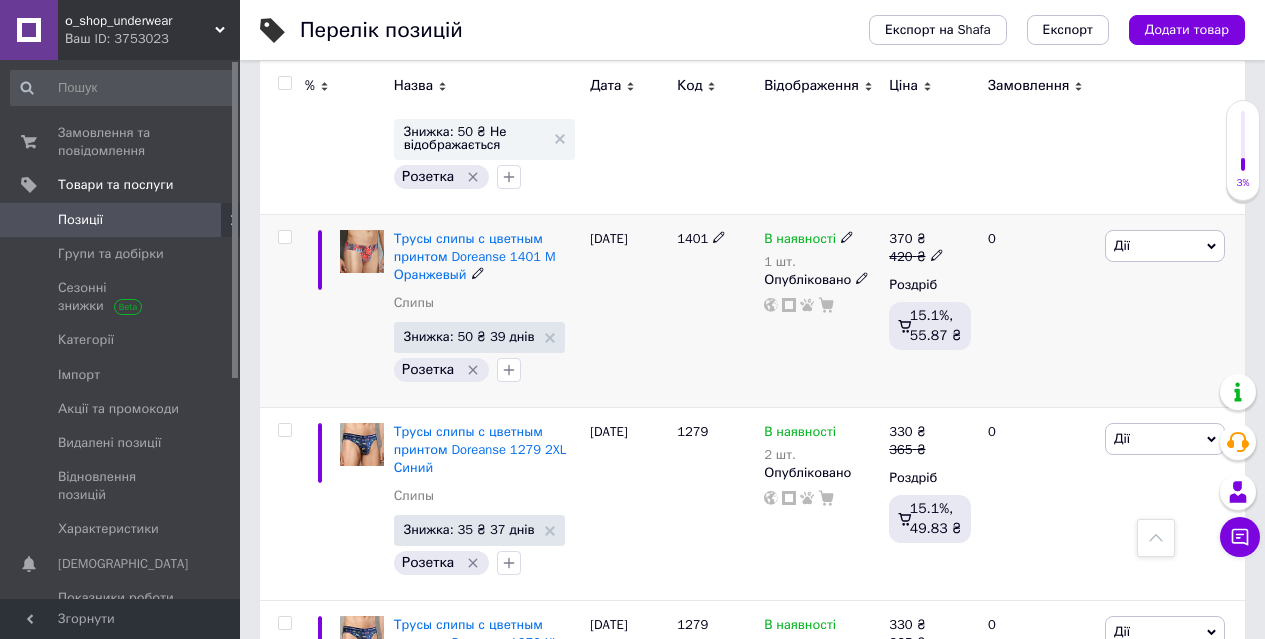click on "Дії" at bounding box center [1165, 246] 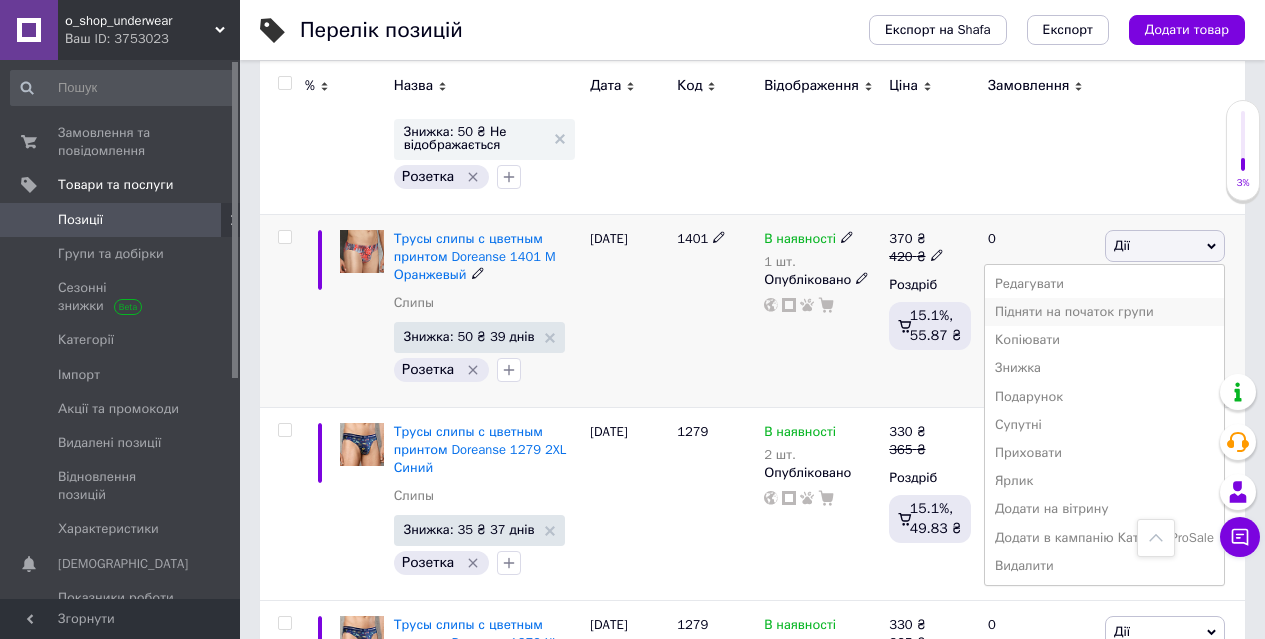 click on "Підняти на початок групи" at bounding box center [1104, 312] 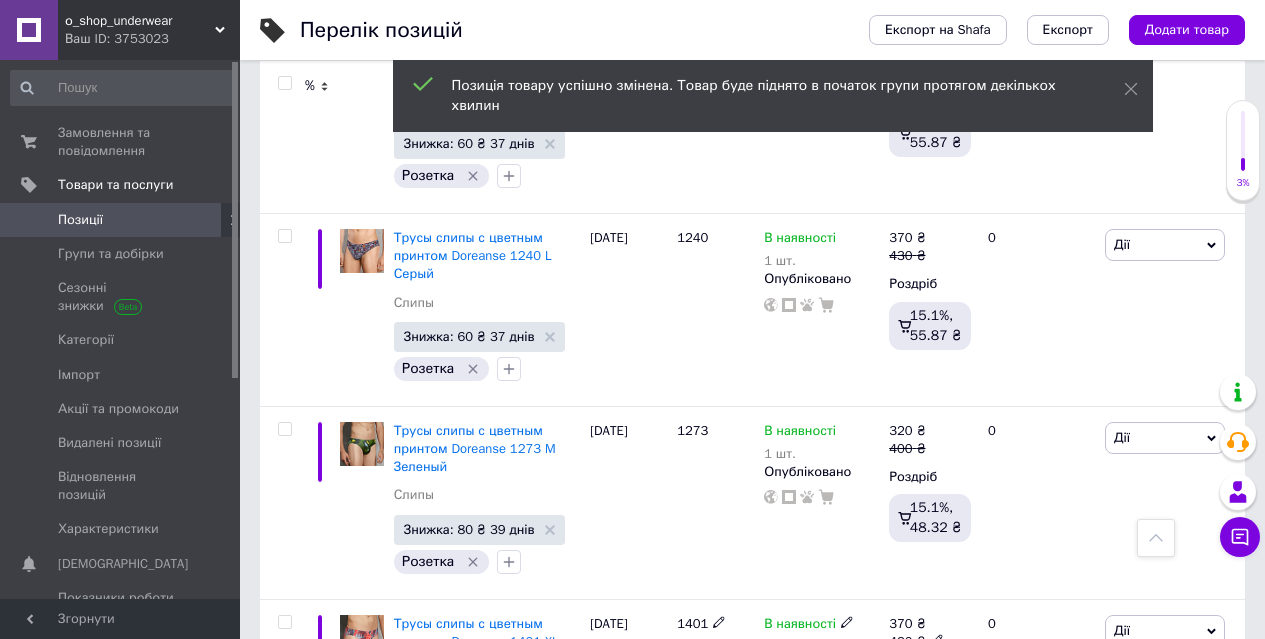 scroll, scrollTop: 5635, scrollLeft: 0, axis: vertical 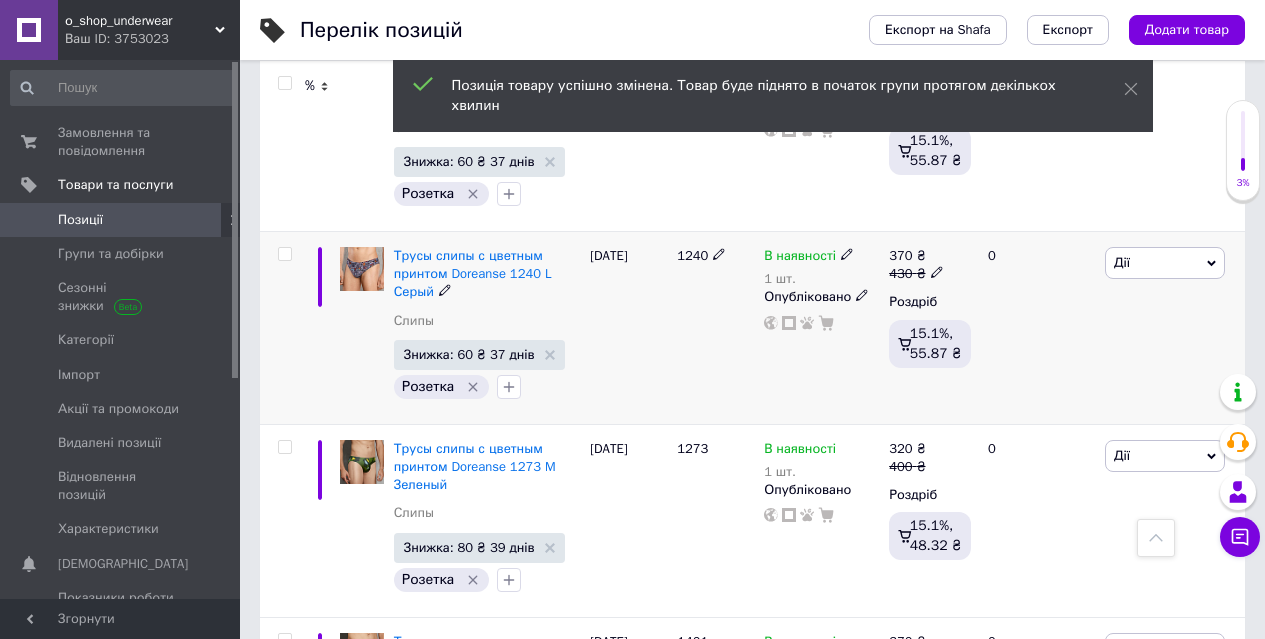 click on "Дії" at bounding box center (1165, 263) 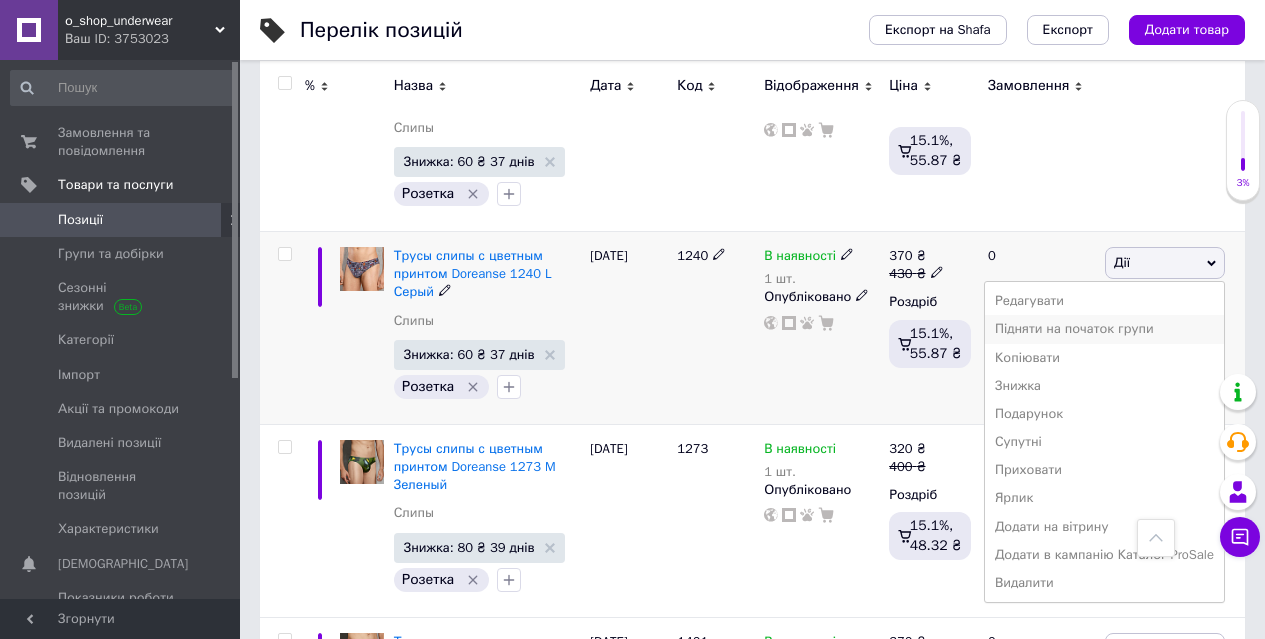 click on "Підняти на початок групи" at bounding box center [1104, 329] 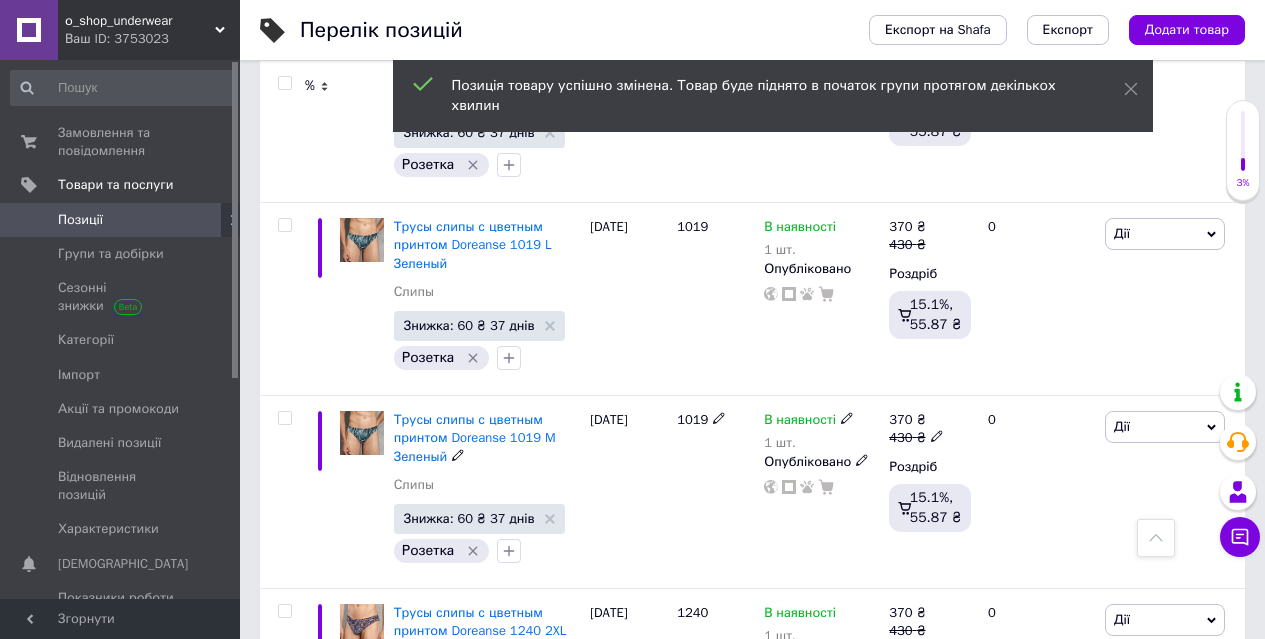 scroll, scrollTop: 4835, scrollLeft: 0, axis: vertical 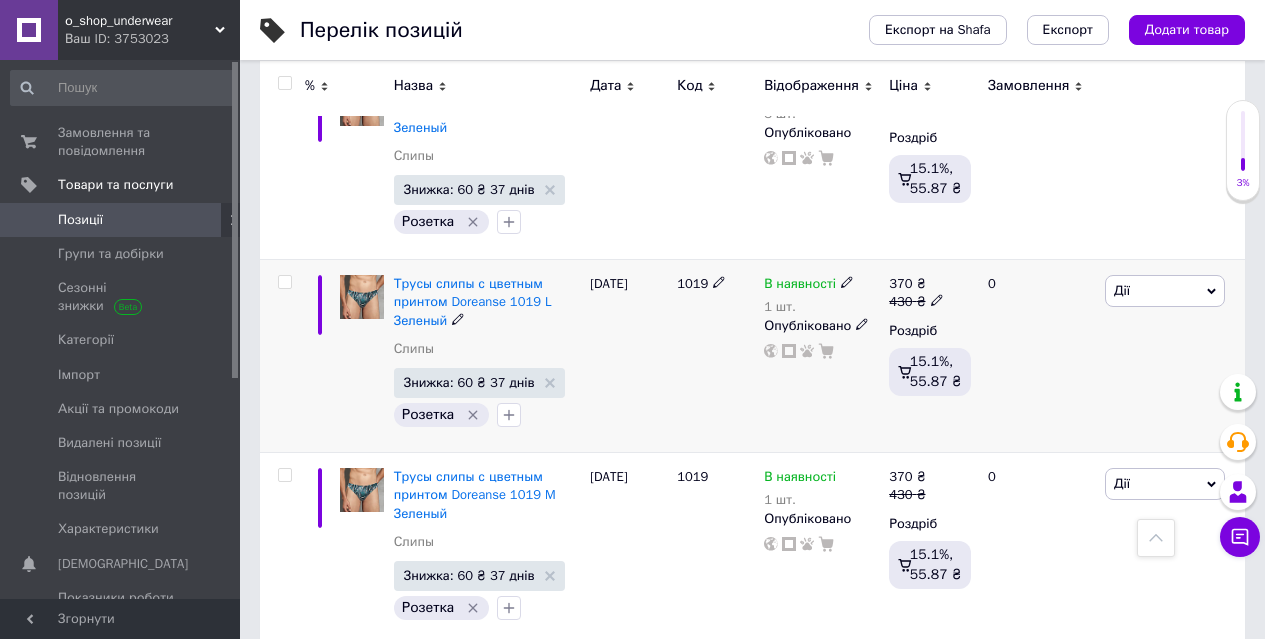 click on "Дії" at bounding box center (1122, 290) 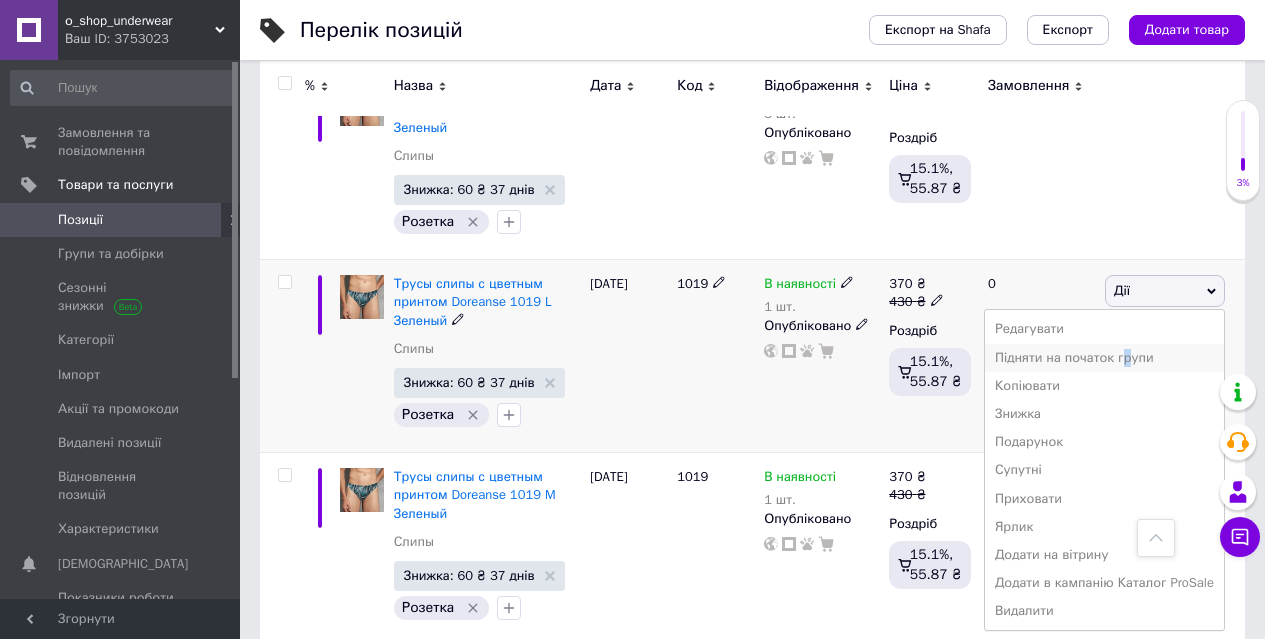 click on "Підняти на початок групи" at bounding box center [1104, 358] 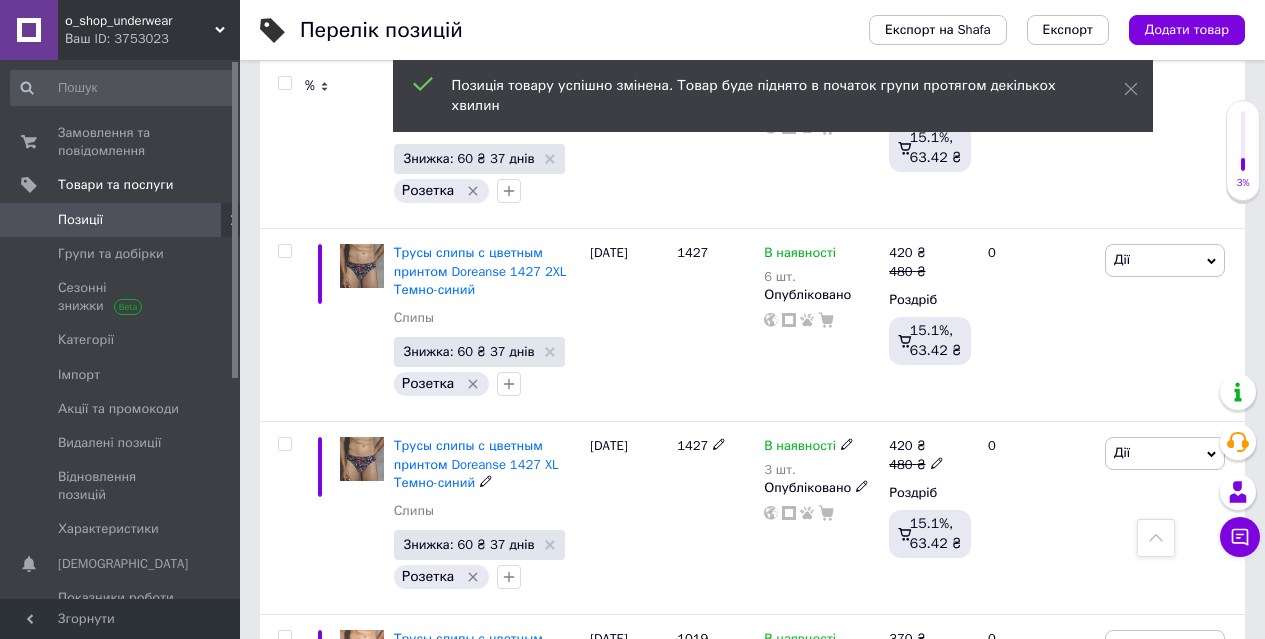 scroll, scrollTop: 3835, scrollLeft: 0, axis: vertical 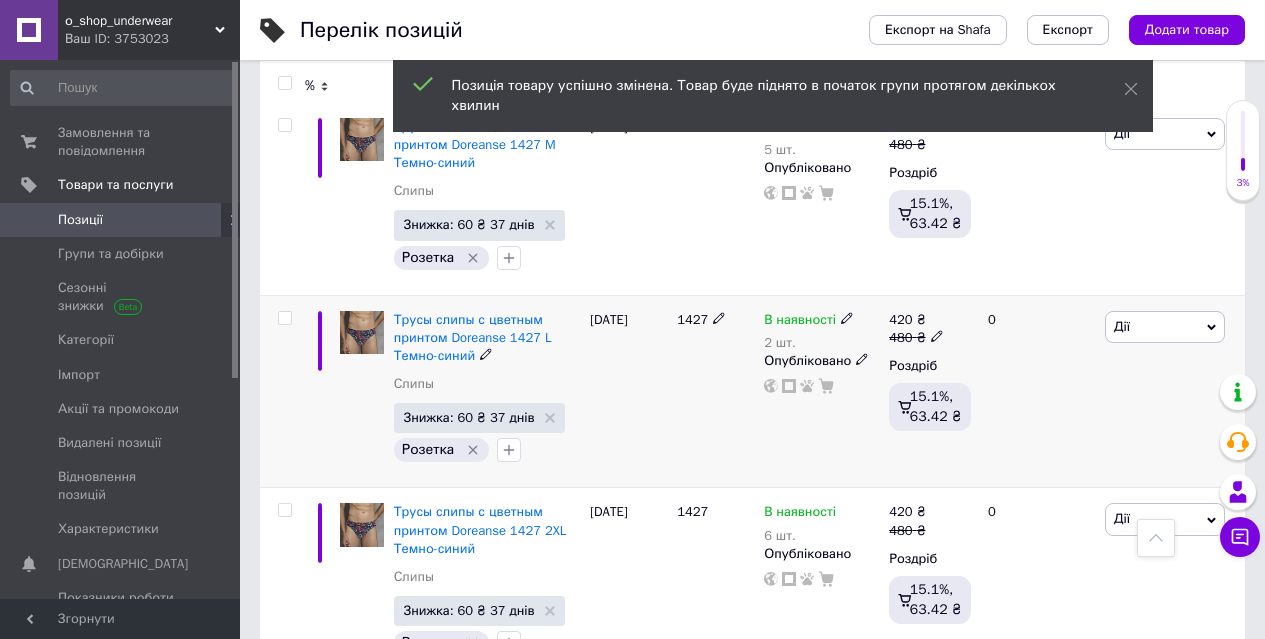 click on "Дії" at bounding box center [1165, 327] 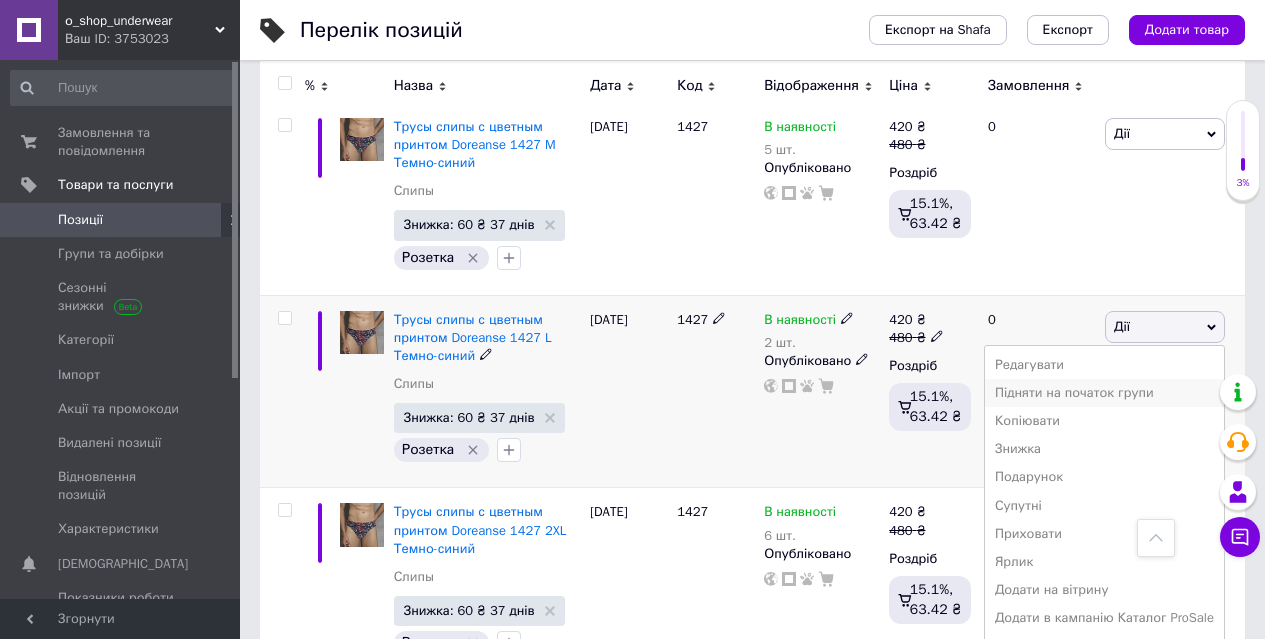 click on "Підняти на початок групи" at bounding box center [1104, 393] 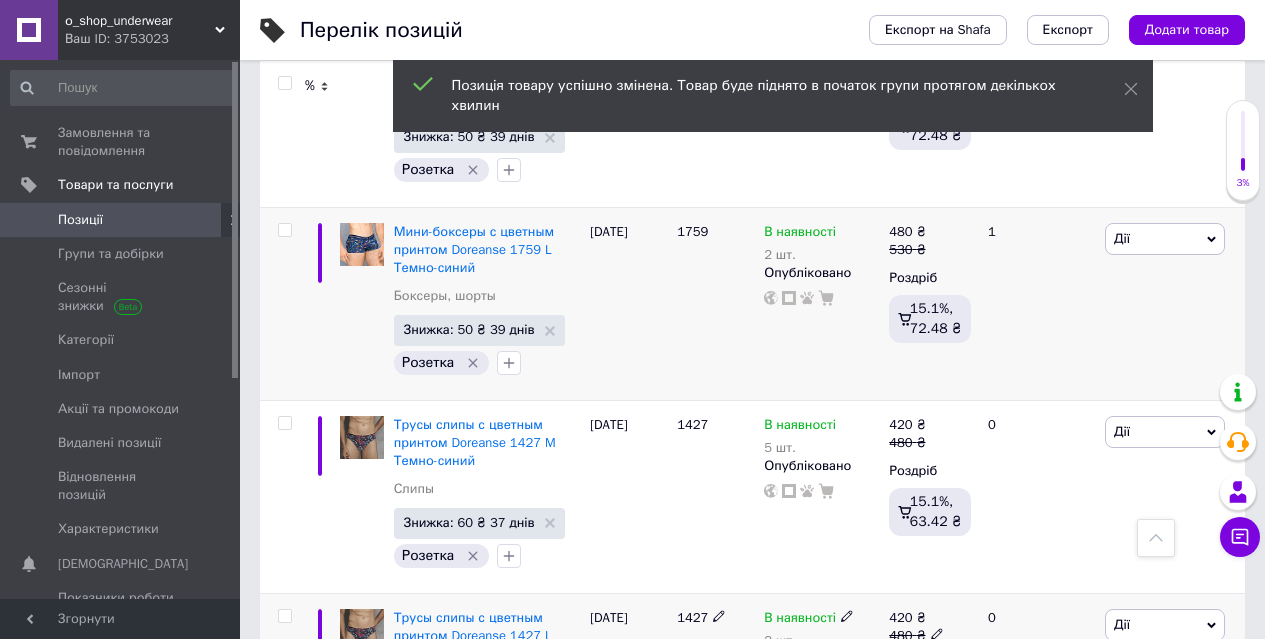 scroll, scrollTop: 3335, scrollLeft: 0, axis: vertical 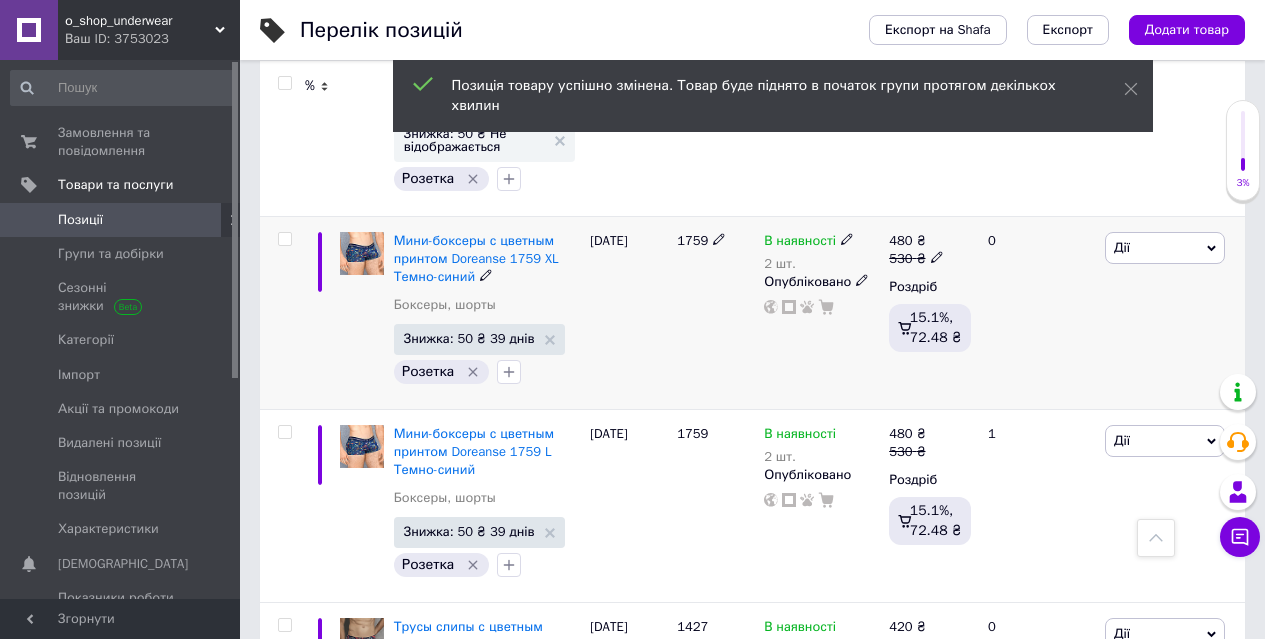 click on "Дії" at bounding box center (1165, 248) 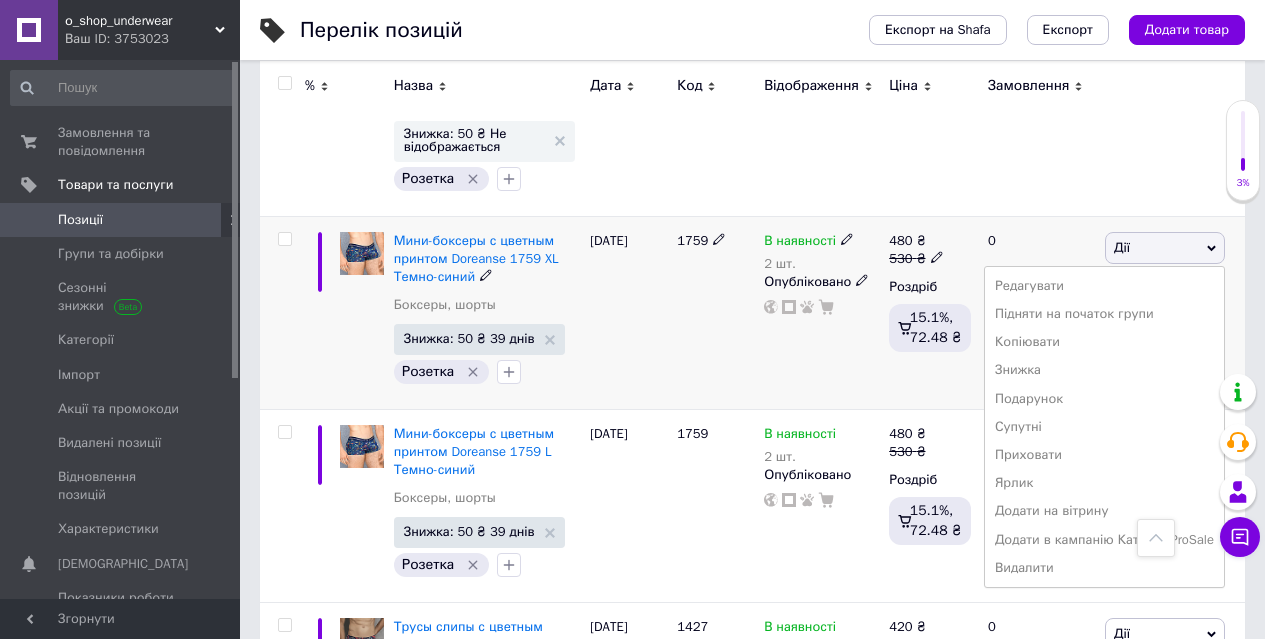 click on "Підняти на початок групи" at bounding box center [1104, 314] 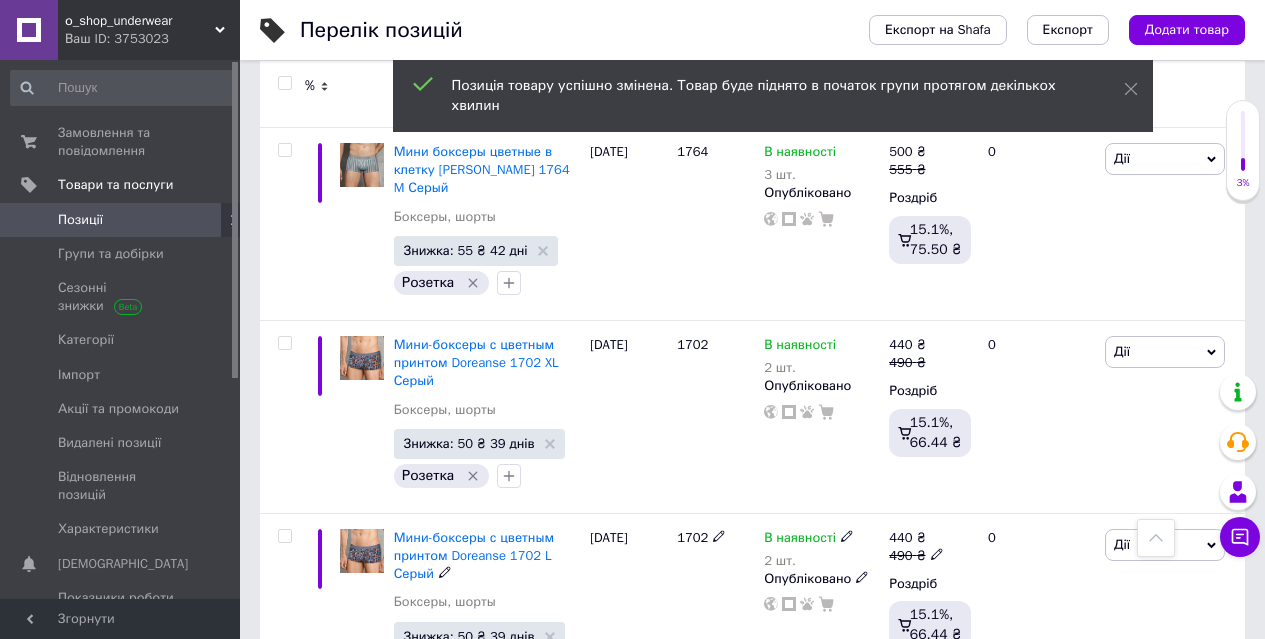 scroll, scrollTop: 2435, scrollLeft: 0, axis: vertical 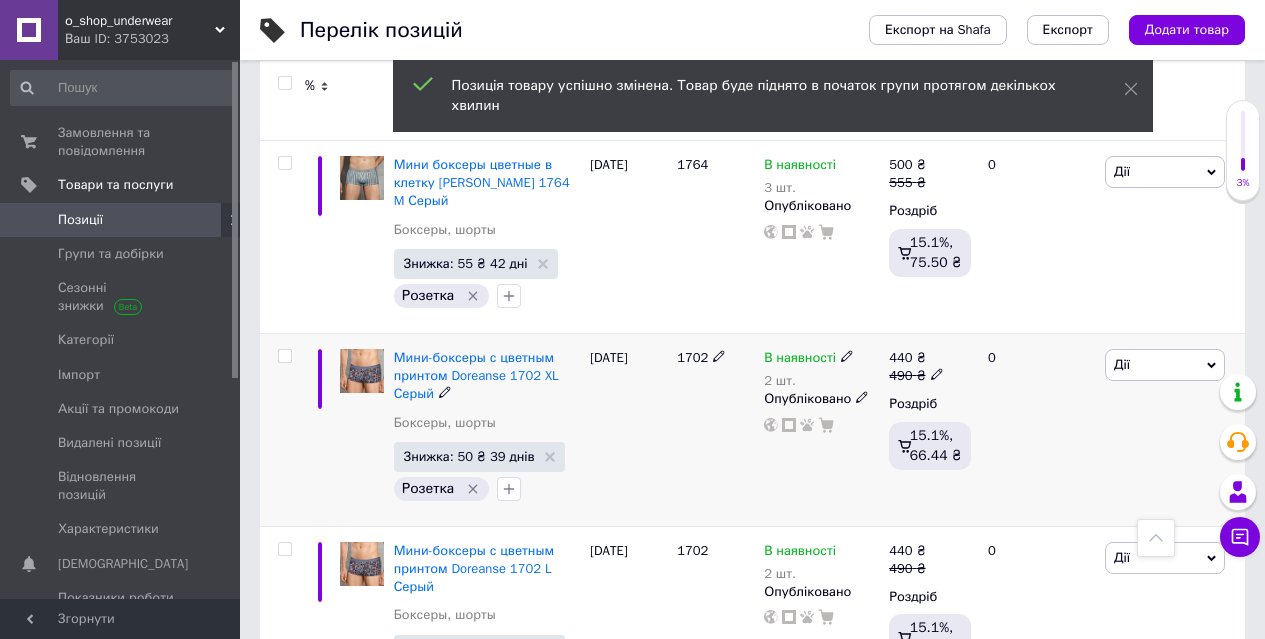 click on "Дії" at bounding box center (1165, 365) 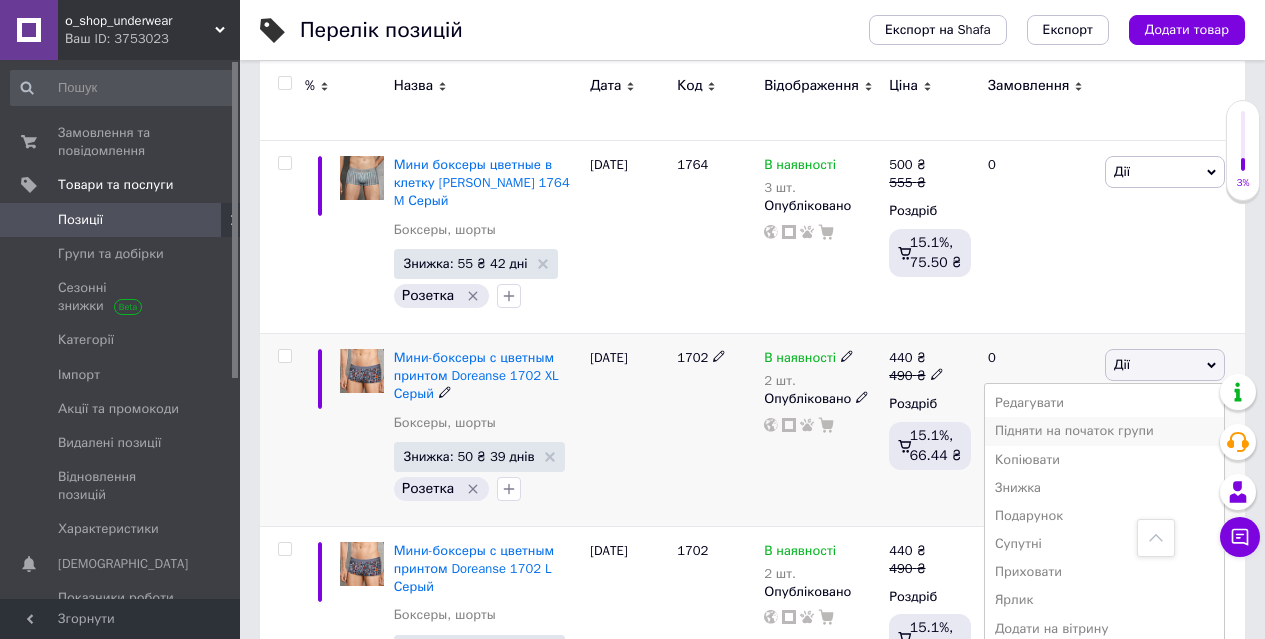 click on "Підняти на початок групи" at bounding box center [1104, 431] 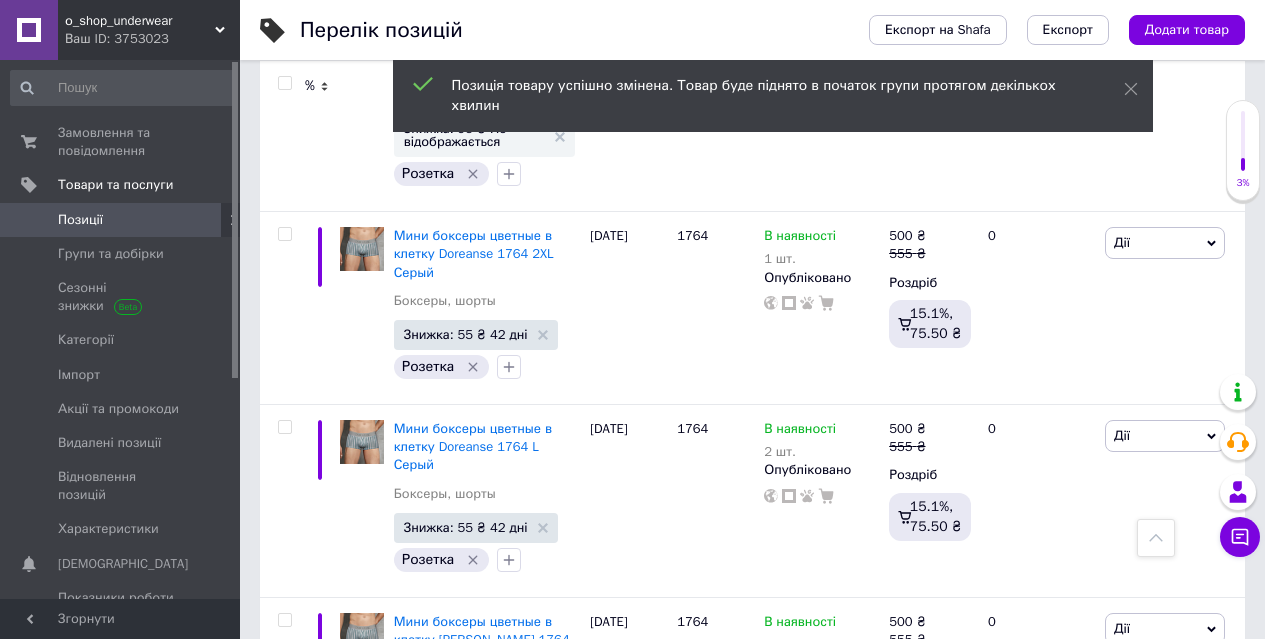 scroll, scrollTop: 1935, scrollLeft: 0, axis: vertical 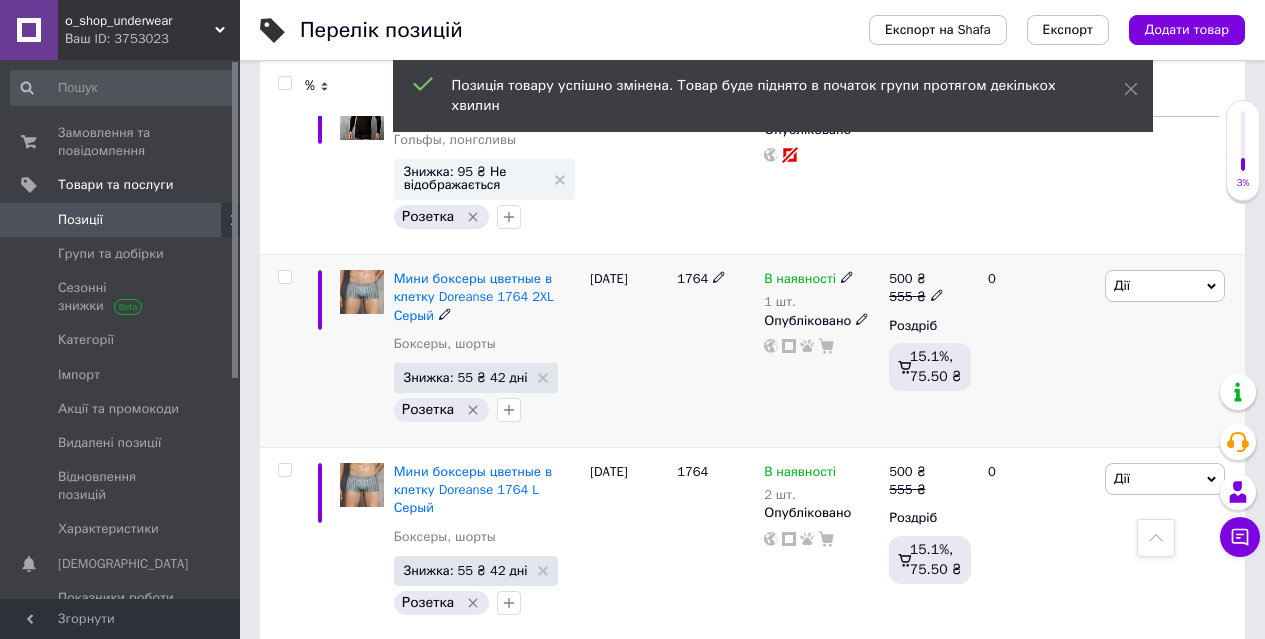 drag, startPoint x: 1154, startPoint y: 282, endPoint x: 1157, endPoint y: 309, distance: 27.166155 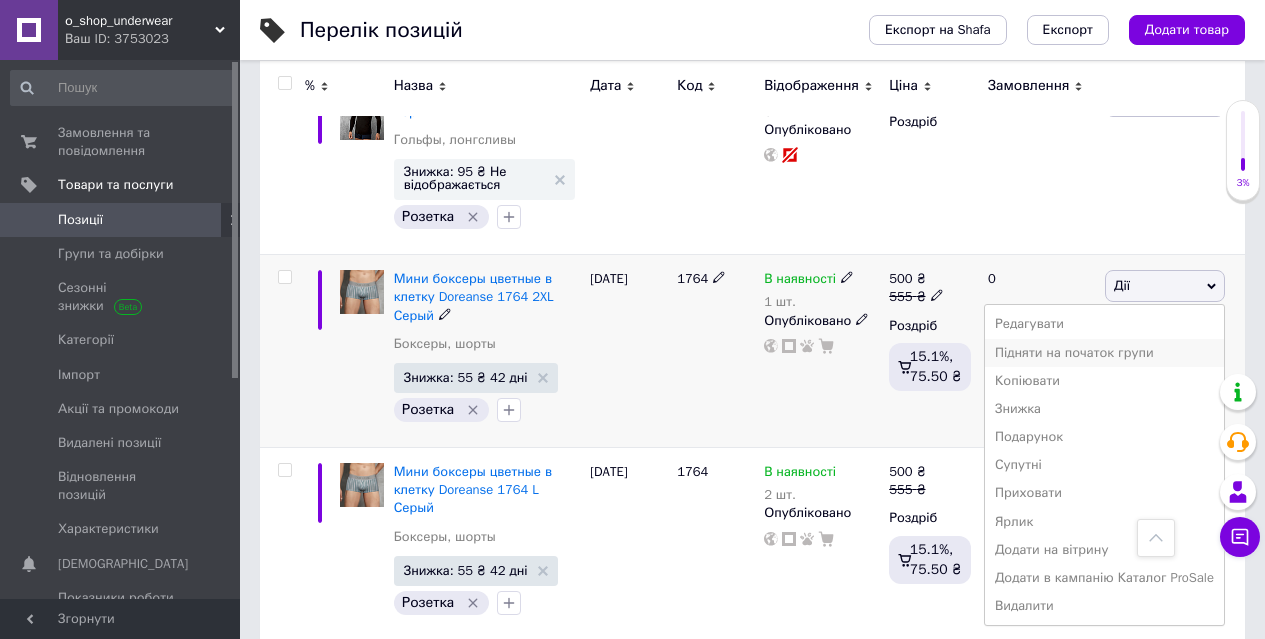 click on "Підняти на початок групи" at bounding box center [1104, 353] 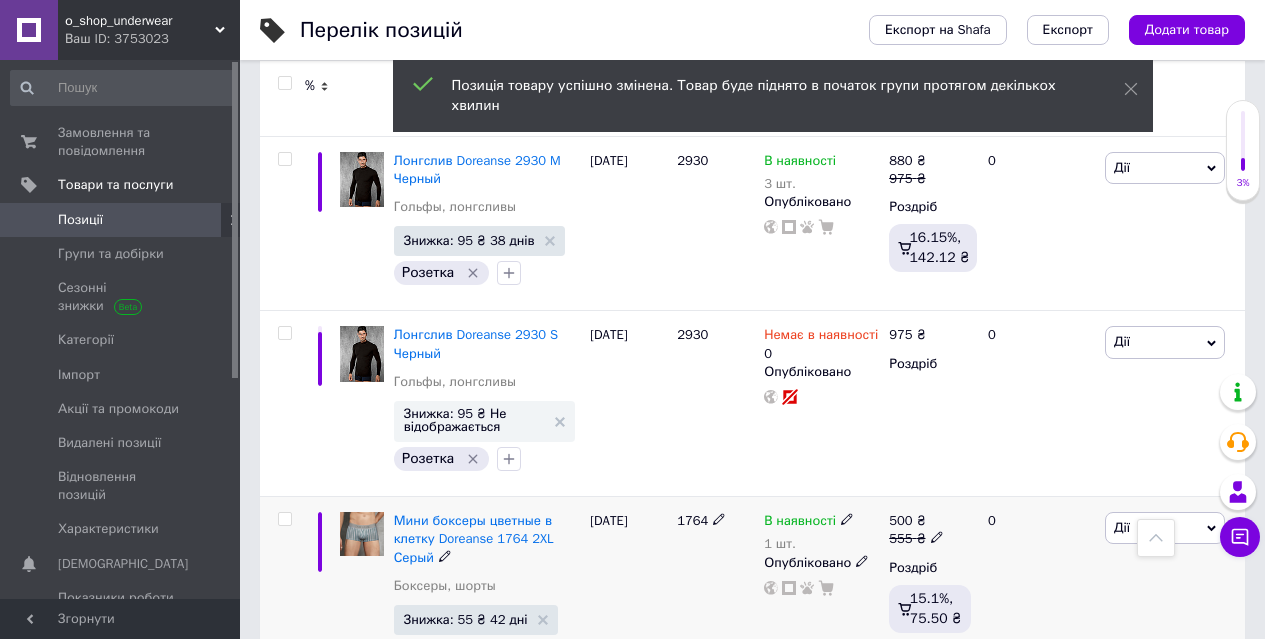 scroll, scrollTop: 1435, scrollLeft: 0, axis: vertical 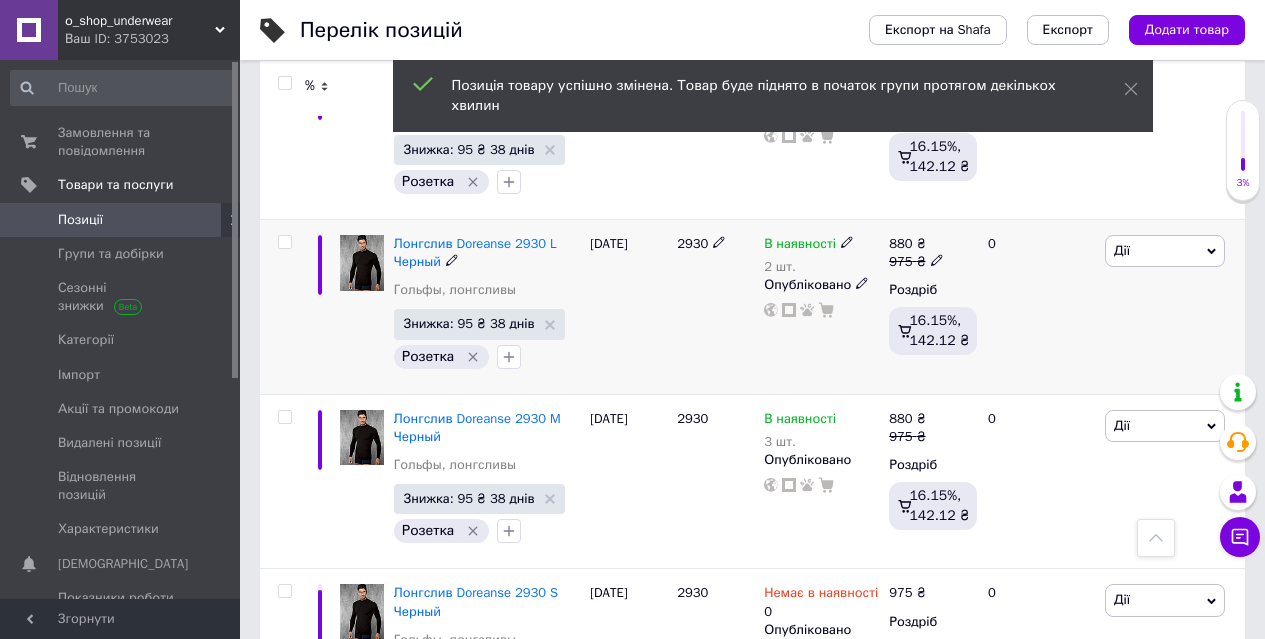 click on "Дії" at bounding box center (1165, 251) 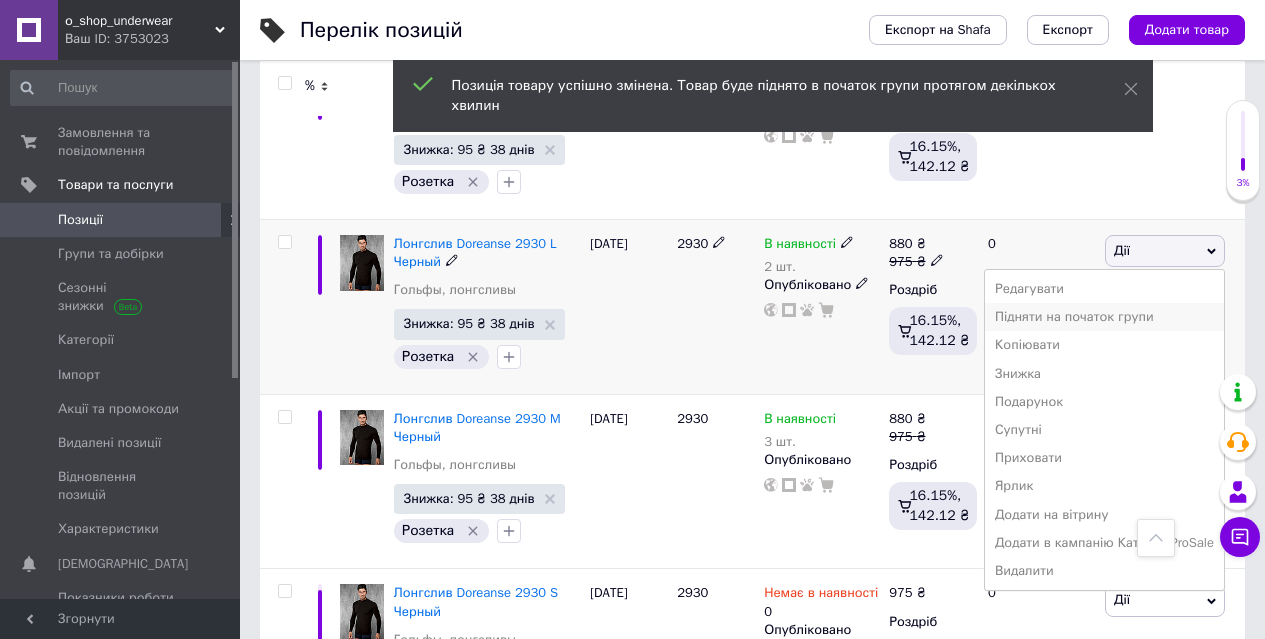 click on "Підняти на початок групи" at bounding box center (1104, 317) 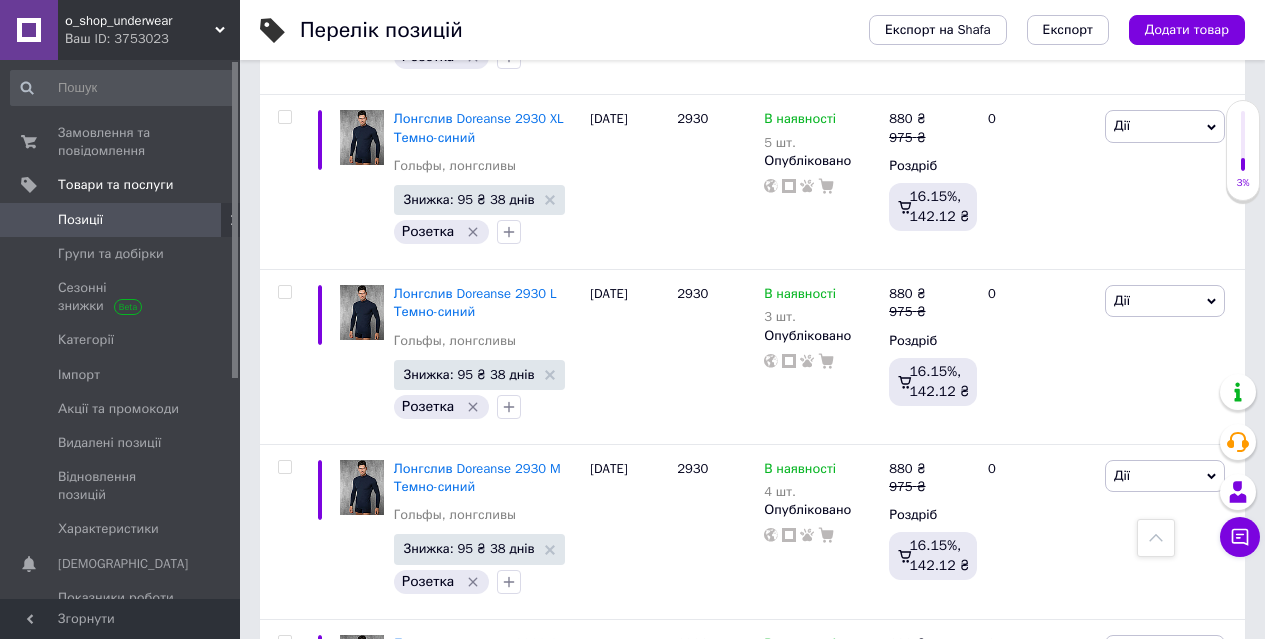 scroll, scrollTop: 700, scrollLeft: 0, axis: vertical 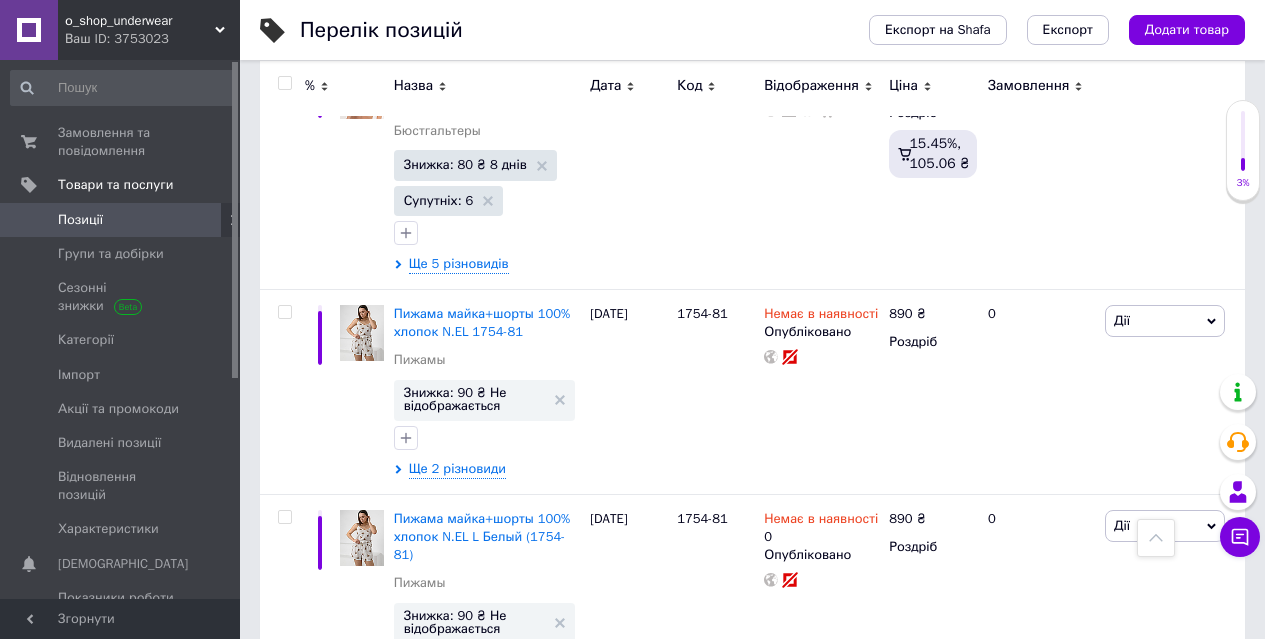 click on "8" at bounding box center [674, 943] 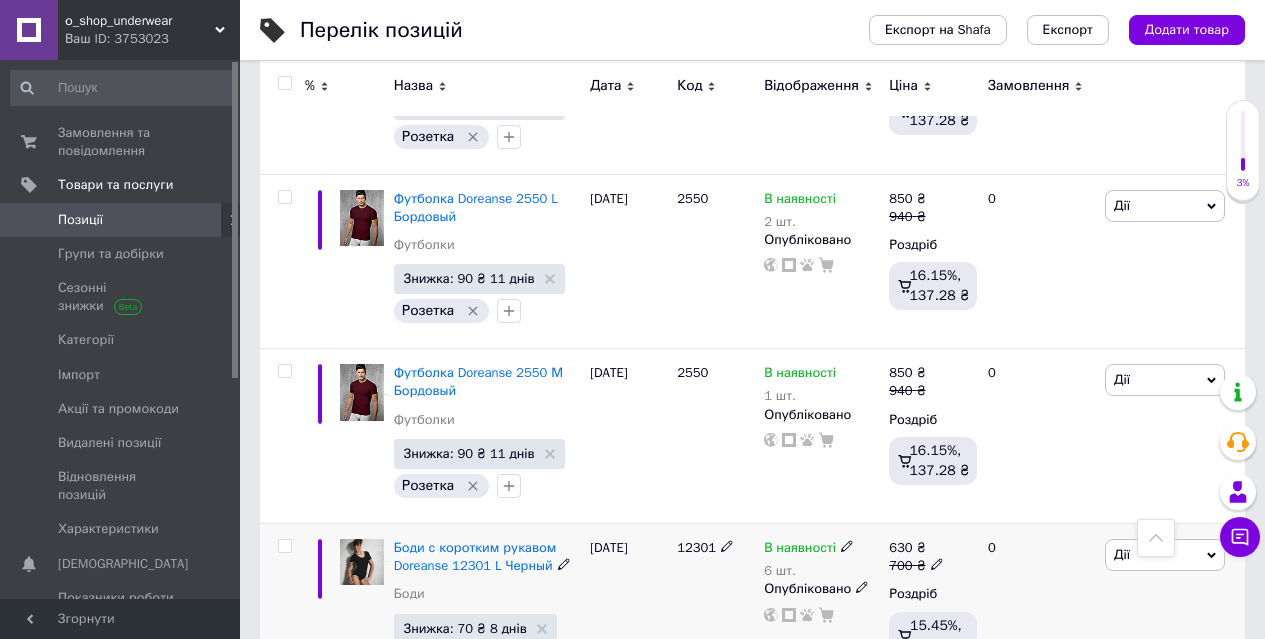 scroll, scrollTop: 18846, scrollLeft: 0, axis: vertical 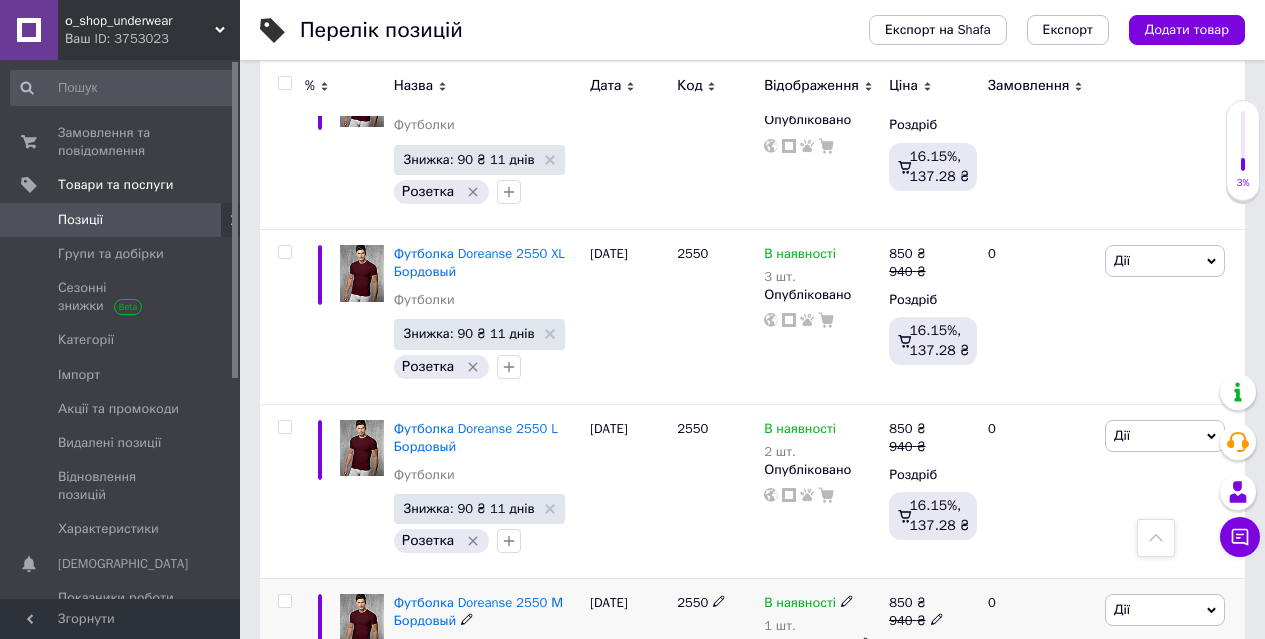 click on "Дії" at bounding box center [1165, 610] 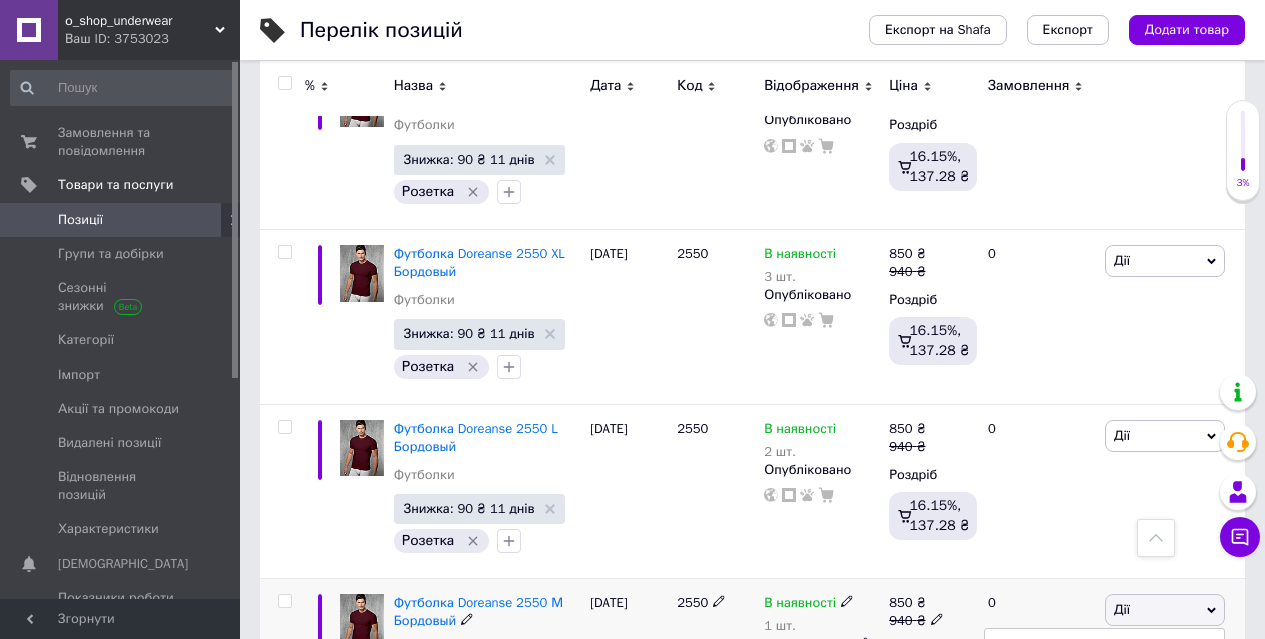 click on "Підняти на початок групи" at bounding box center [1104, 677] 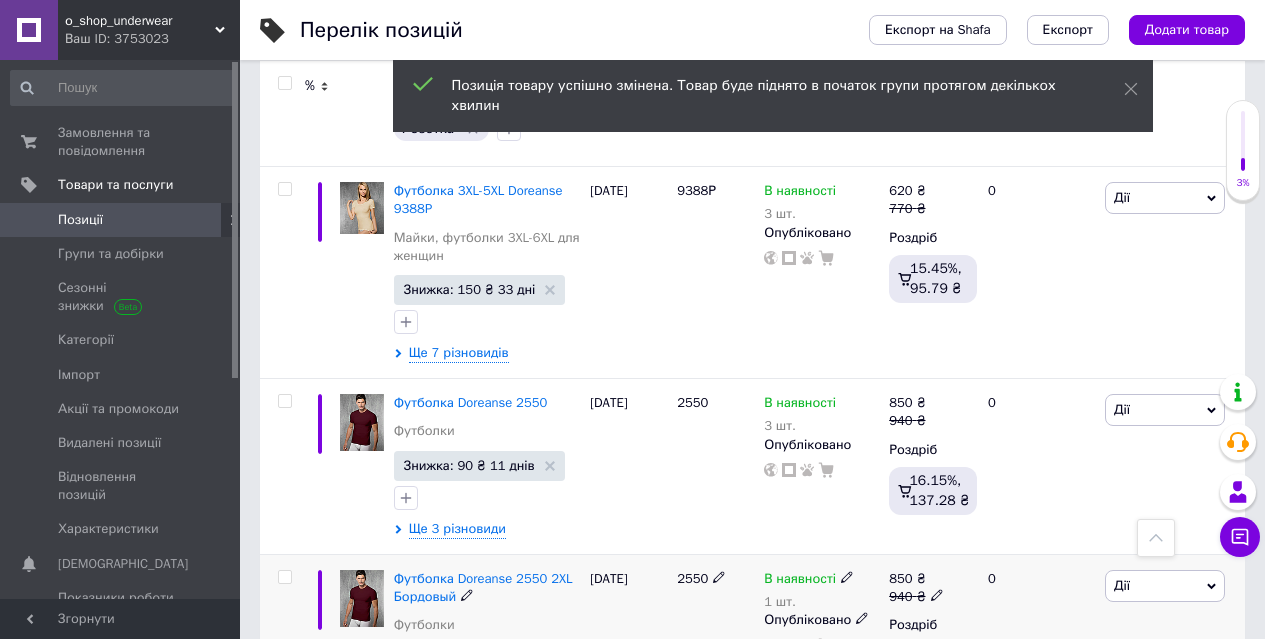 scroll, scrollTop: 17946, scrollLeft: 0, axis: vertical 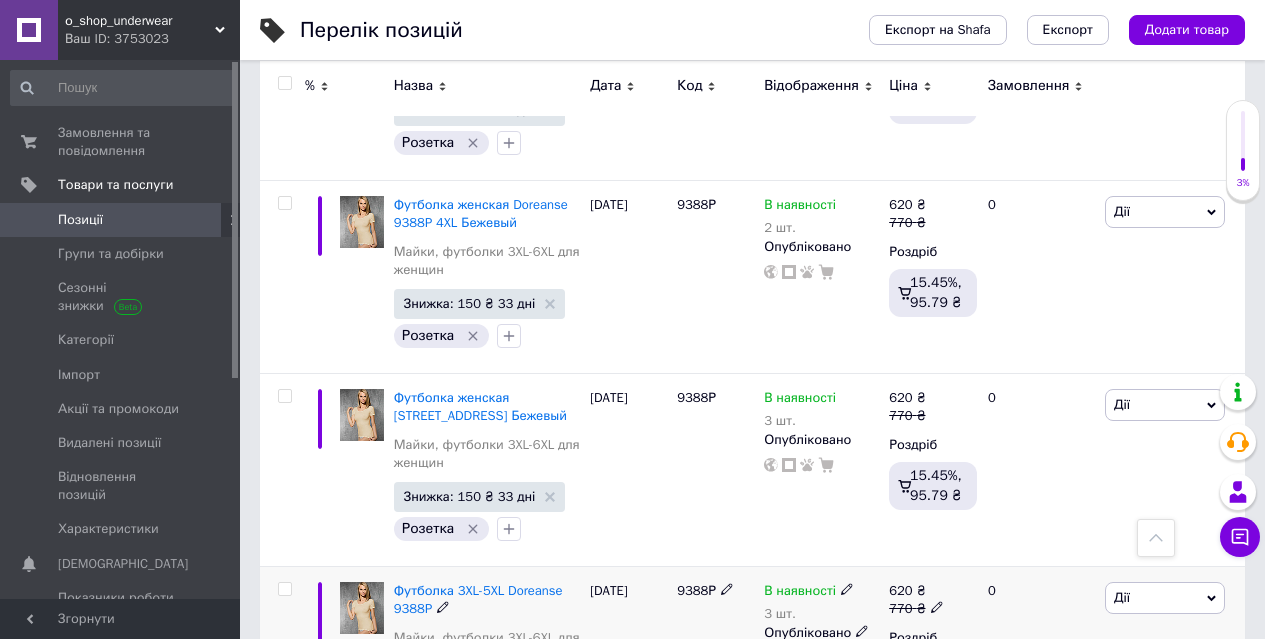 click on "Дії" at bounding box center (1122, 597) 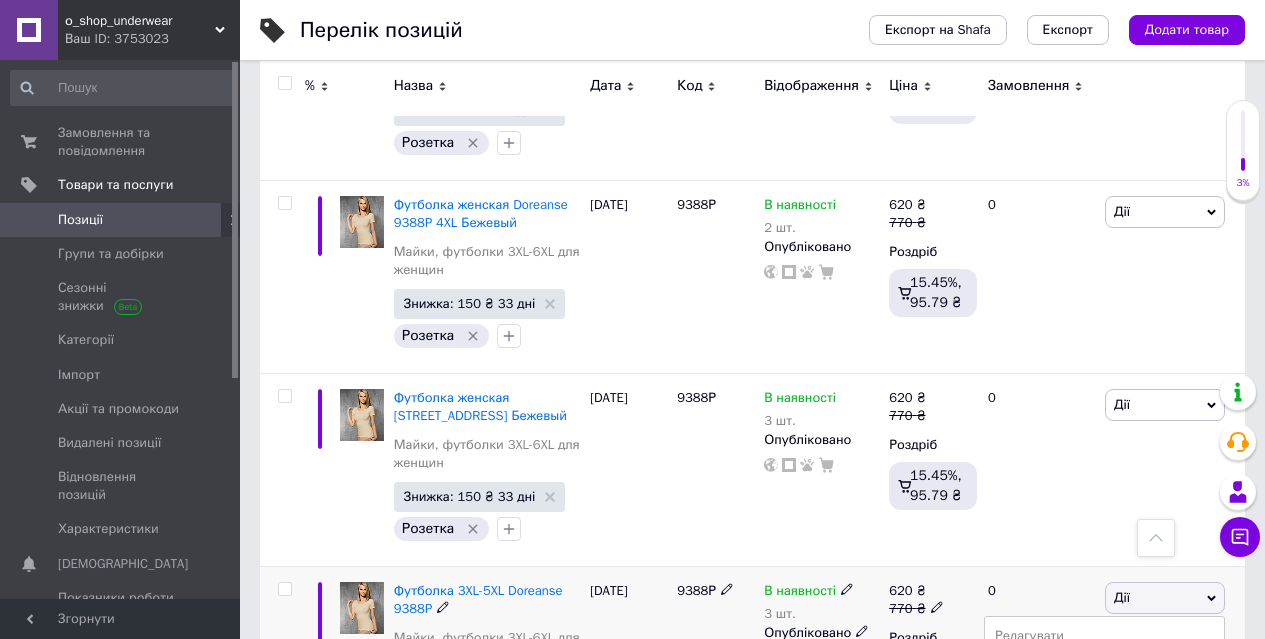 click on "Підняти на початок групи" at bounding box center [1104, 665] 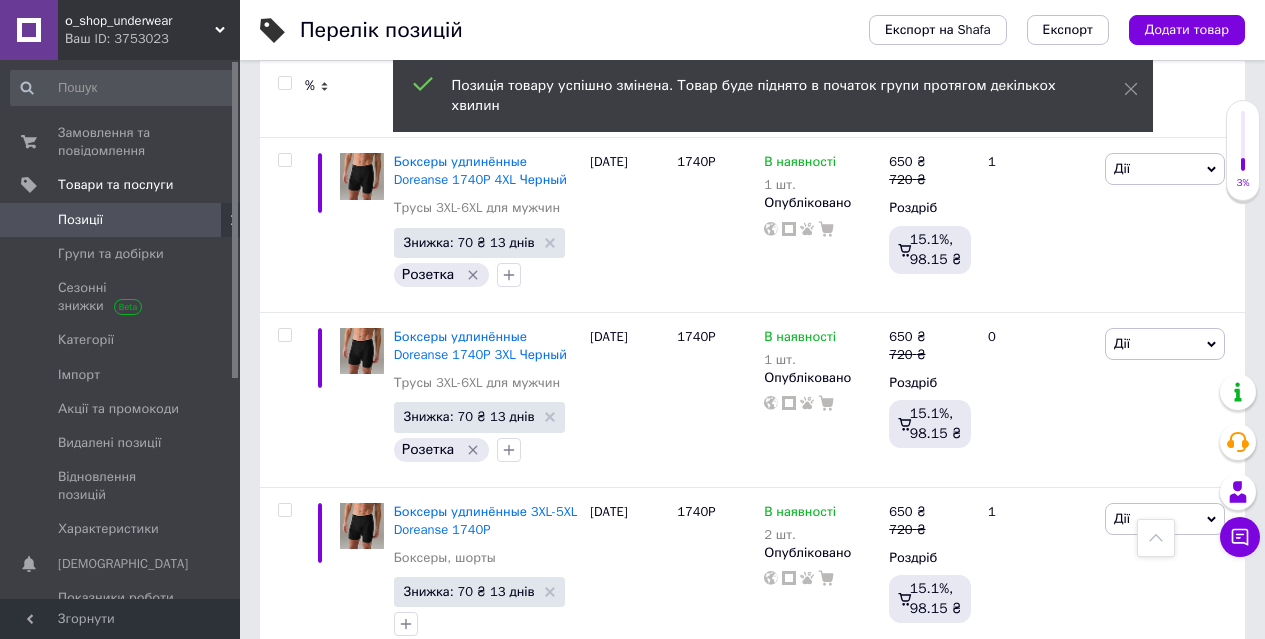 scroll, scrollTop: 16846, scrollLeft: 0, axis: vertical 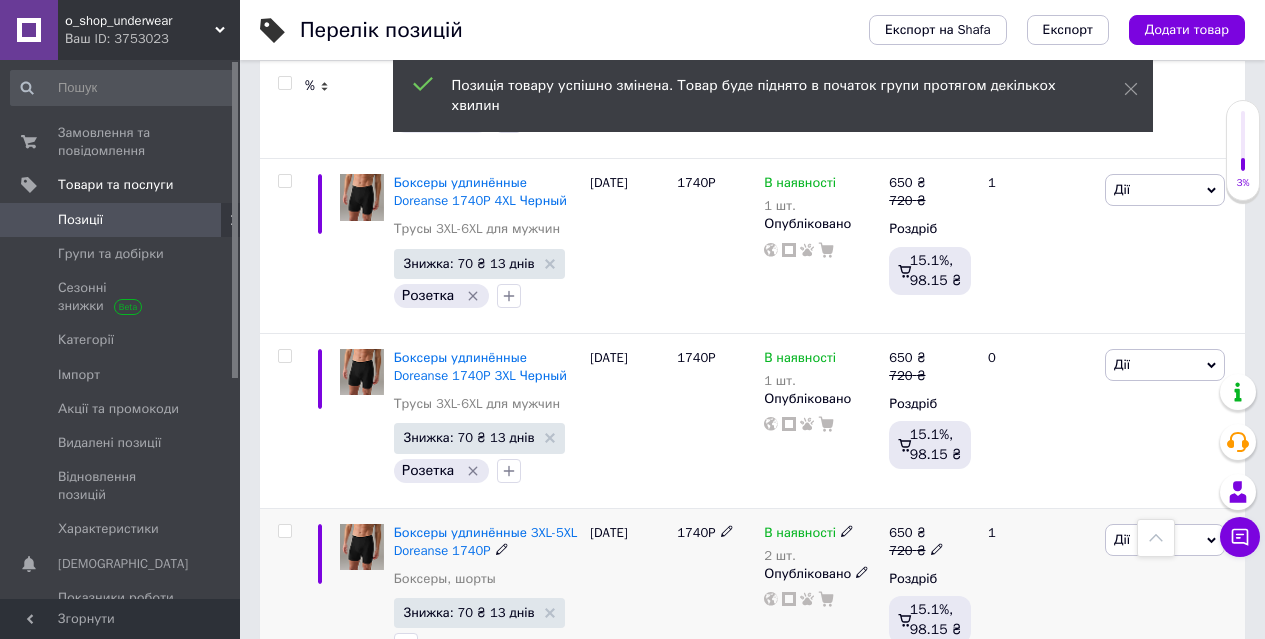 click on "Дії" at bounding box center [1165, 540] 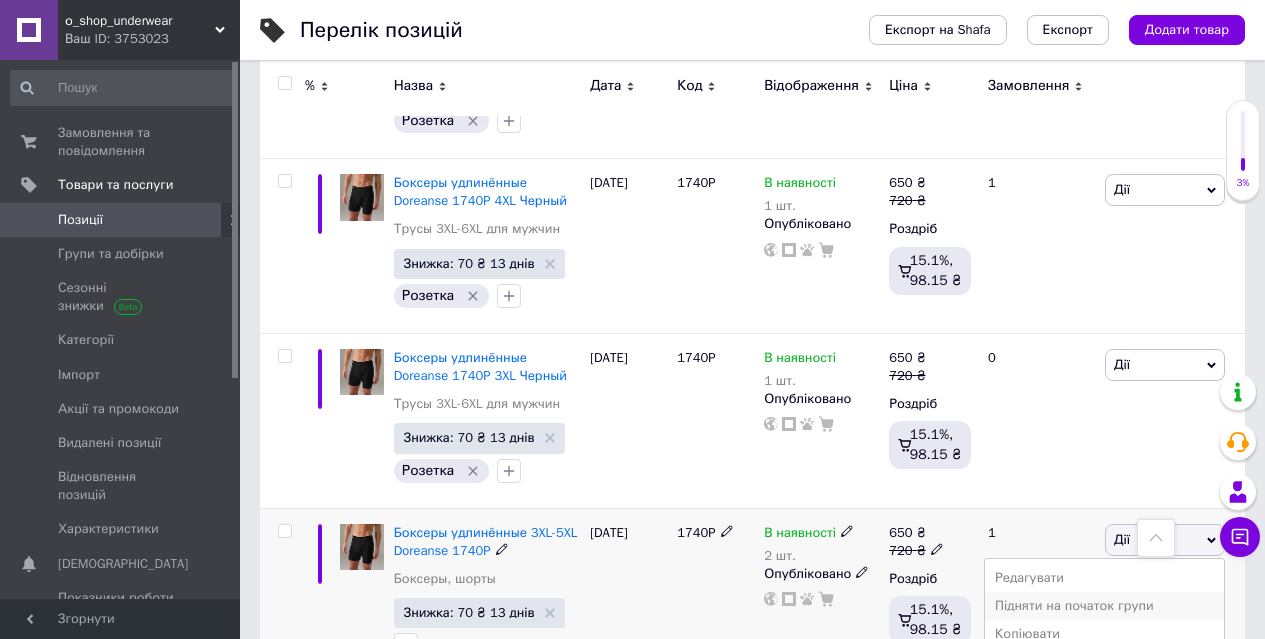 click on "Підняти на початок групи" at bounding box center (1104, 606) 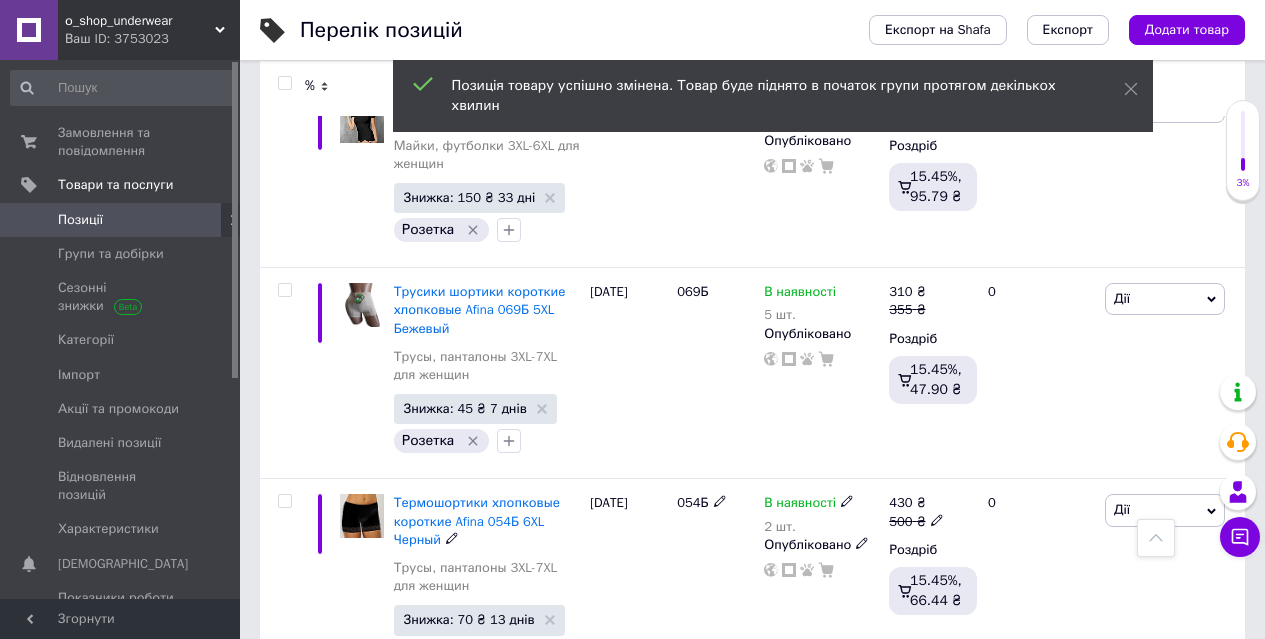 scroll, scrollTop: 15146, scrollLeft: 0, axis: vertical 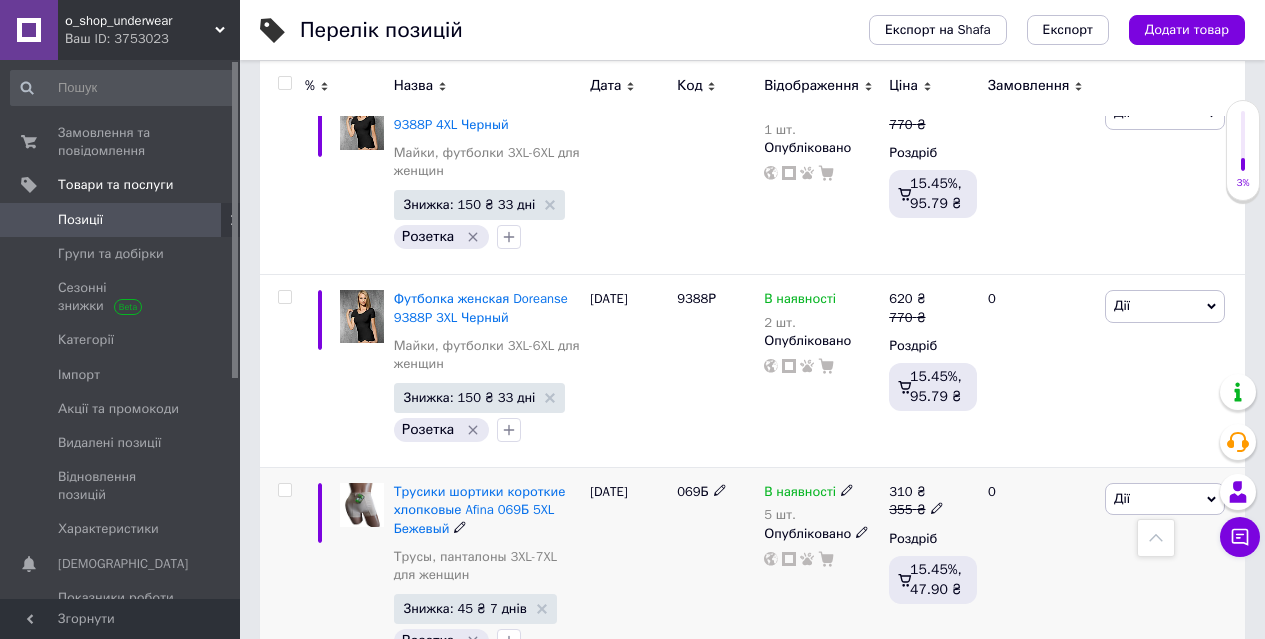click on "Дії" at bounding box center (1165, 499) 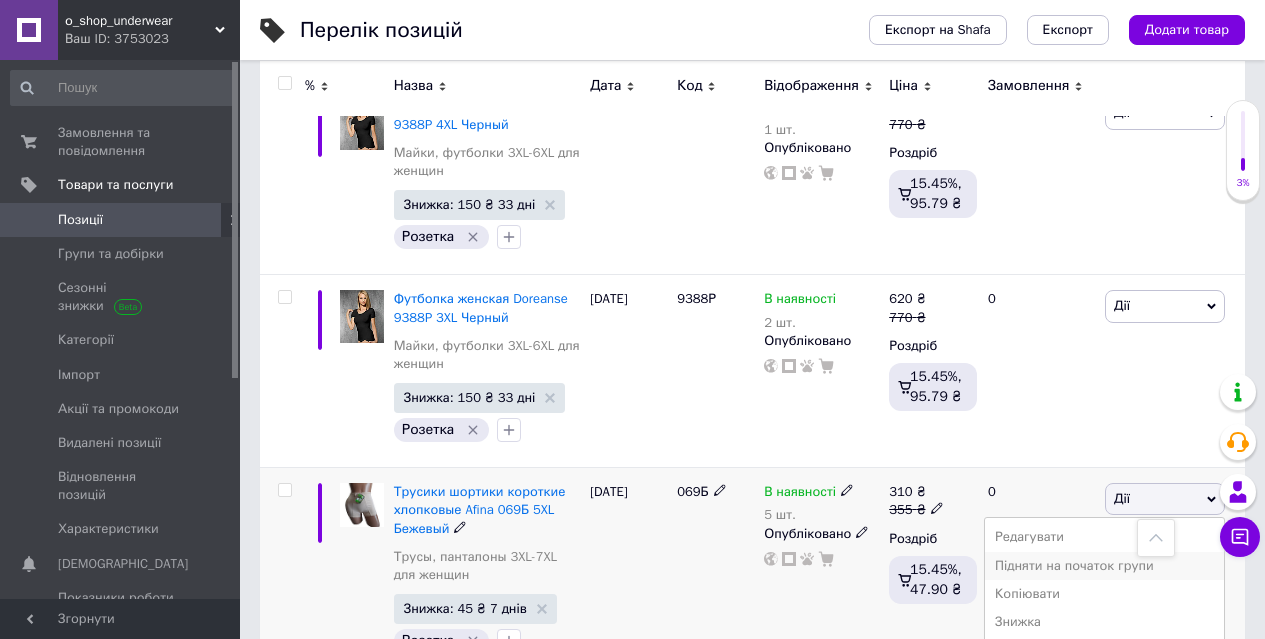 click on "Підняти на початок групи" at bounding box center (1104, 566) 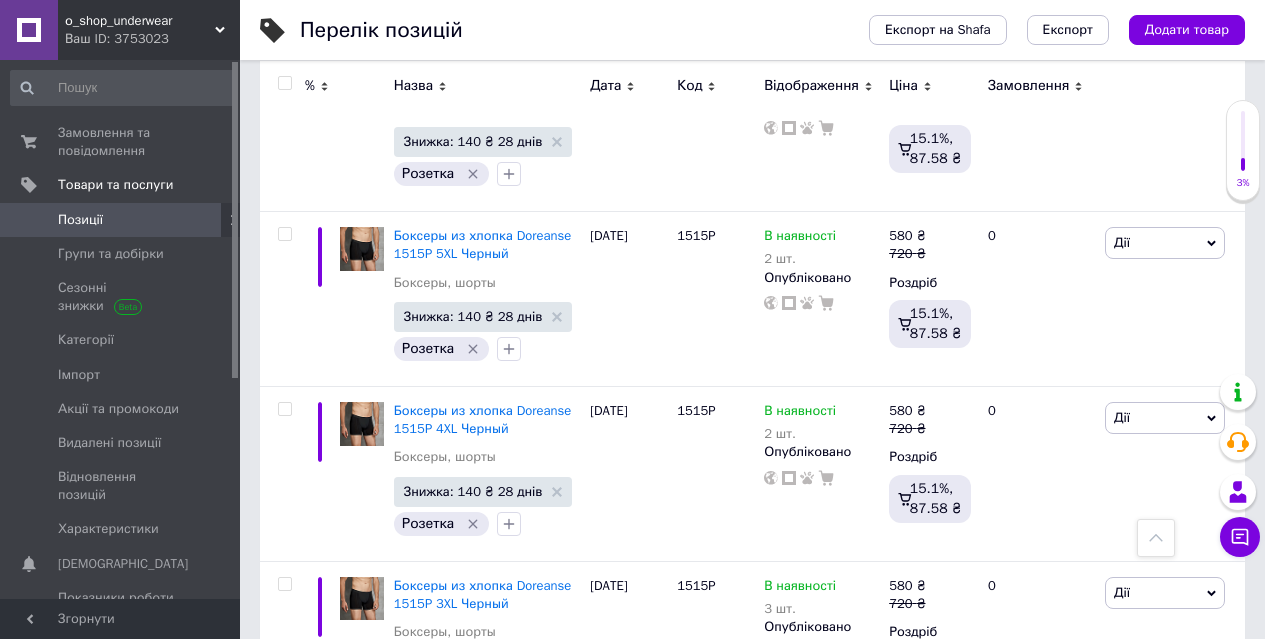 scroll, scrollTop: 14046, scrollLeft: 0, axis: vertical 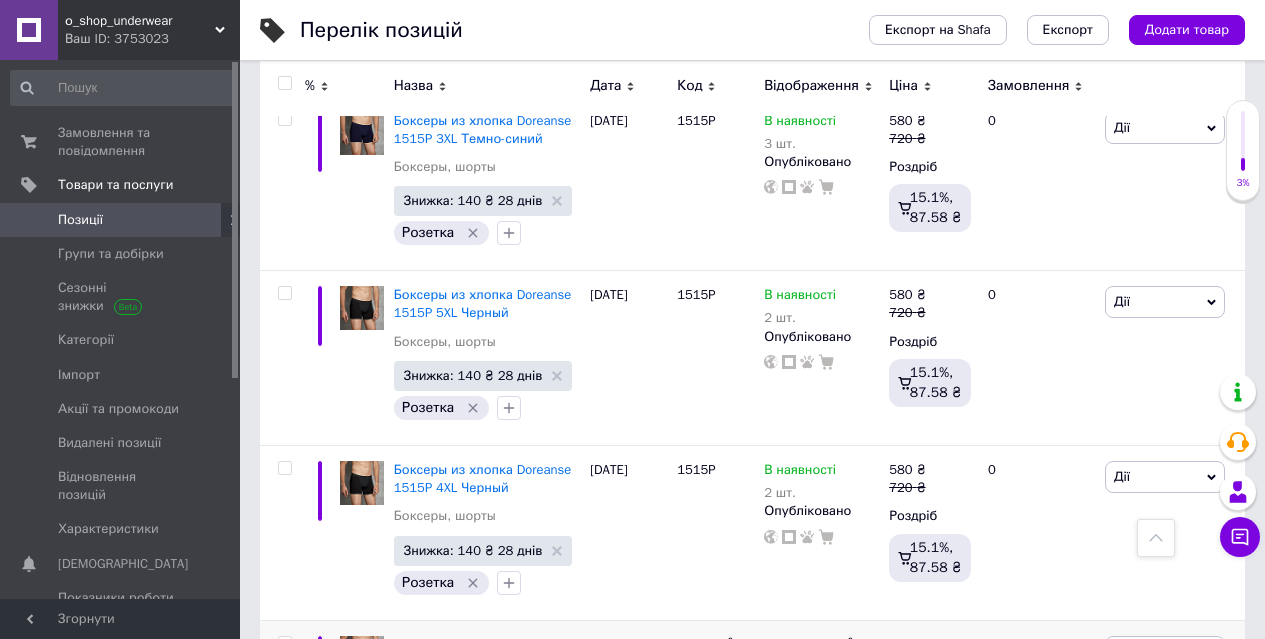 click on "Дії" at bounding box center [1165, 652] 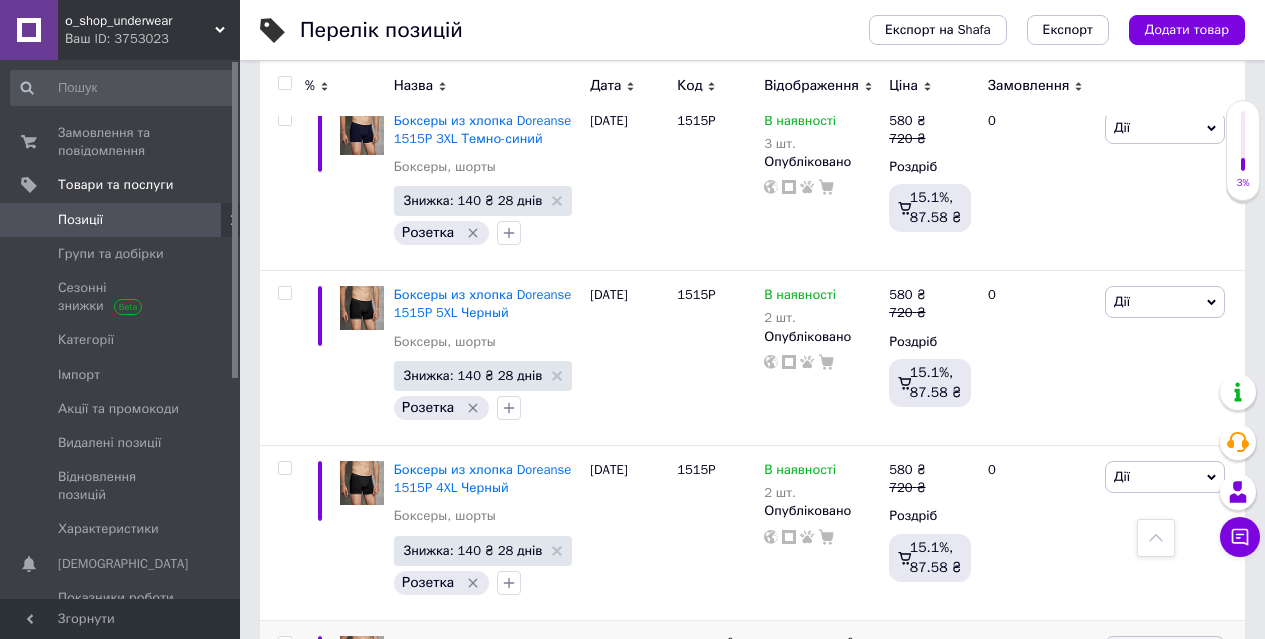click on "Підняти на початок групи" at bounding box center (1104, 718) 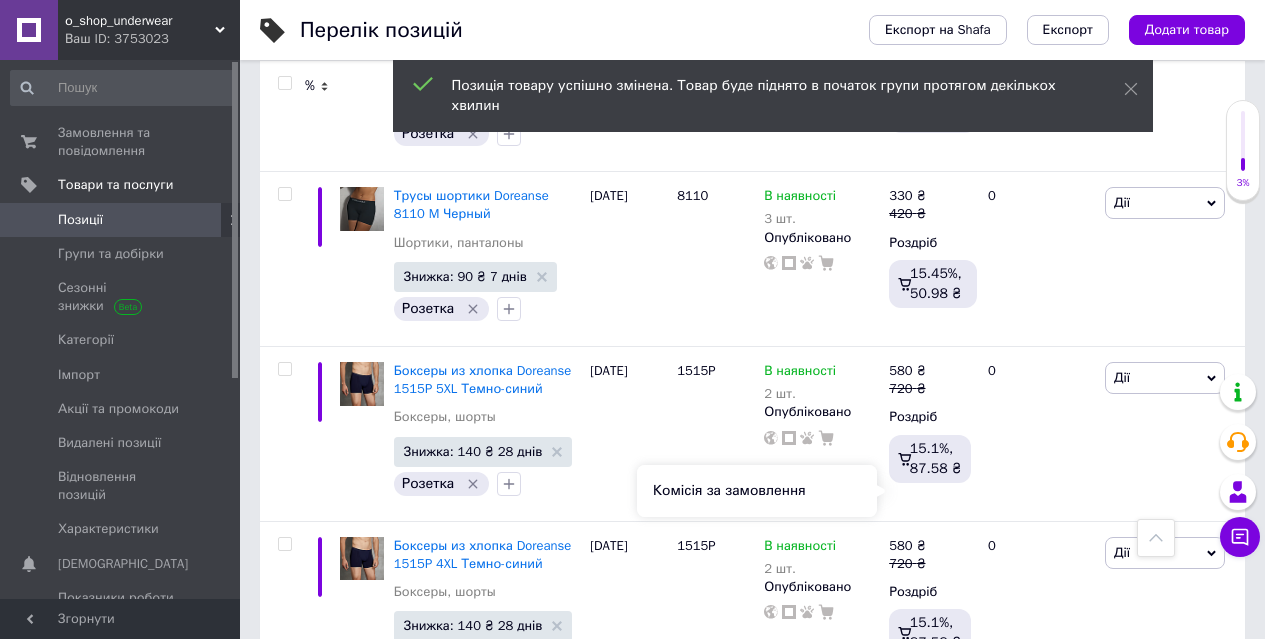 scroll, scrollTop: 12846, scrollLeft: 0, axis: vertical 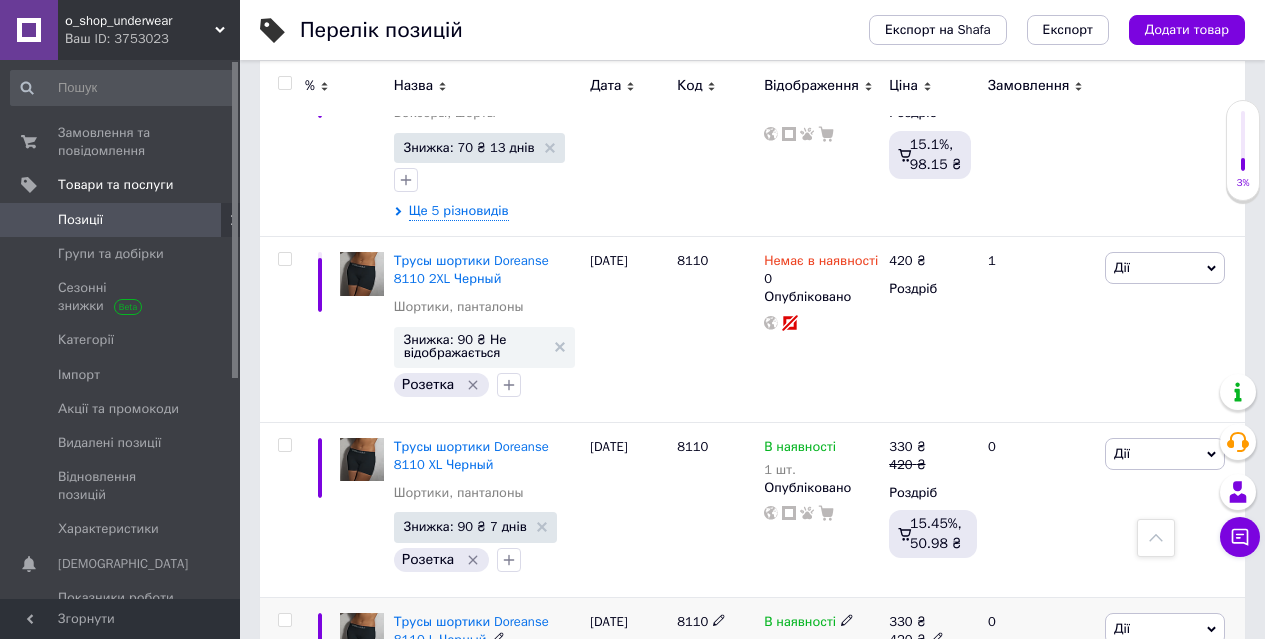 click on "Дії" at bounding box center (1165, 629) 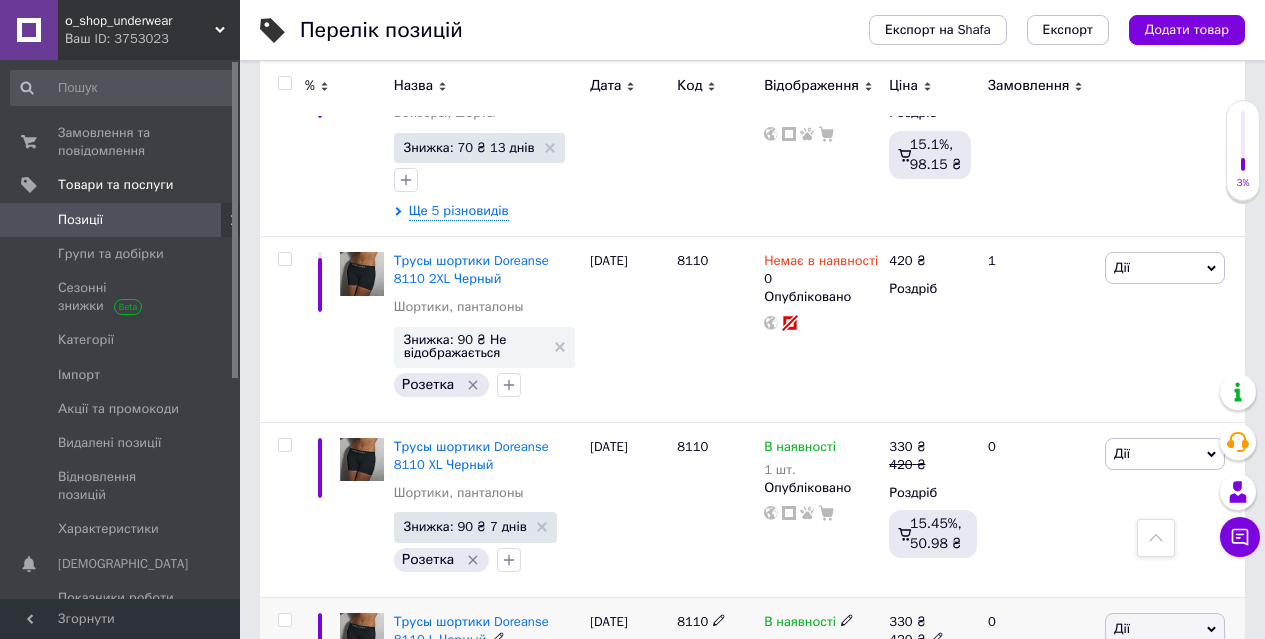 click on "Підняти на початок групи" at bounding box center [1104, 695] 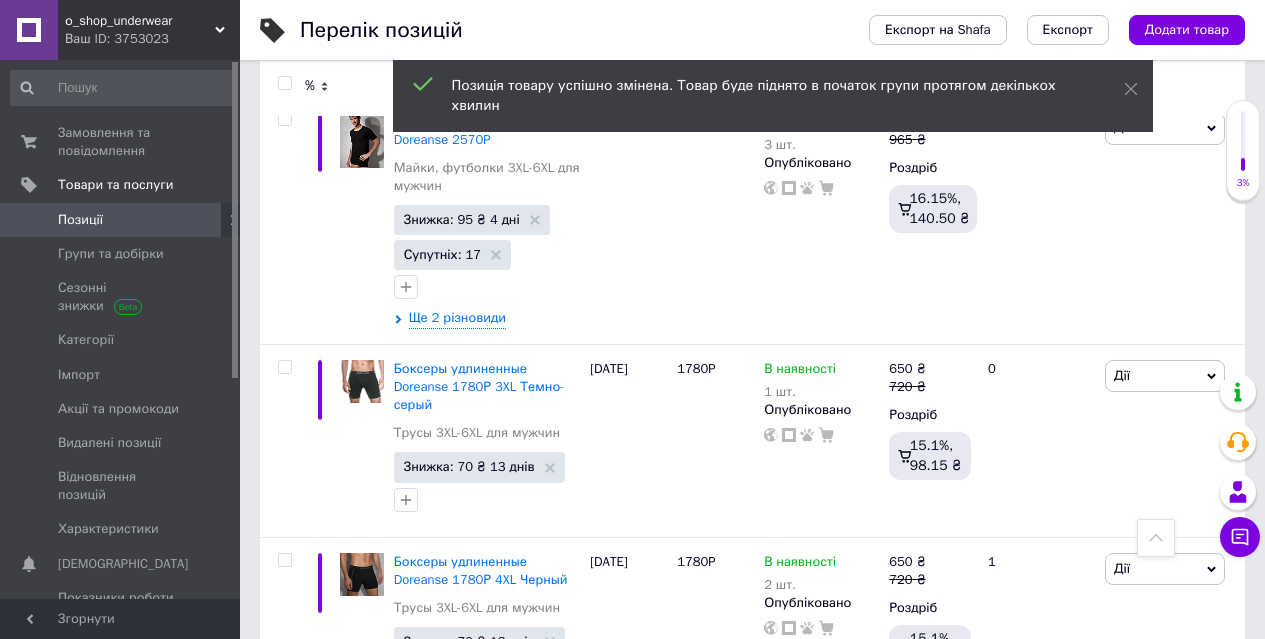 scroll, scrollTop: 11746, scrollLeft: 0, axis: vertical 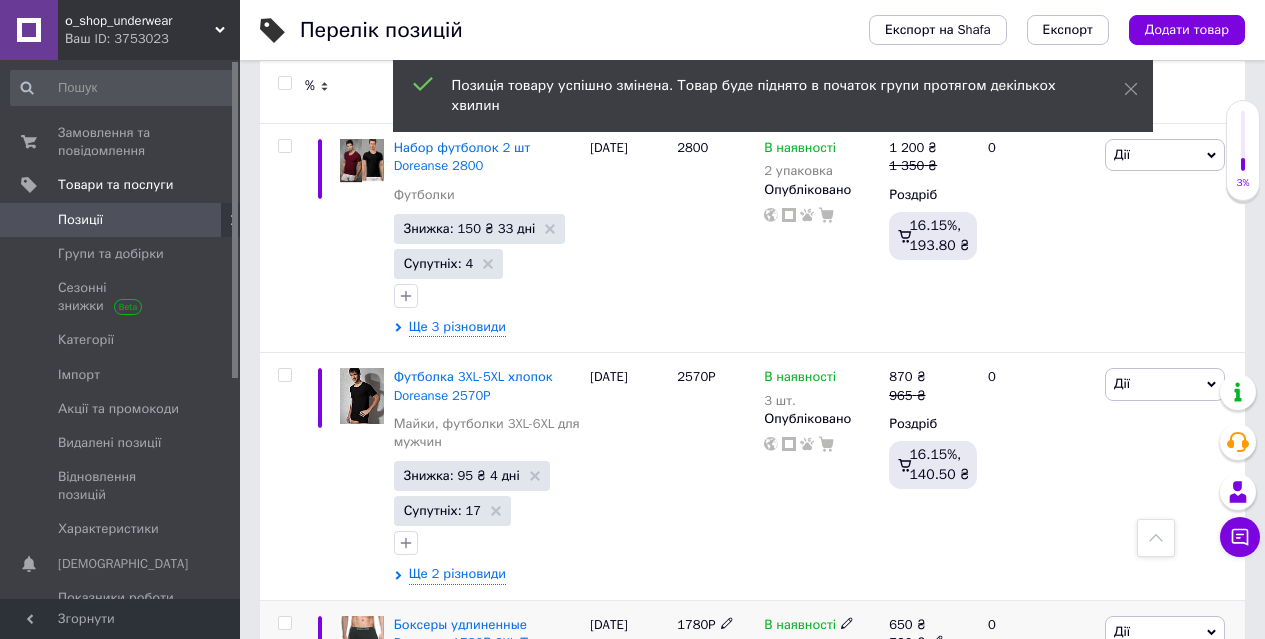 click on "Дії" at bounding box center (1165, 632) 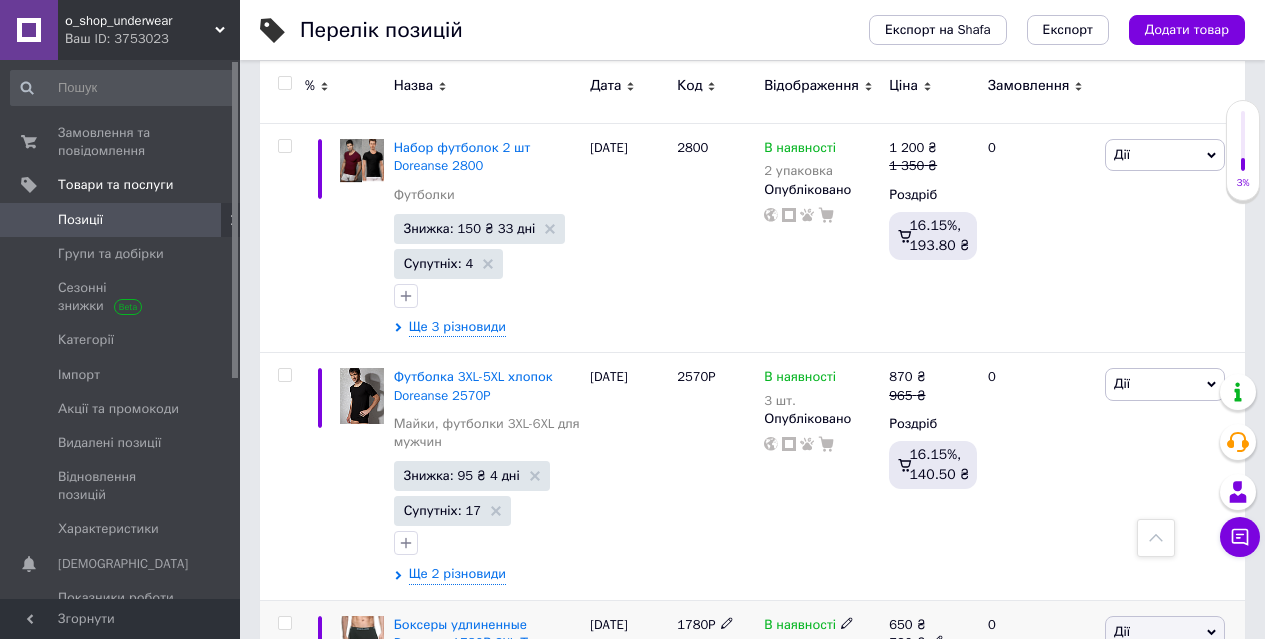 click on "Підняти на початок групи" at bounding box center (1104, 698) 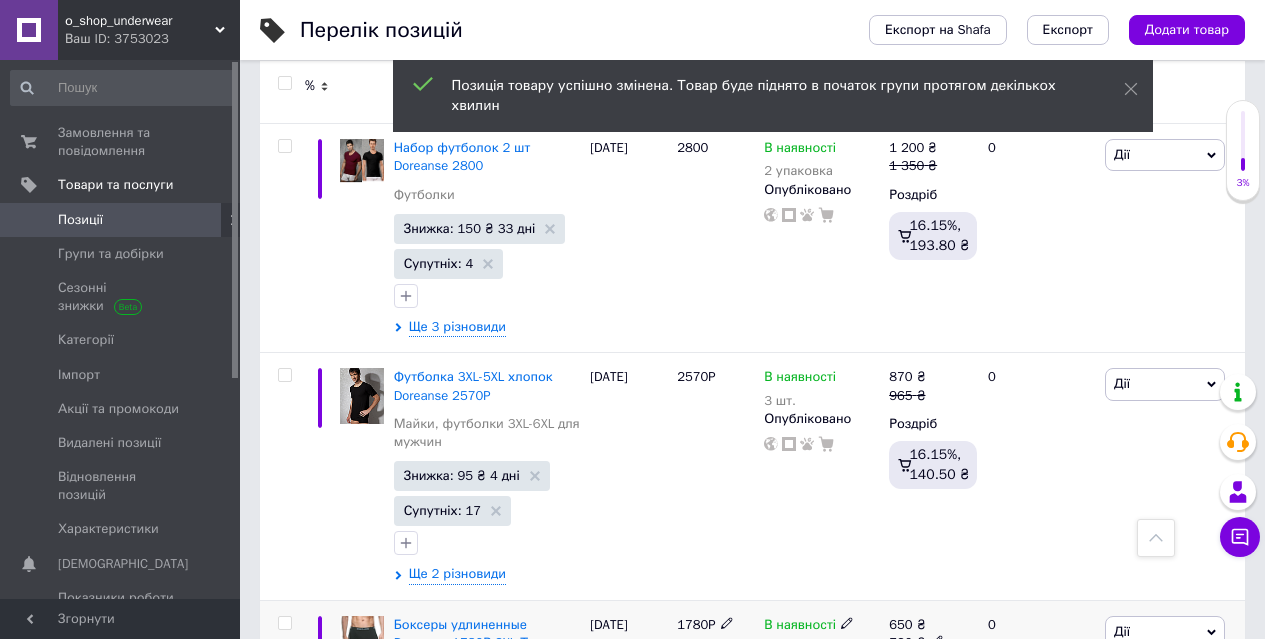 scroll, scrollTop: 11246, scrollLeft: 0, axis: vertical 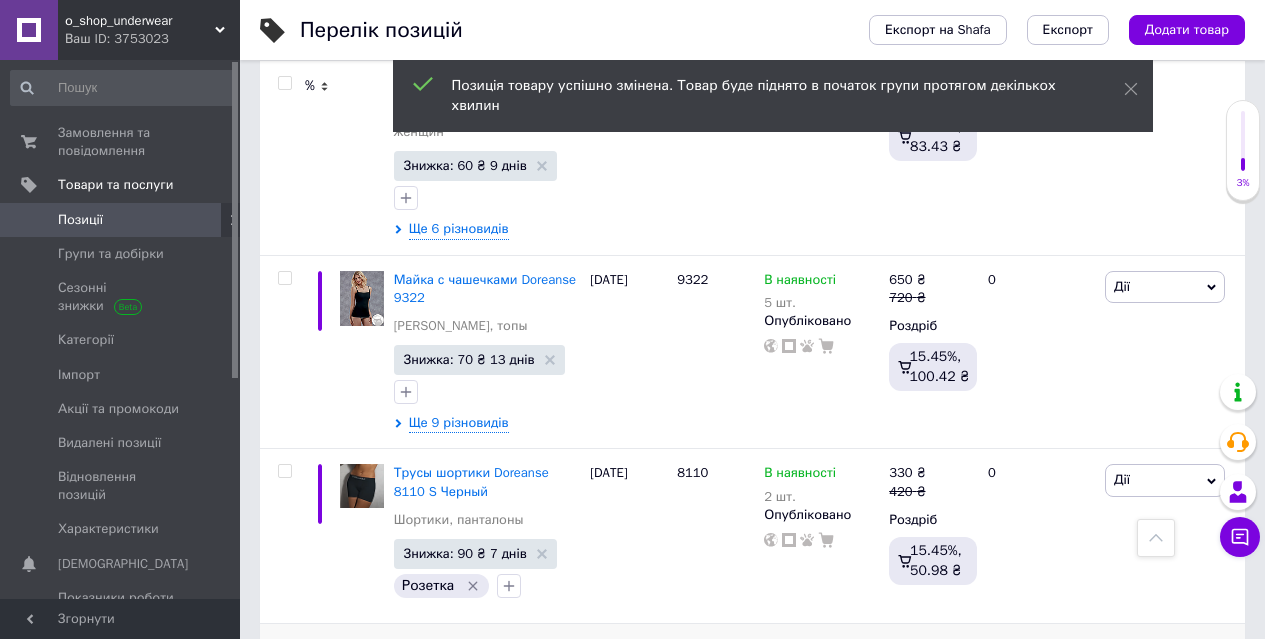 click on "Дії" at bounding box center (1165, 655) 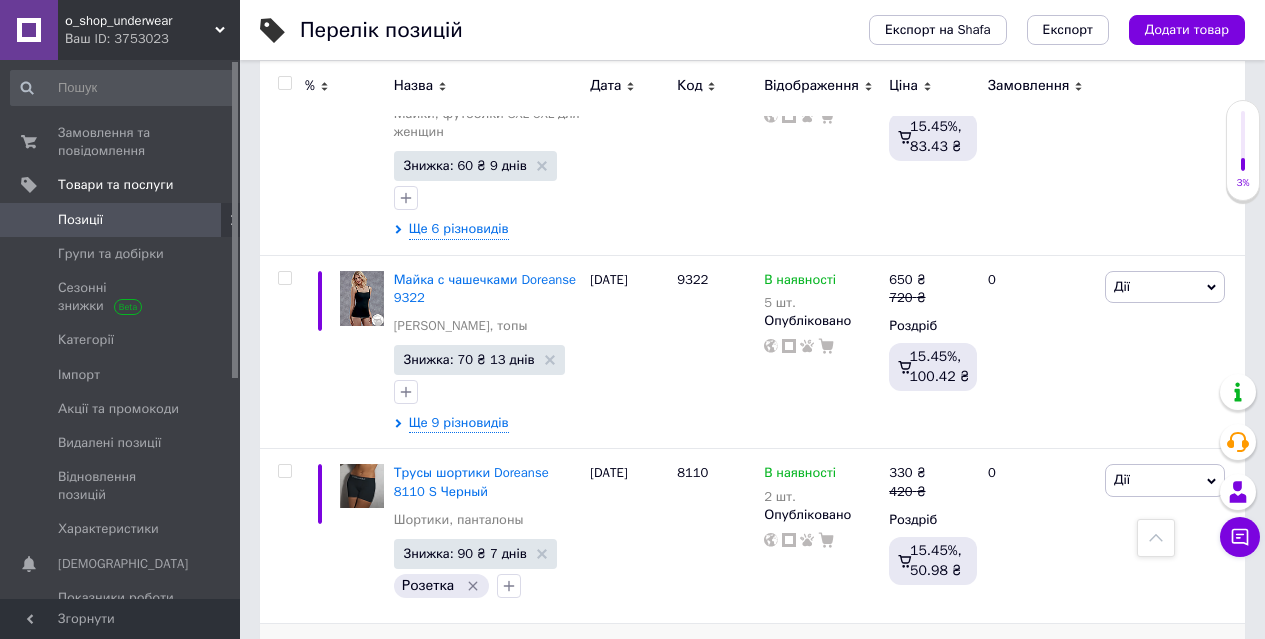 click on "Підняти на початок групи" at bounding box center (1104, 722) 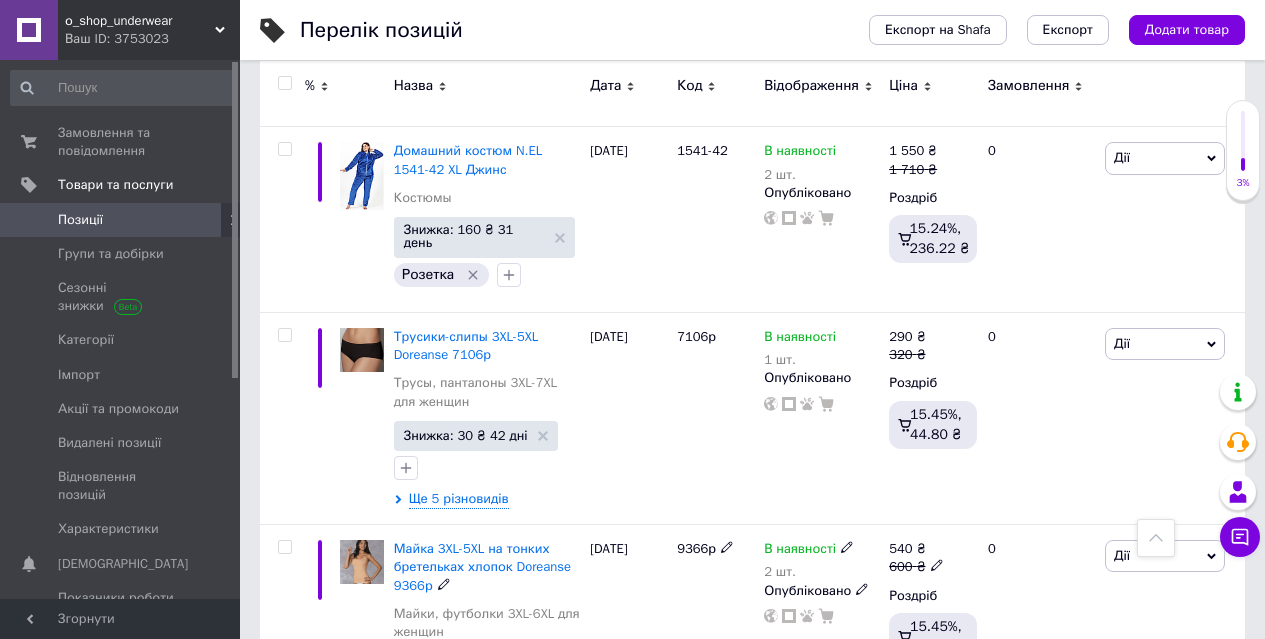 scroll, scrollTop: 10146, scrollLeft: 0, axis: vertical 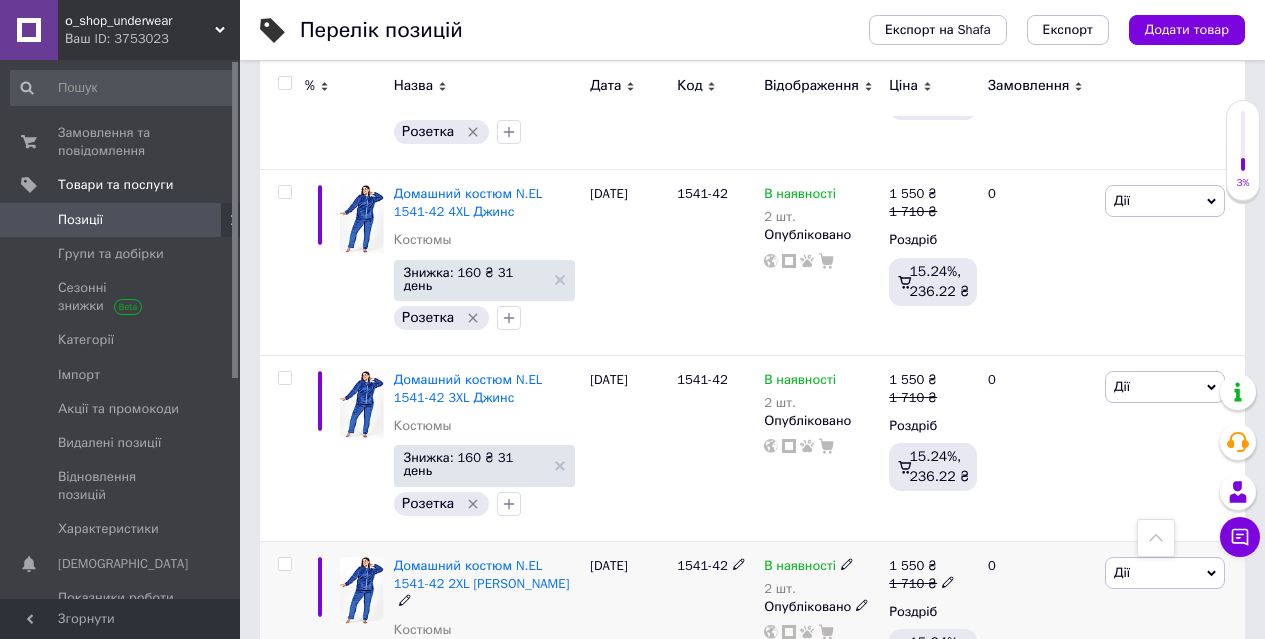 click on "Дії" at bounding box center (1165, 573) 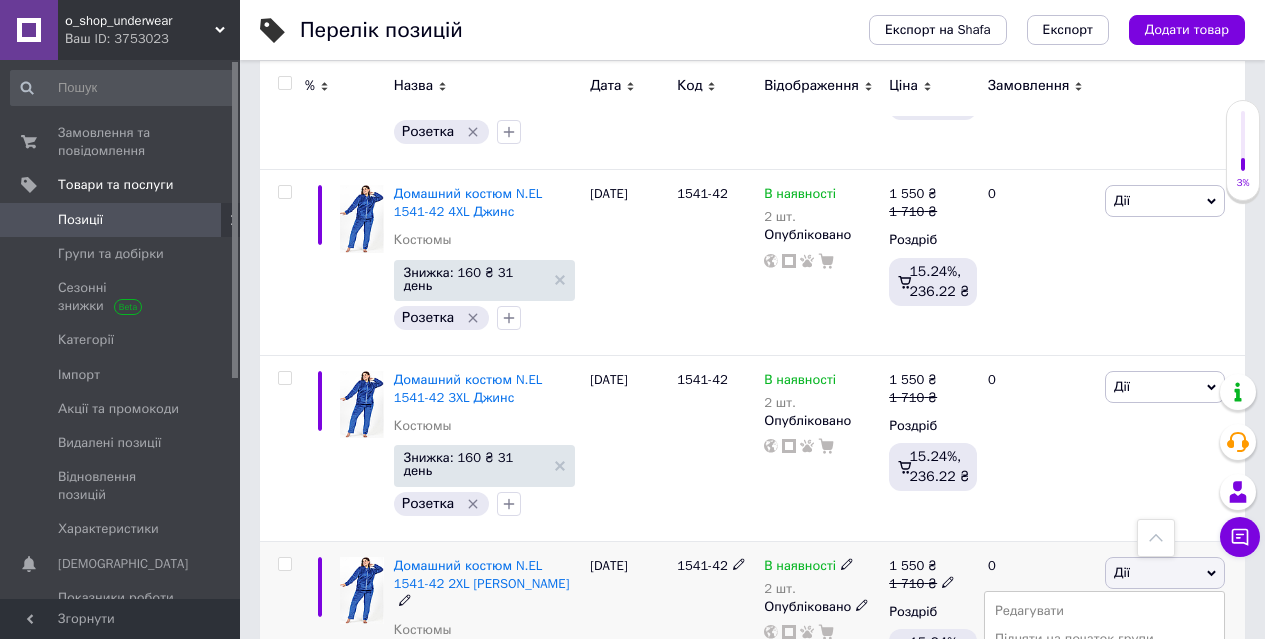 click on "Підняти на початок групи" at bounding box center (1104, 639) 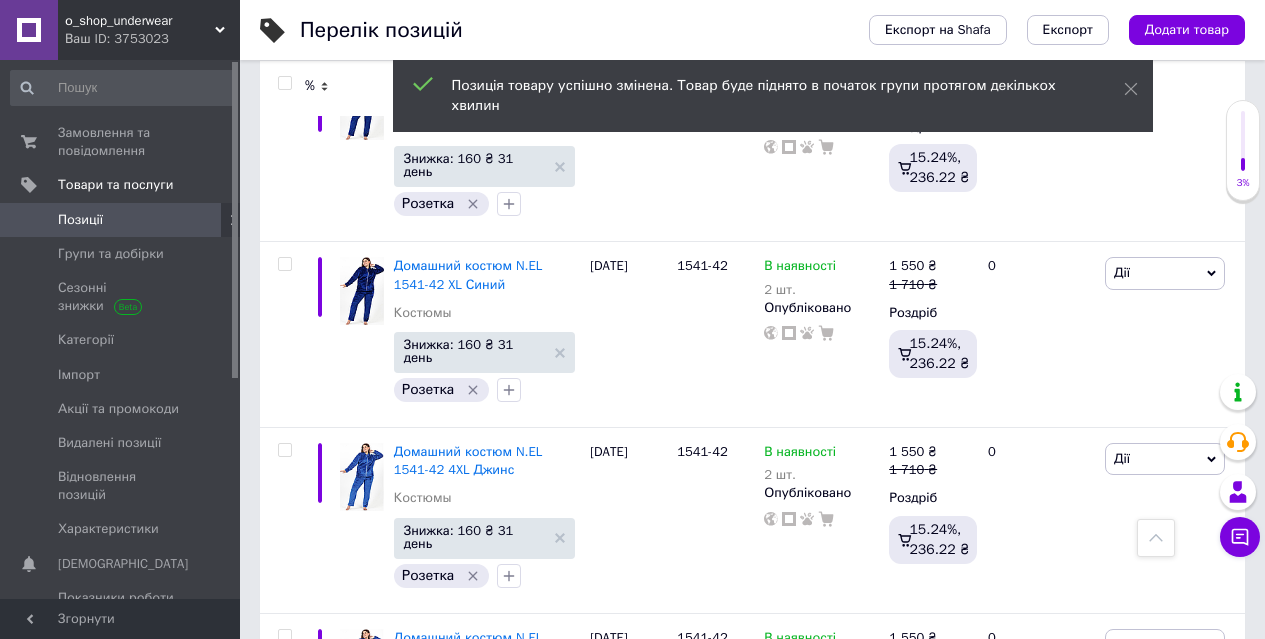 scroll, scrollTop: 9646, scrollLeft: 0, axis: vertical 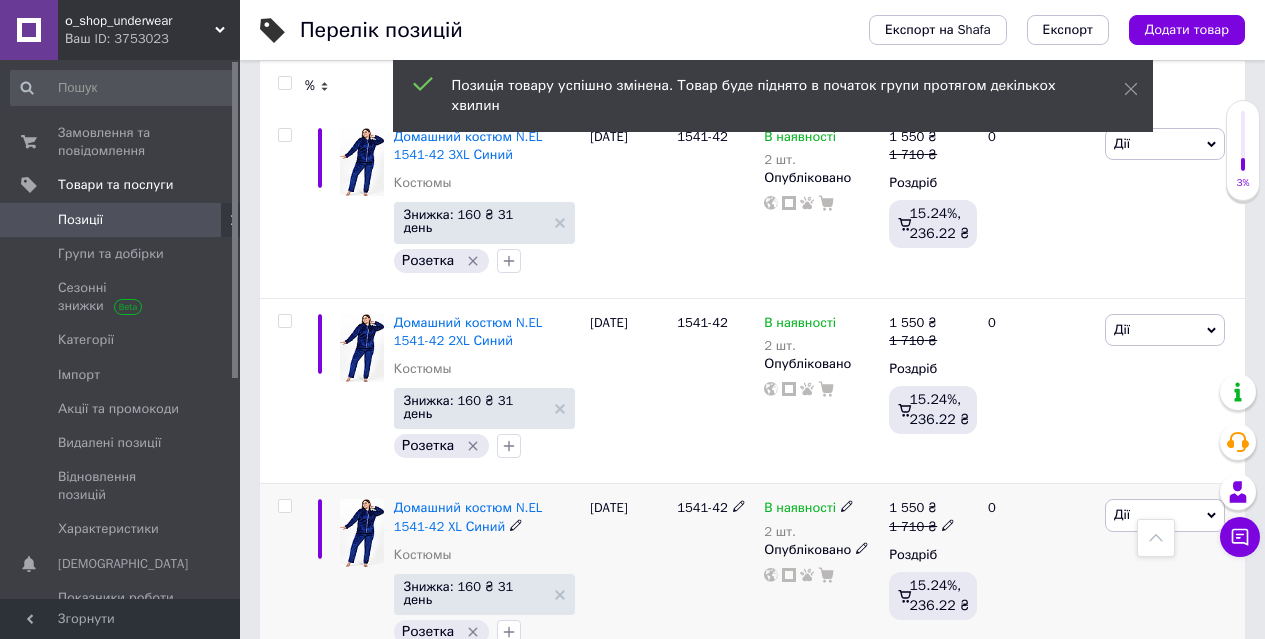 click on "Дії" at bounding box center [1165, 515] 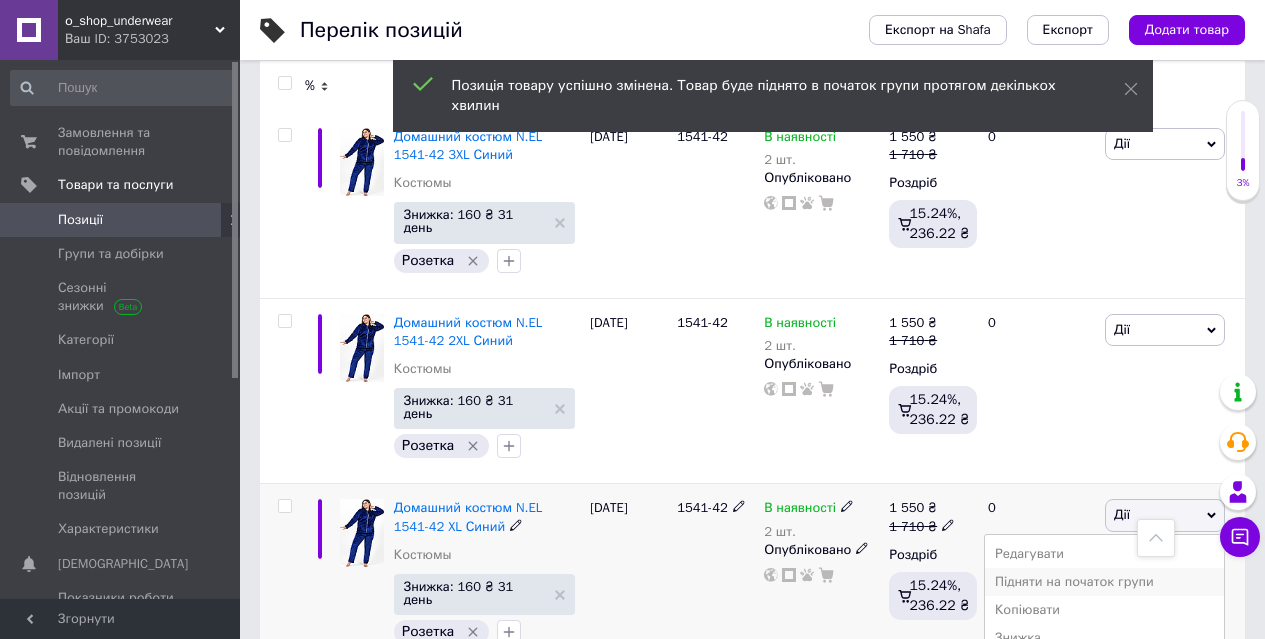 click on "Підняти на початок групи" at bounding box center (1104, 582) 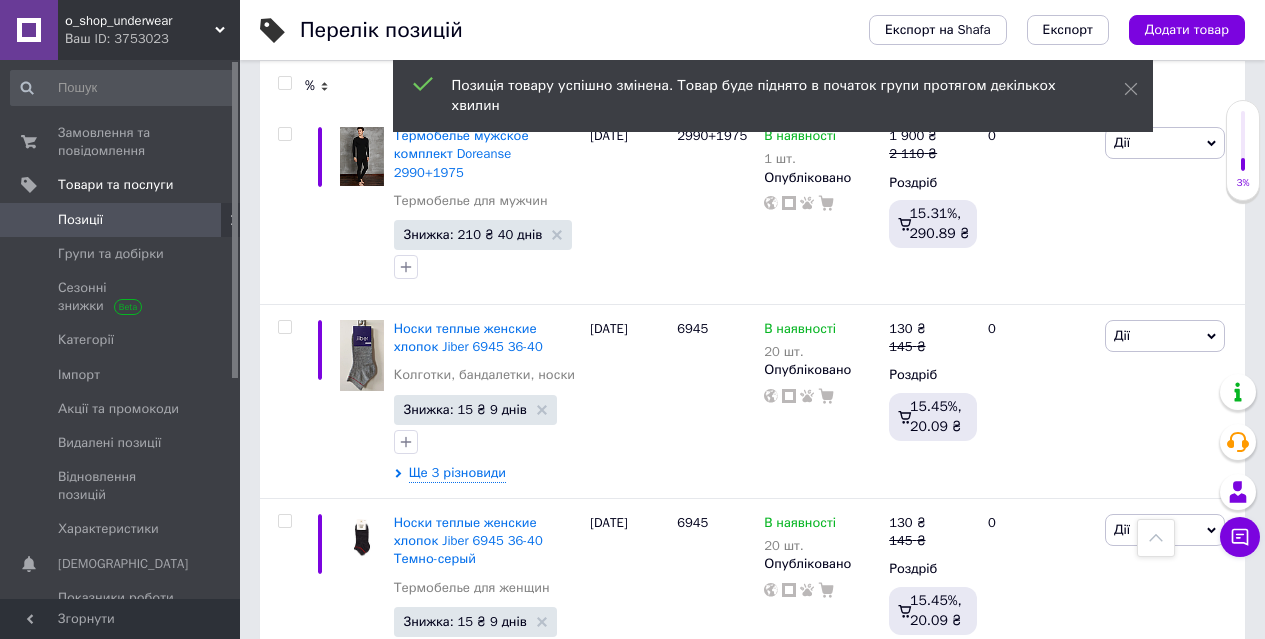 scroll, scrollTop: 8646, scrollLeft: 0, axis: vertical 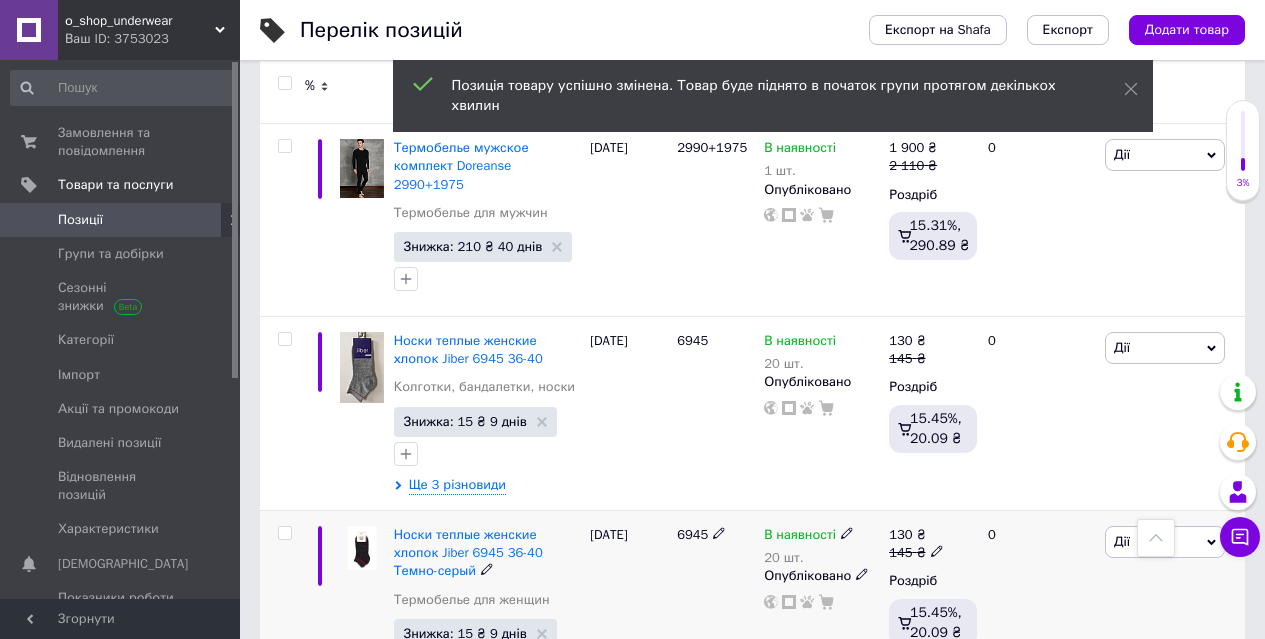click on "Дії" at bounding box center [1122, 541] 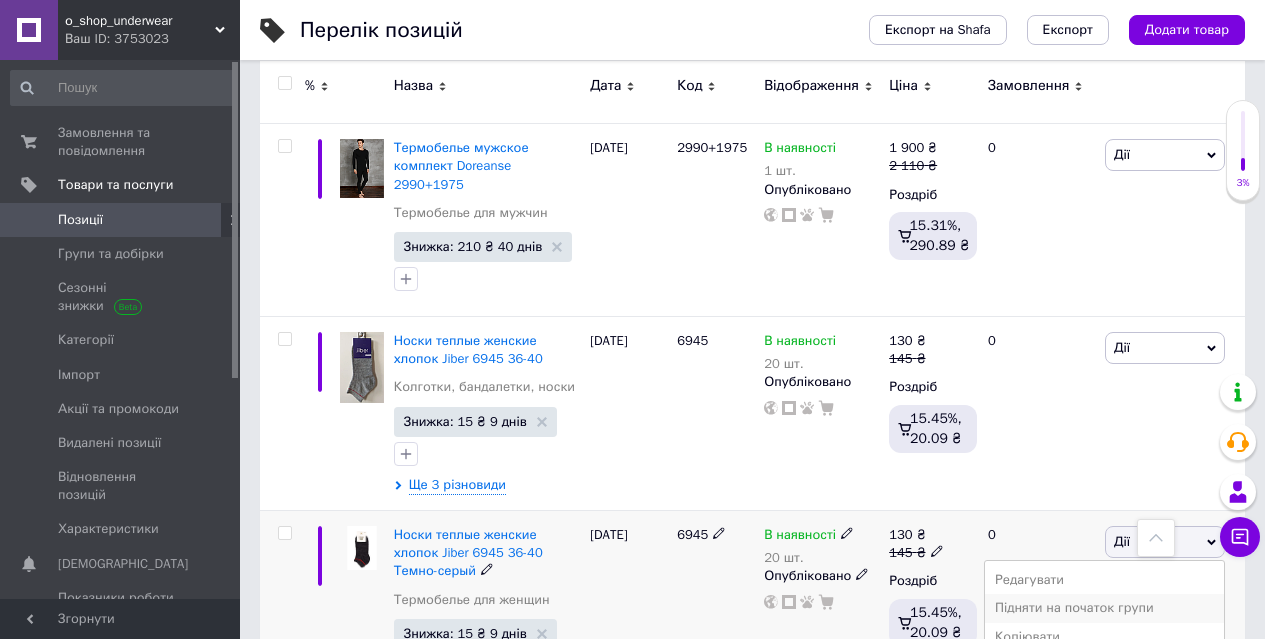 click on "Підняти на початок групи" at bounding box center (1104, 608) 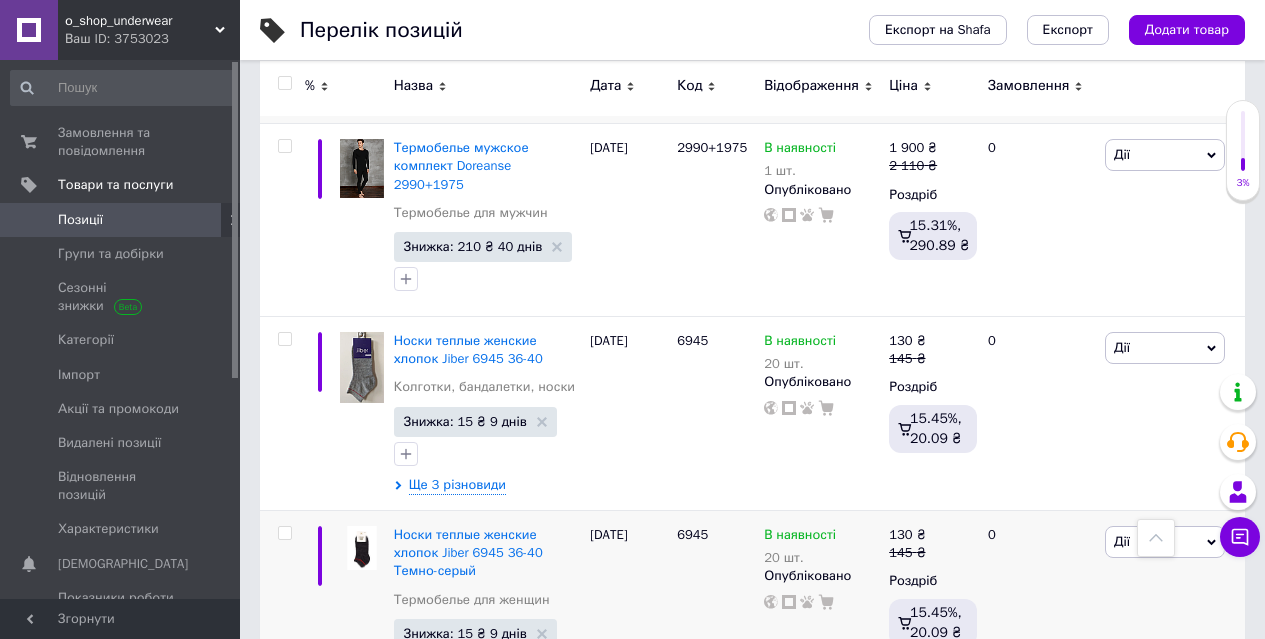 scroll, scrollTop: 8246, scrollLeft: 0, axis: vertical 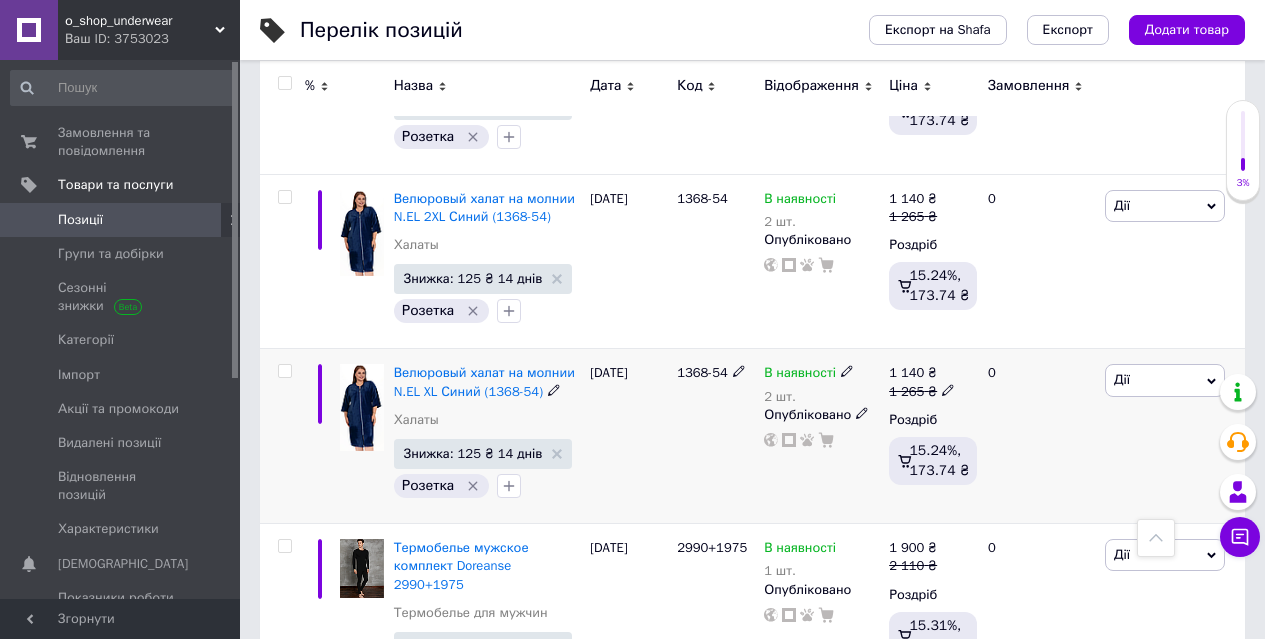 click on "Дії" at bounding box center [1165, 380] 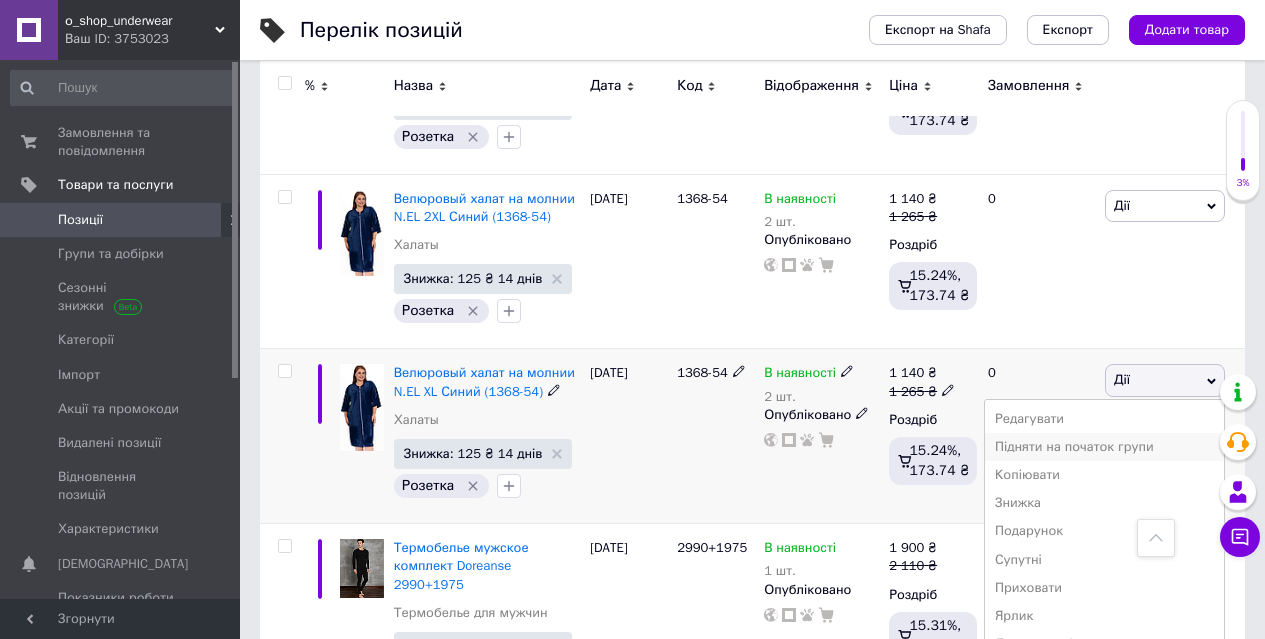 click on "Підняти на початок групи" at bounding box center (1104, 447) 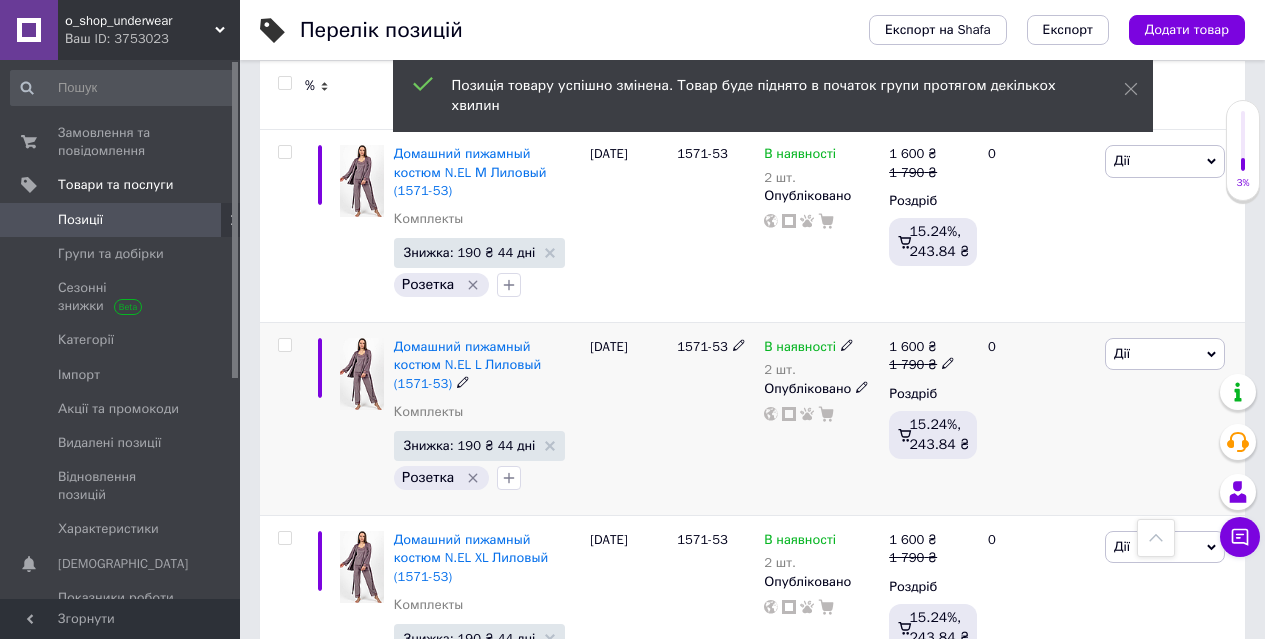 scroll, scrollTop: 7246, scrollLeft: 0, axis: vertical 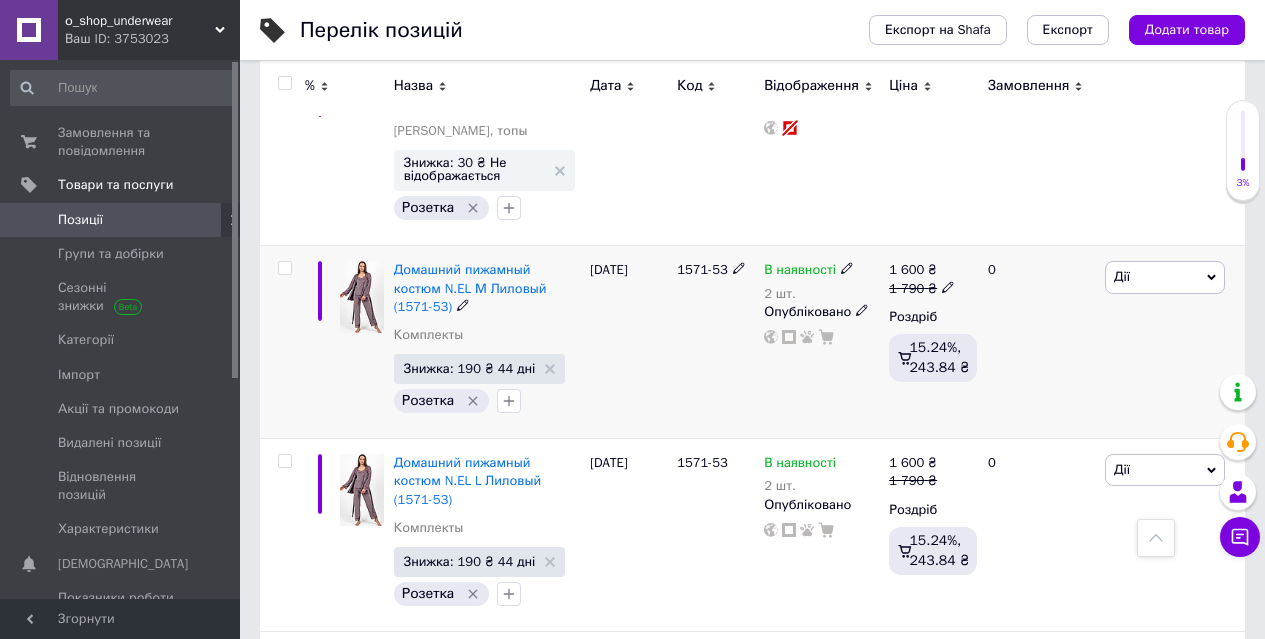 click on "Дії" at bounding box center [1165, 277] 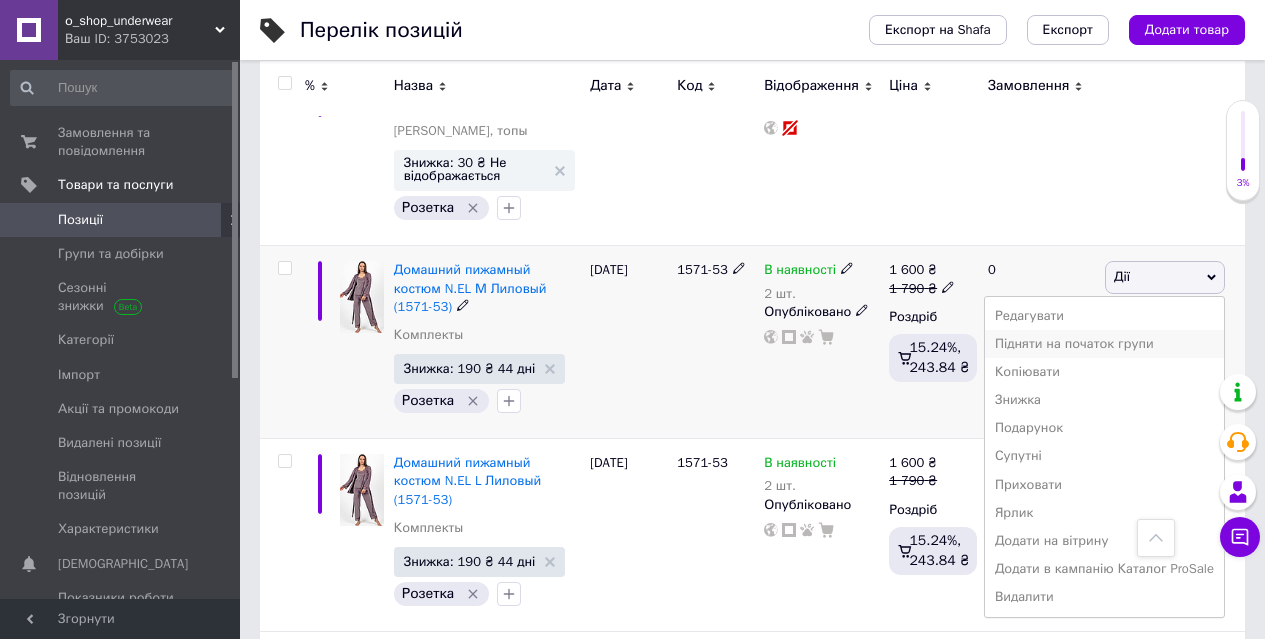 click on "Підняти на початок групи" at bounding box center (1104, 344) 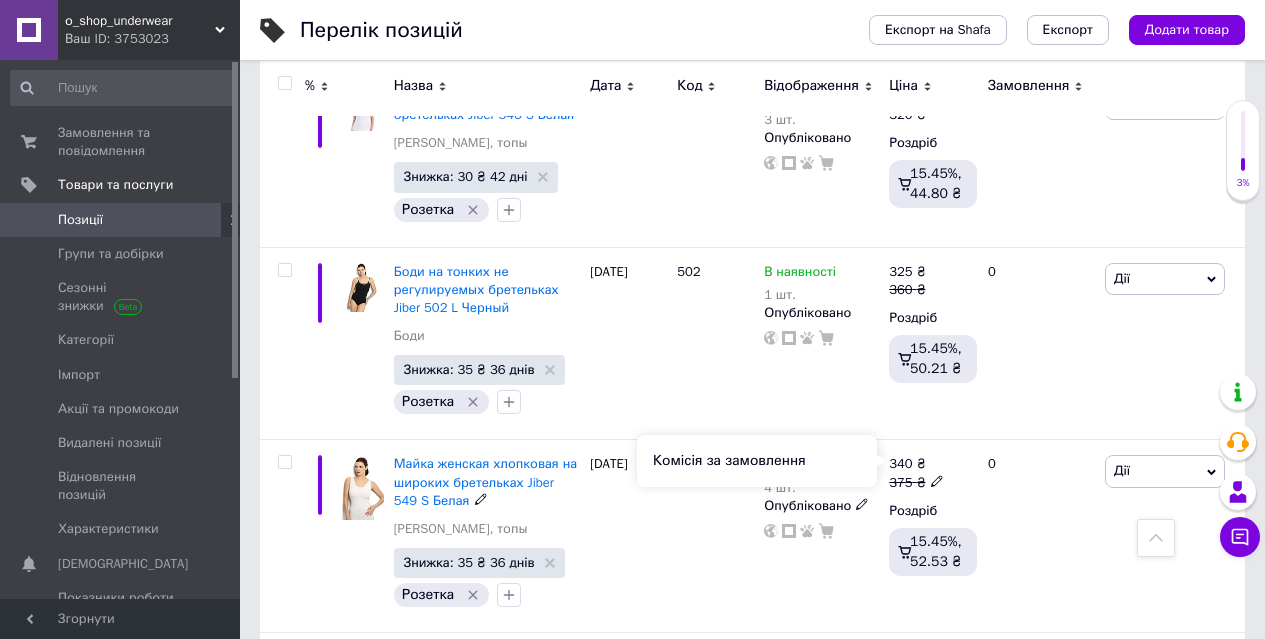 scroll, scrollTop: 6546, scrollLeft: 0, axis: vertical 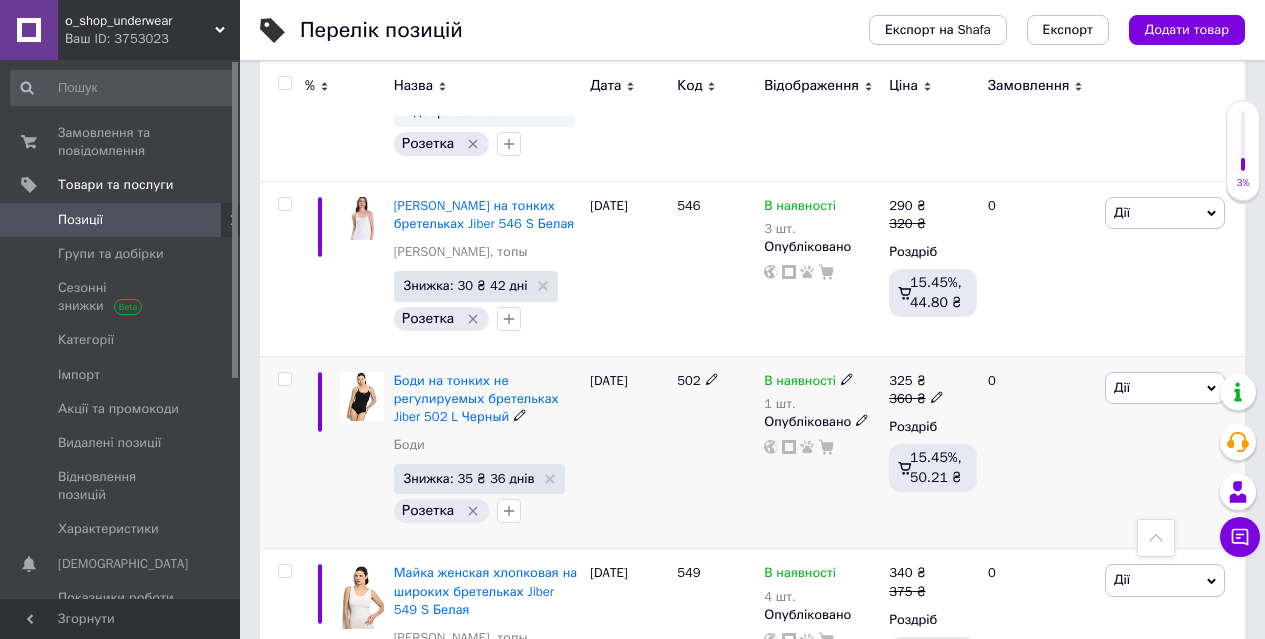 click on "Дії" at bounding box center (1122, 387) 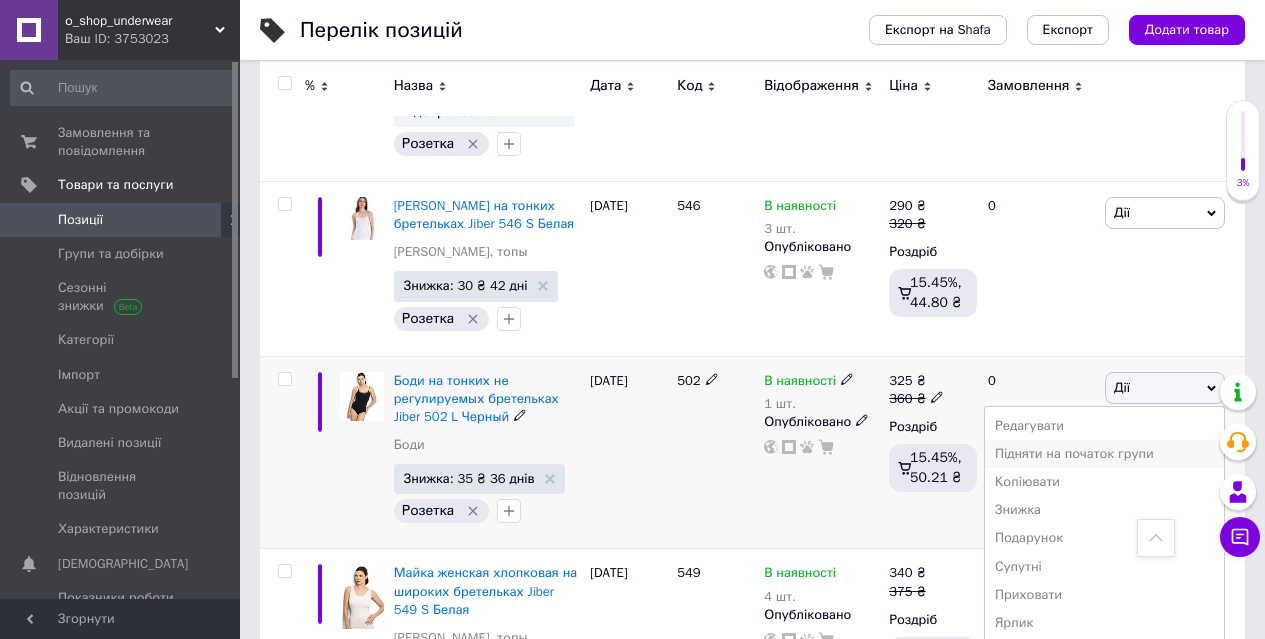 click on "Підняти на початок групи" at bounding box center (1104, 454) 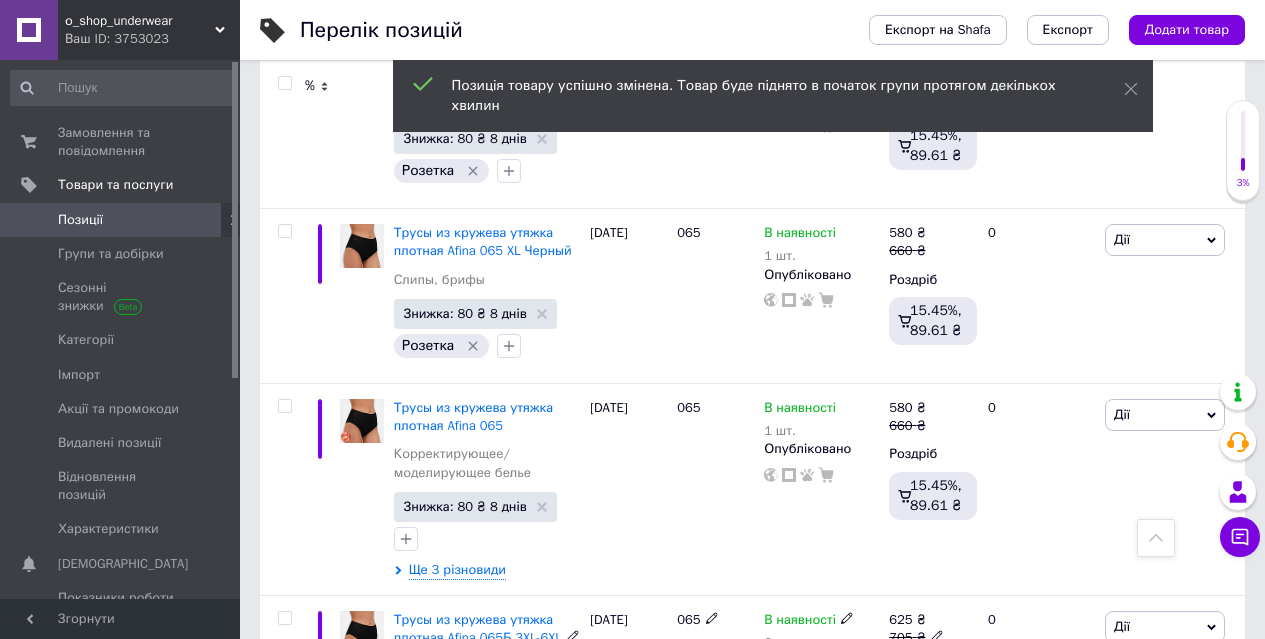 scroll, scrollTop: 5546, scrollLeft: 0, axis: vertical 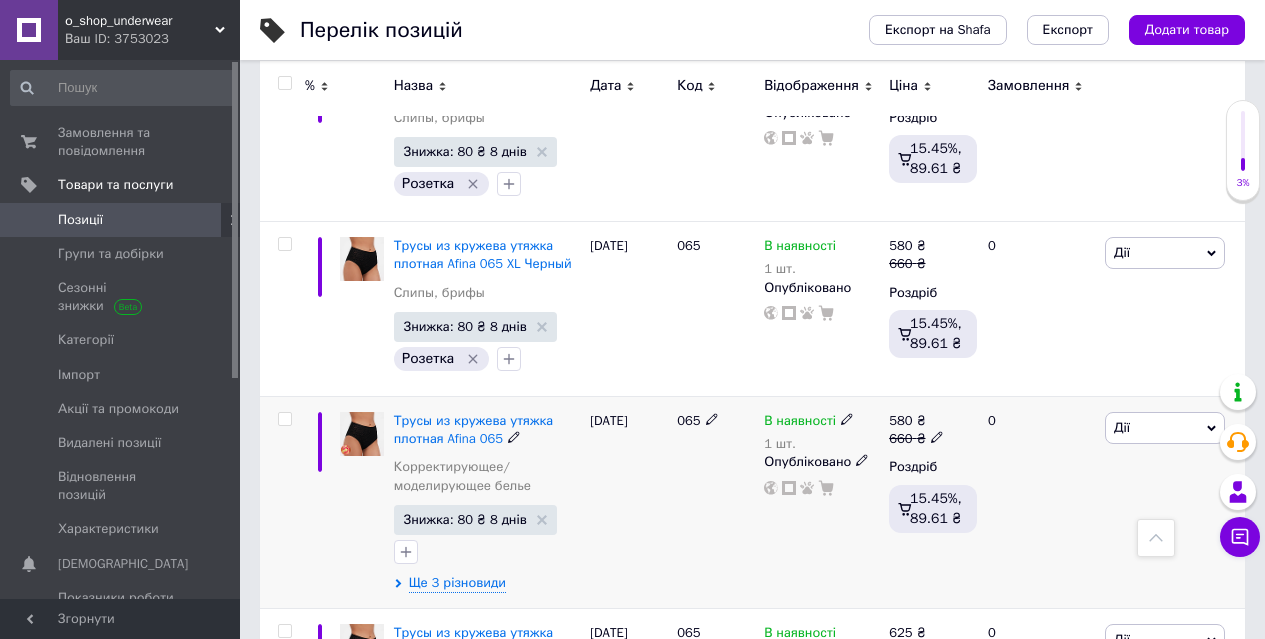 click on "Дії" at bounding box center (1122, 427) 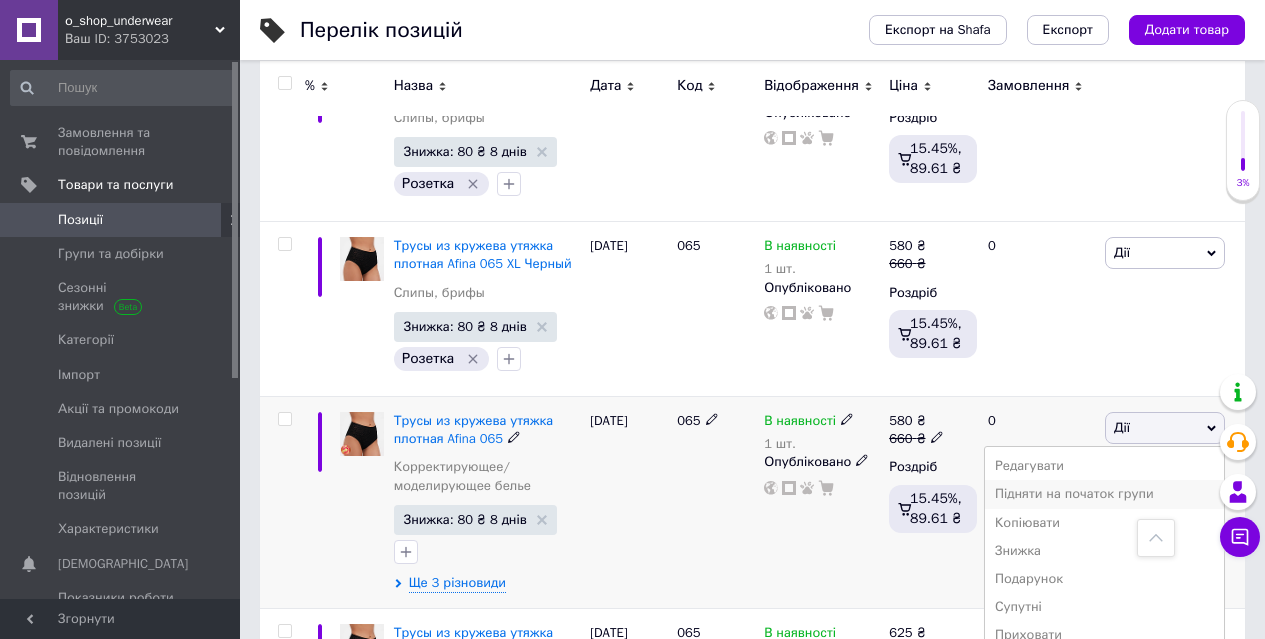 click on "Підняти на початок групи" at bounding box center [1104, 494] 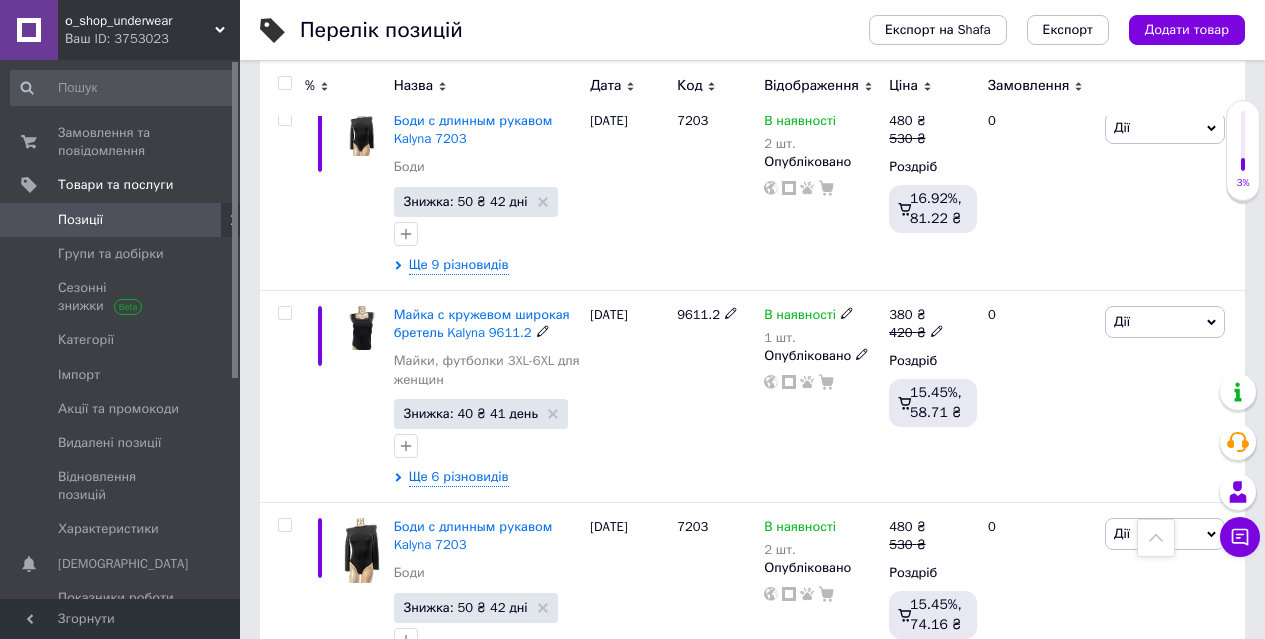 scroll, scrollTop: 4046, scrollLeft: 0, axis: vertical 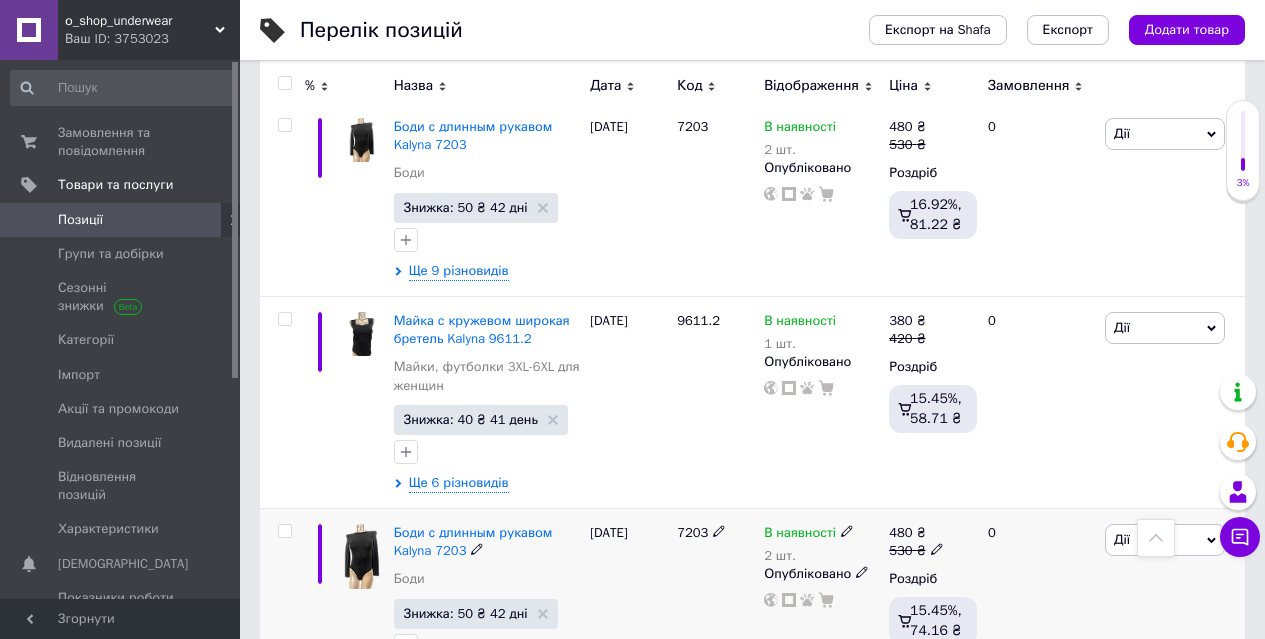 click on "Дії" at bounding box center (1122, 539) 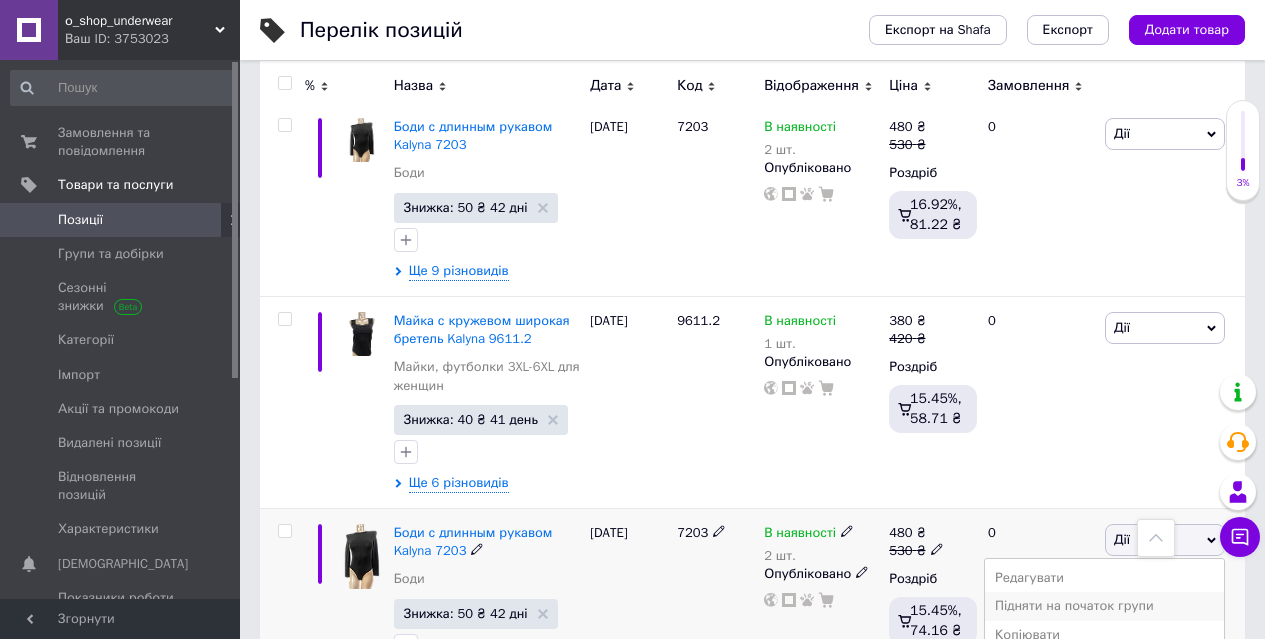 click on "Підняти на початок групи" at bounding box center [1104, 606] 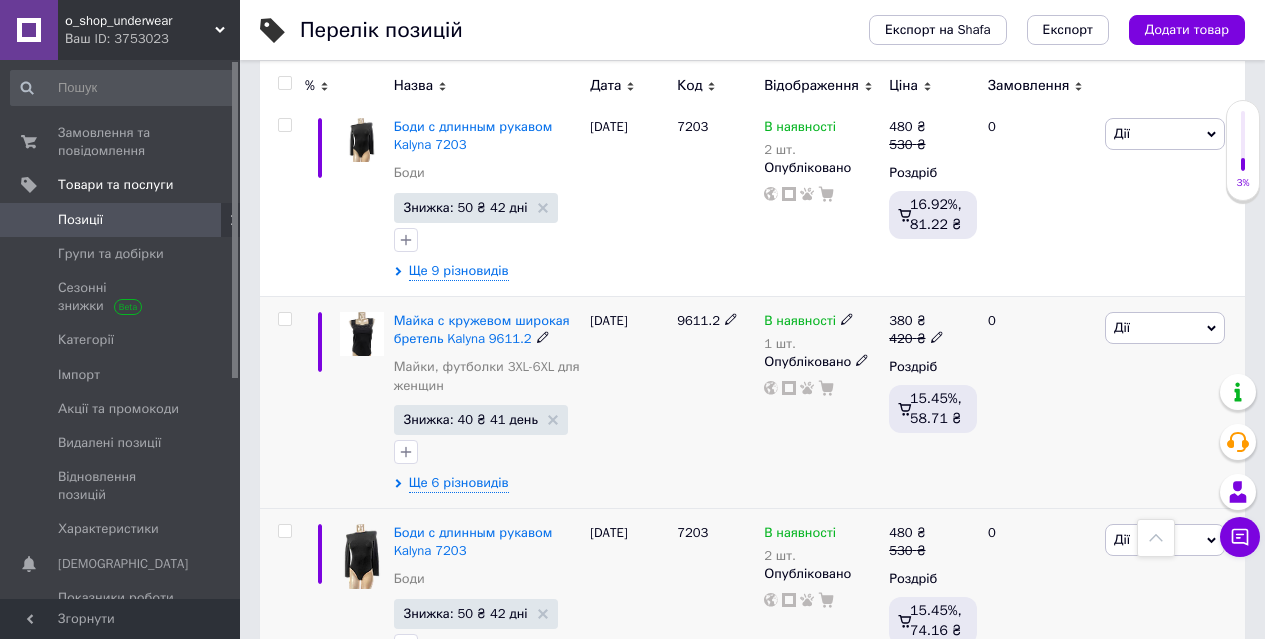 click on "Дії" at bounding box center (1122, 327) 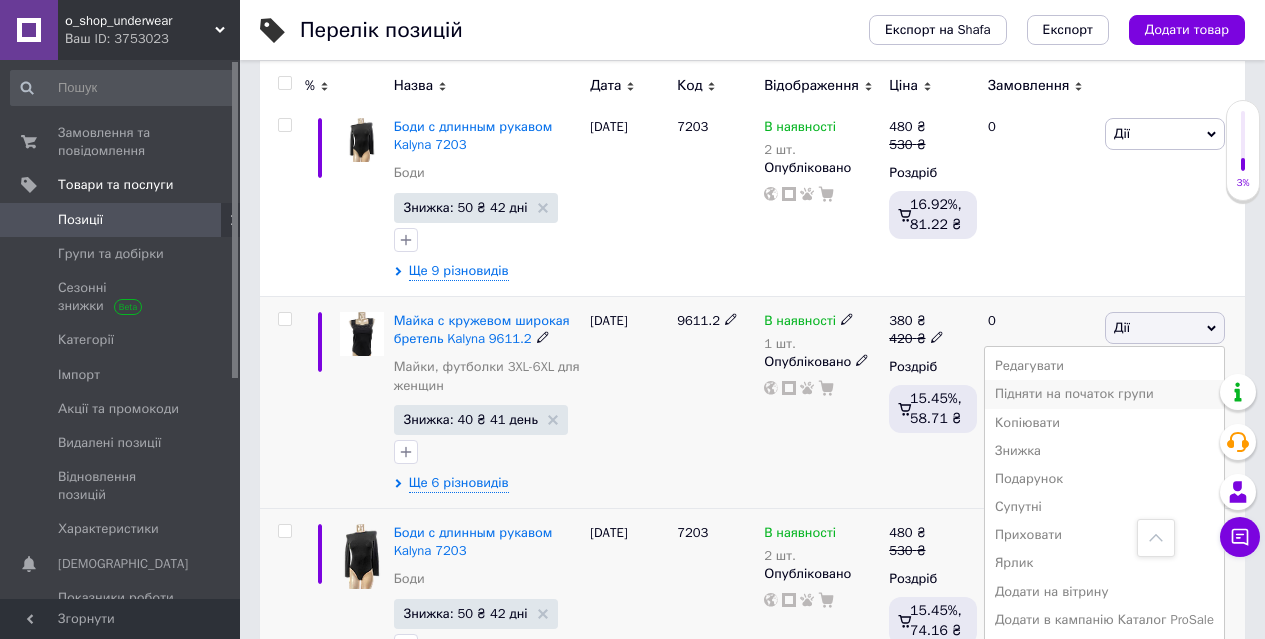 click on "Підняти на початок групи" at bounding box center (1104, 394) 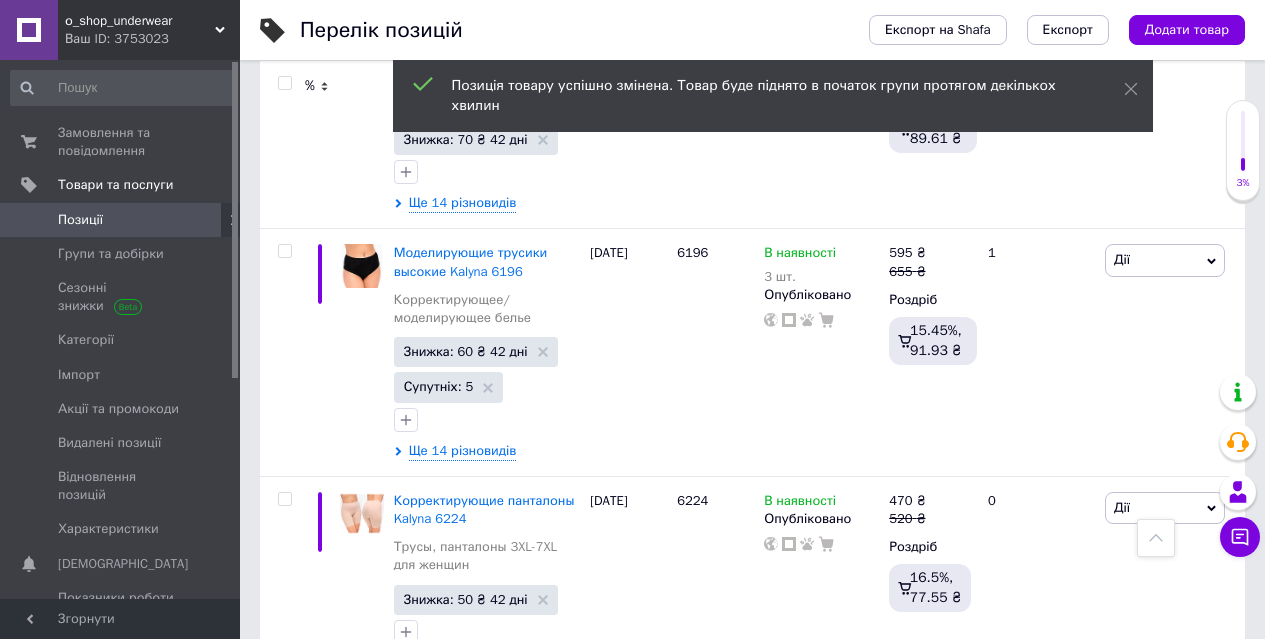 scroll, scrollTop: 3246, scrollLeft: 0, axis: vertical 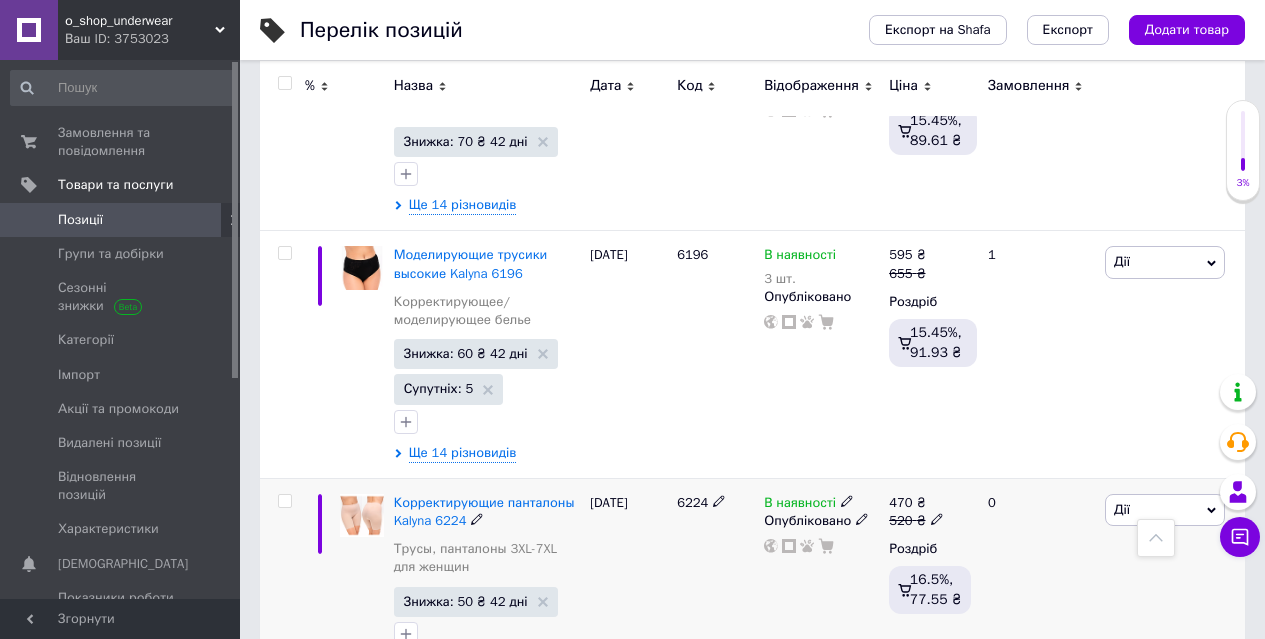 click on "Дії" at bounding box center [1122, 509] 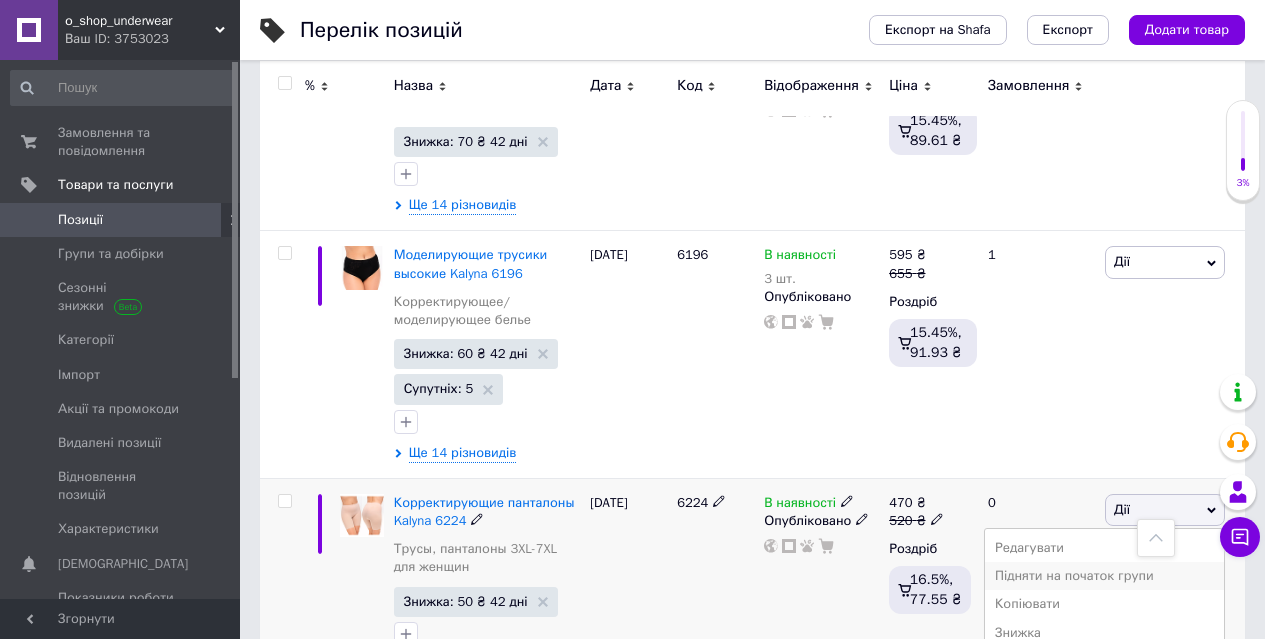click on "Підняти на початок групи" at bounding box center (1104, 576) 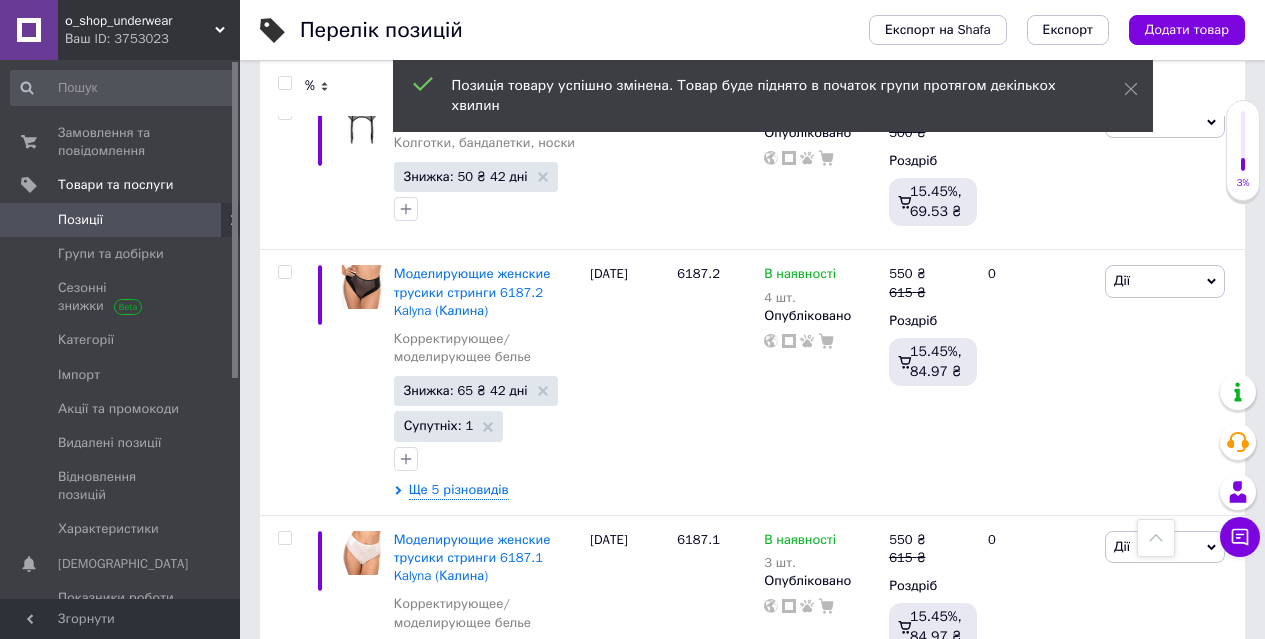 scroll, scrollTop: 2446, scrollLeft: 0, axis: vertical 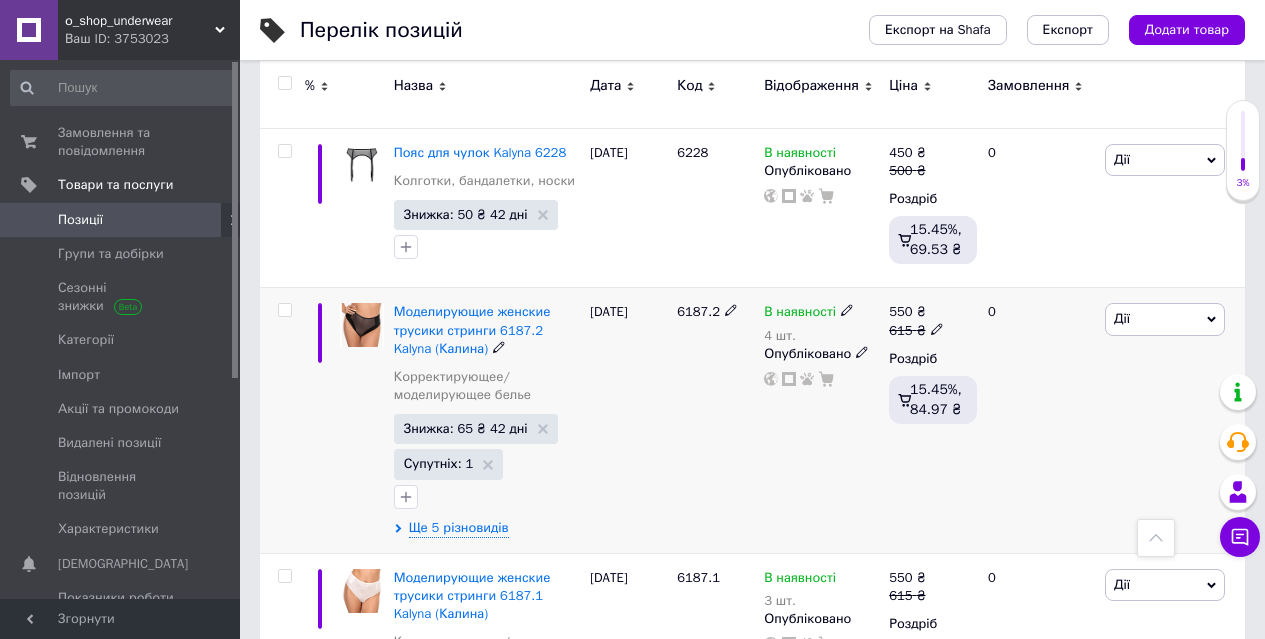 click on "Дії" at bounding box center [1122, 318] 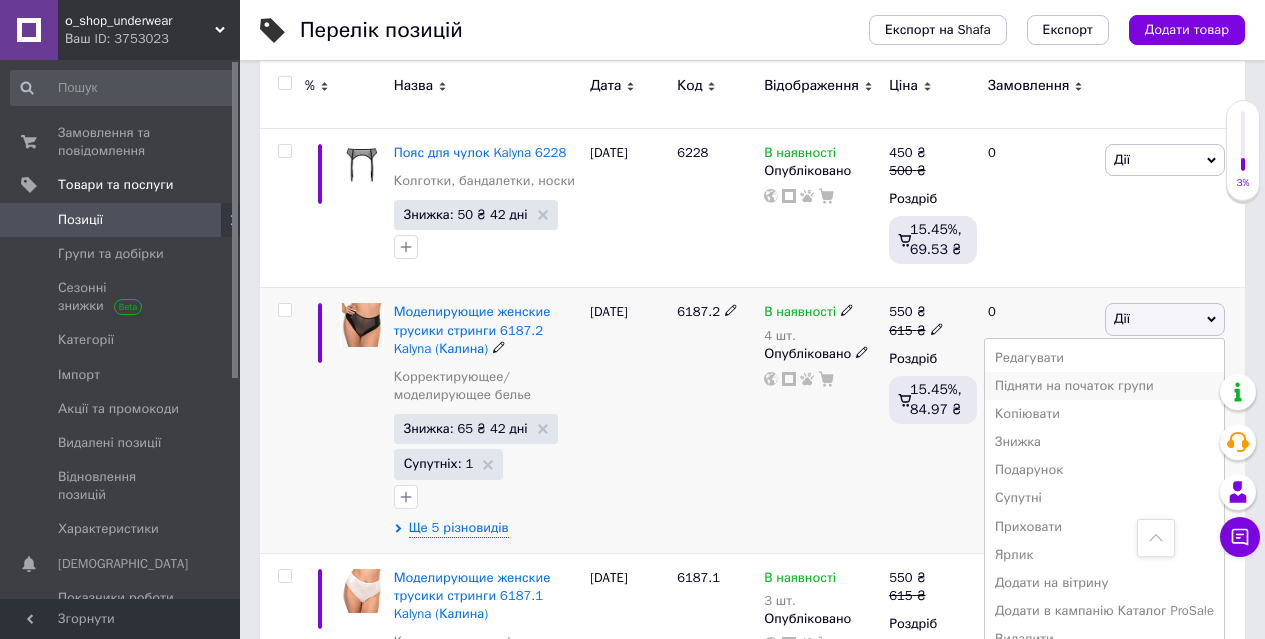 click on "Підняти на початок групи" at bounding box center [1104, 386] 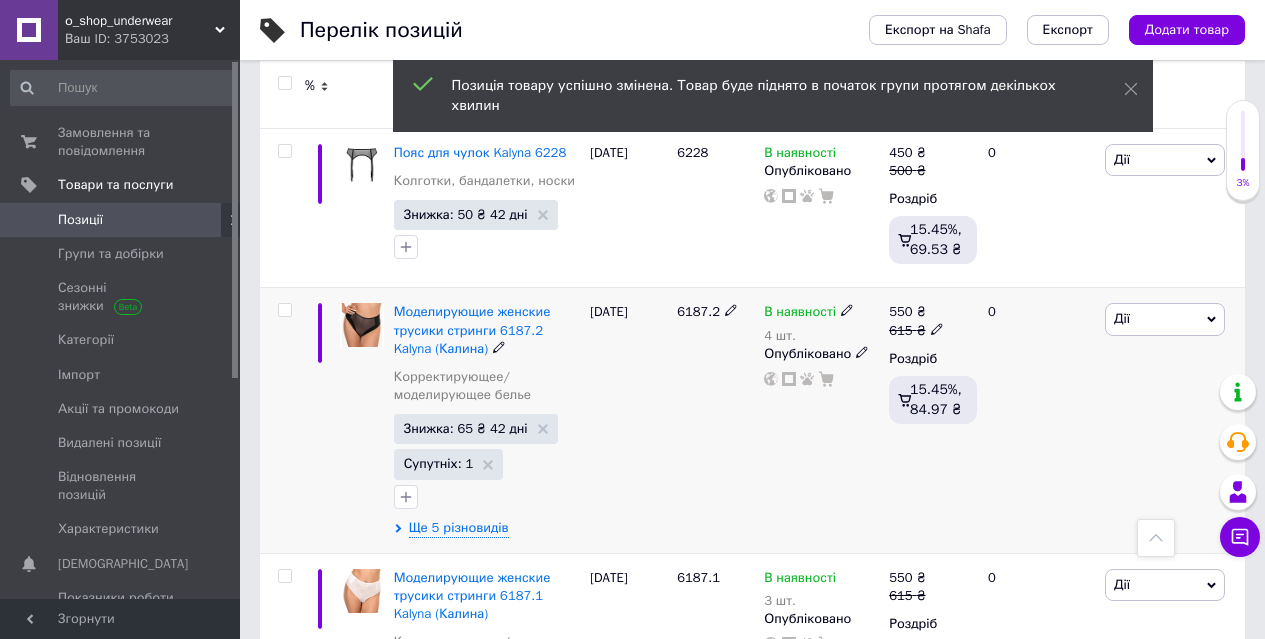scroll, scrollTop: 1946, scrollLeft: 0, axis: vertical 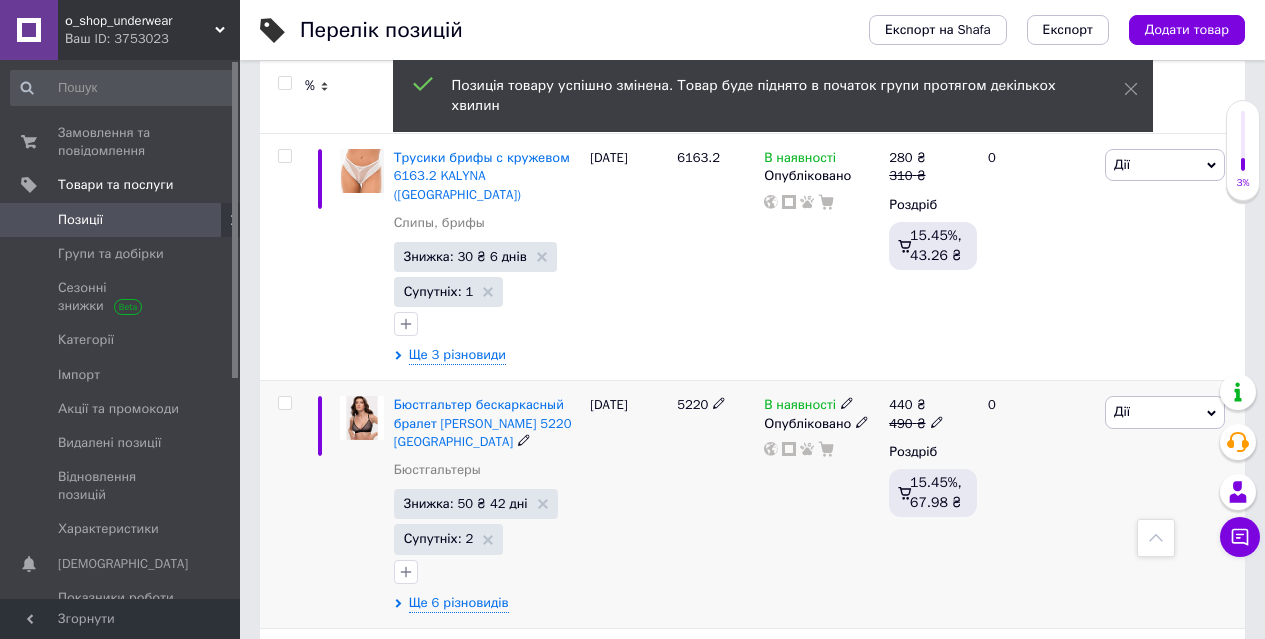 click on "Дії" at bounding box center (1165, 412) 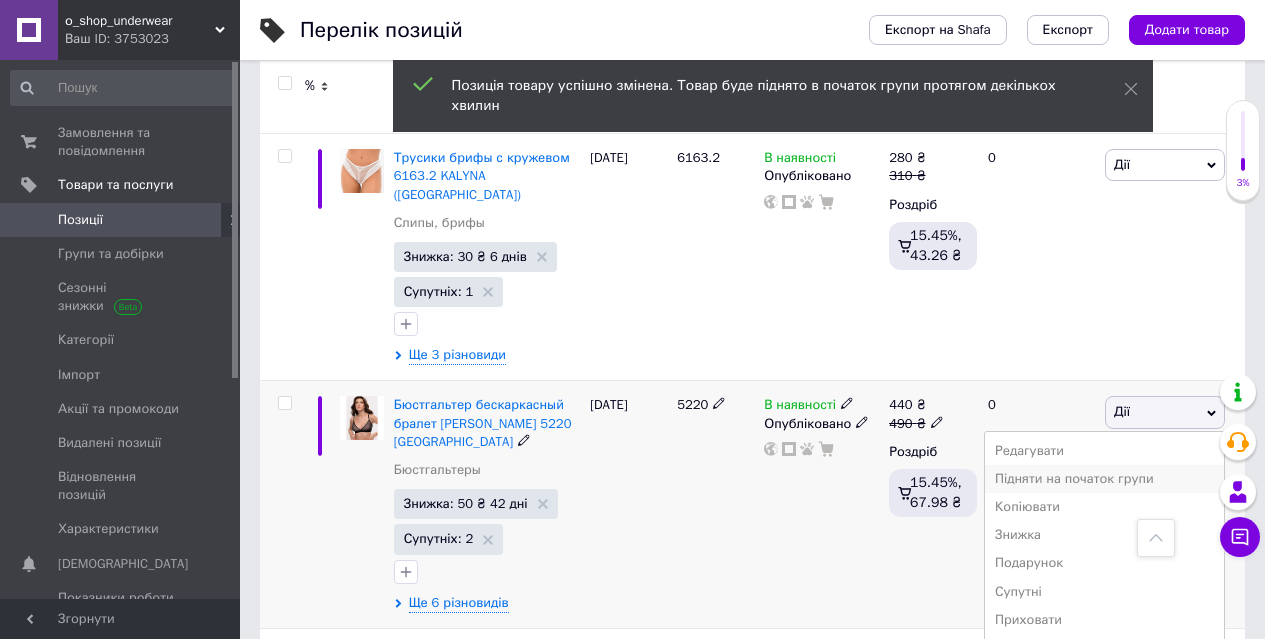 click on "Підняти на початок групи" at bounding box center (1104, 479) 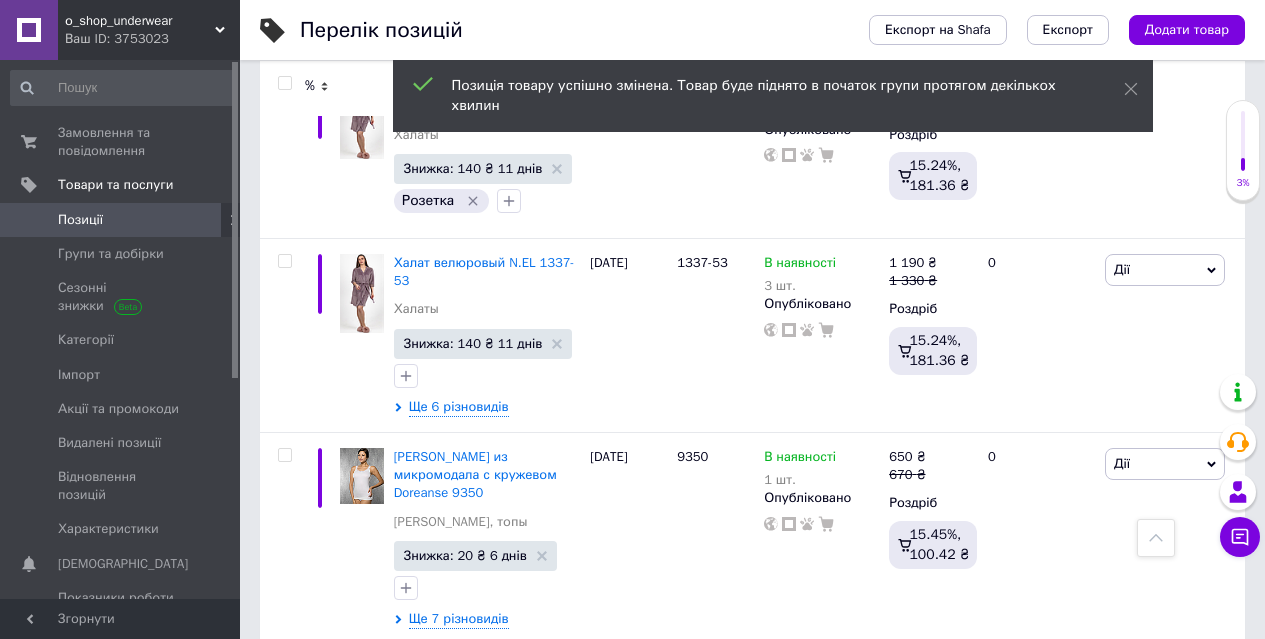 scroll, scrollTop: 1346, scrollLeft: 0, axis: vertical 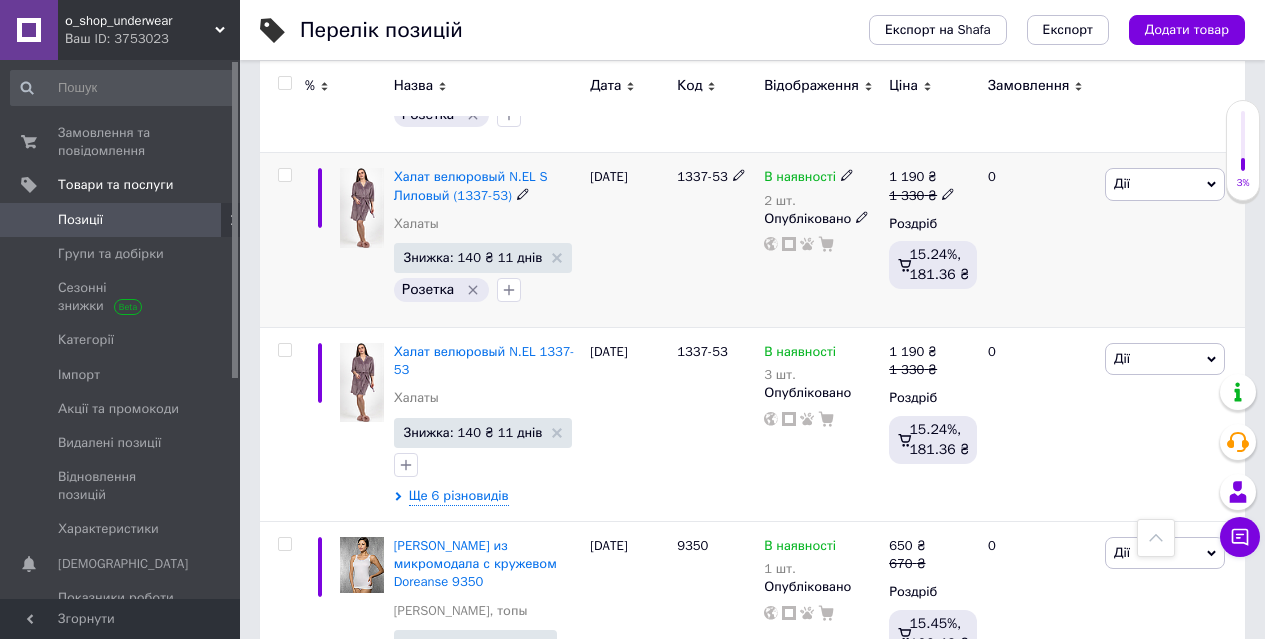 click on "Дії" at bounding box center [1122, 183] 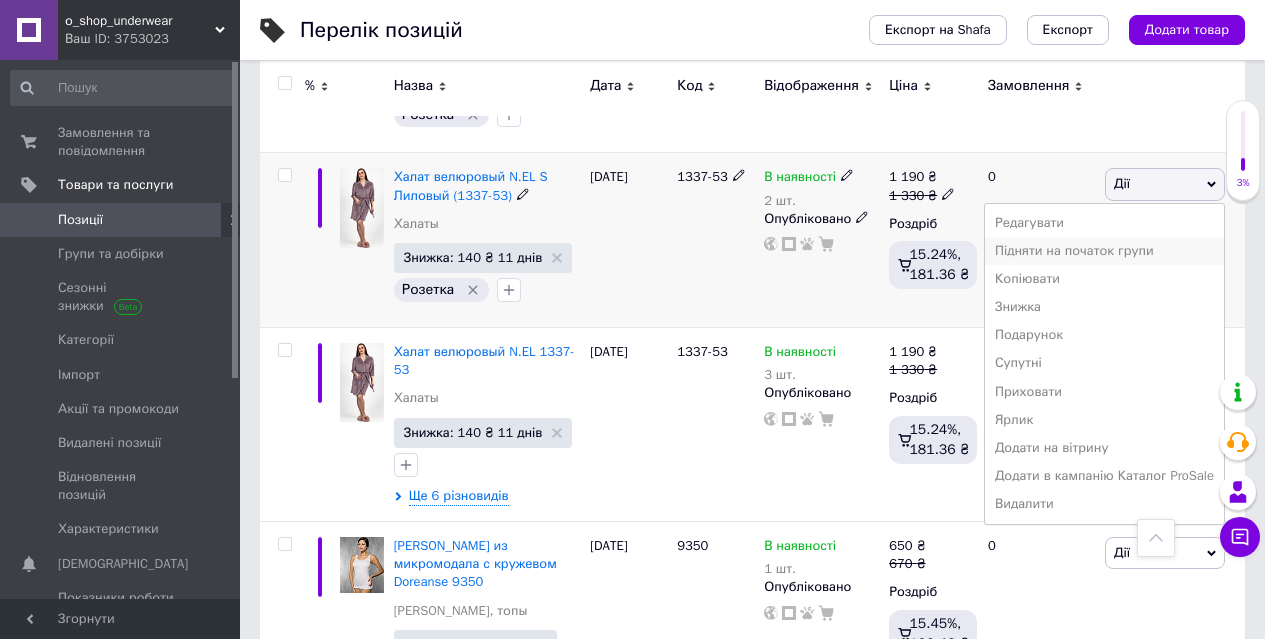 click on "Підняти на початок групи" at bounding box center (1104, 251) 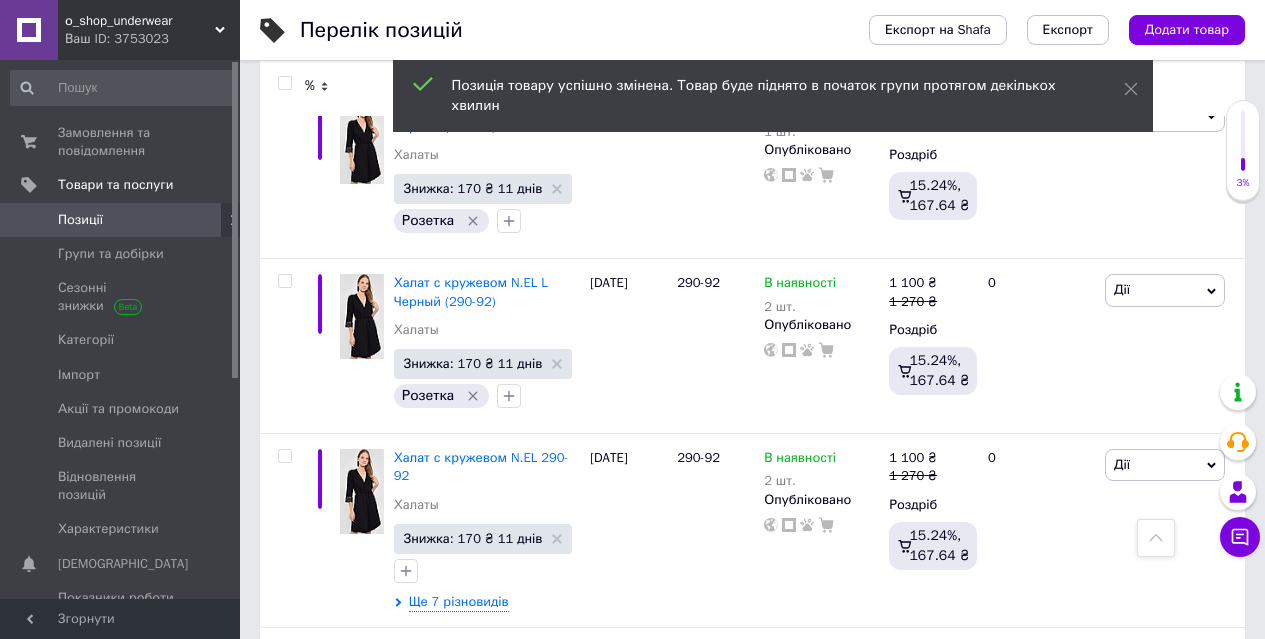 scroll, scrollTop: 346, scrollLeft: 0, axis: vertical 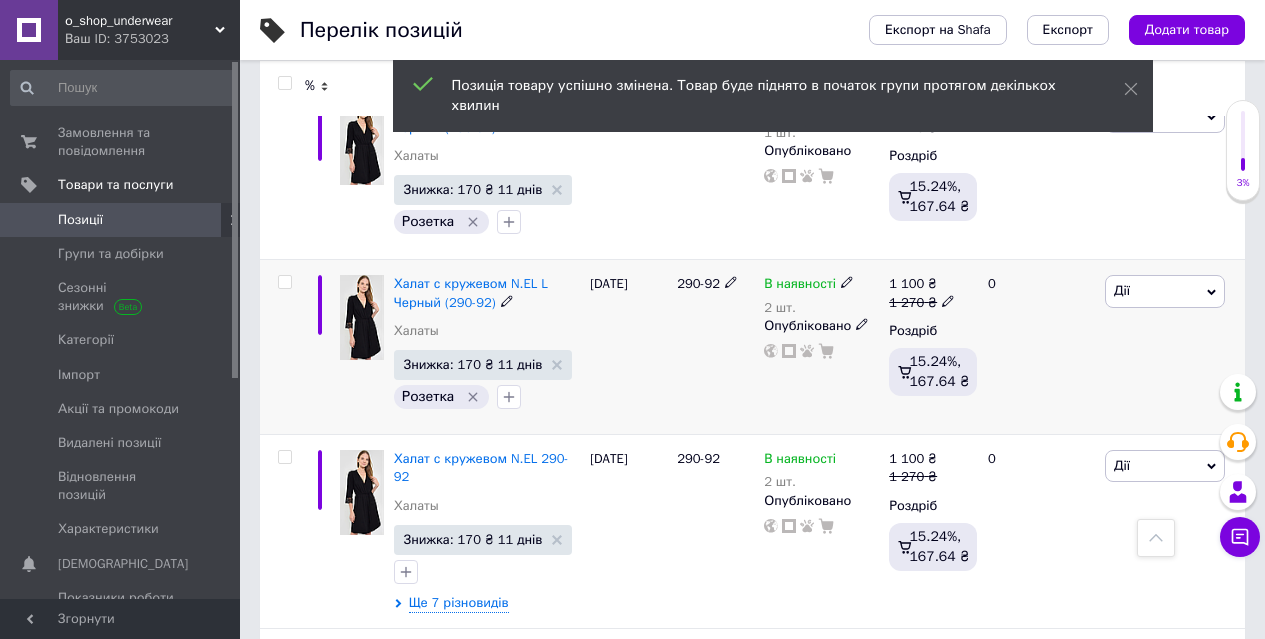 click on "Дії" at bounding box center (1122, 290) 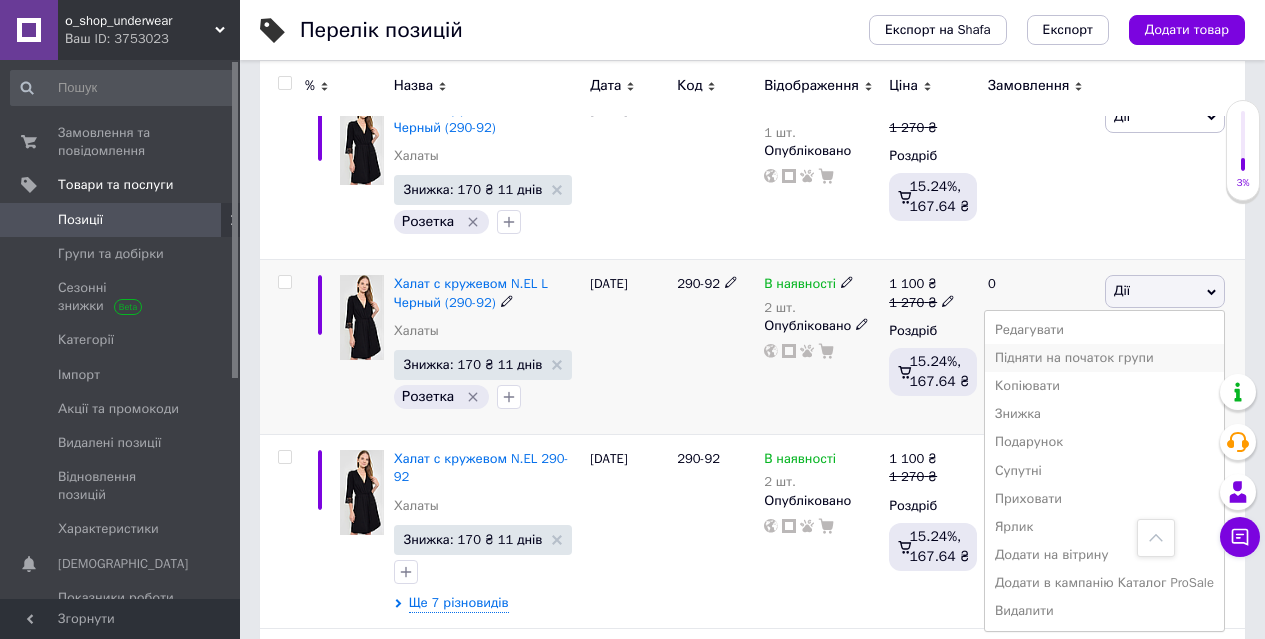 click on "Підняти на початок групи" at bounding box center [1104, 358] 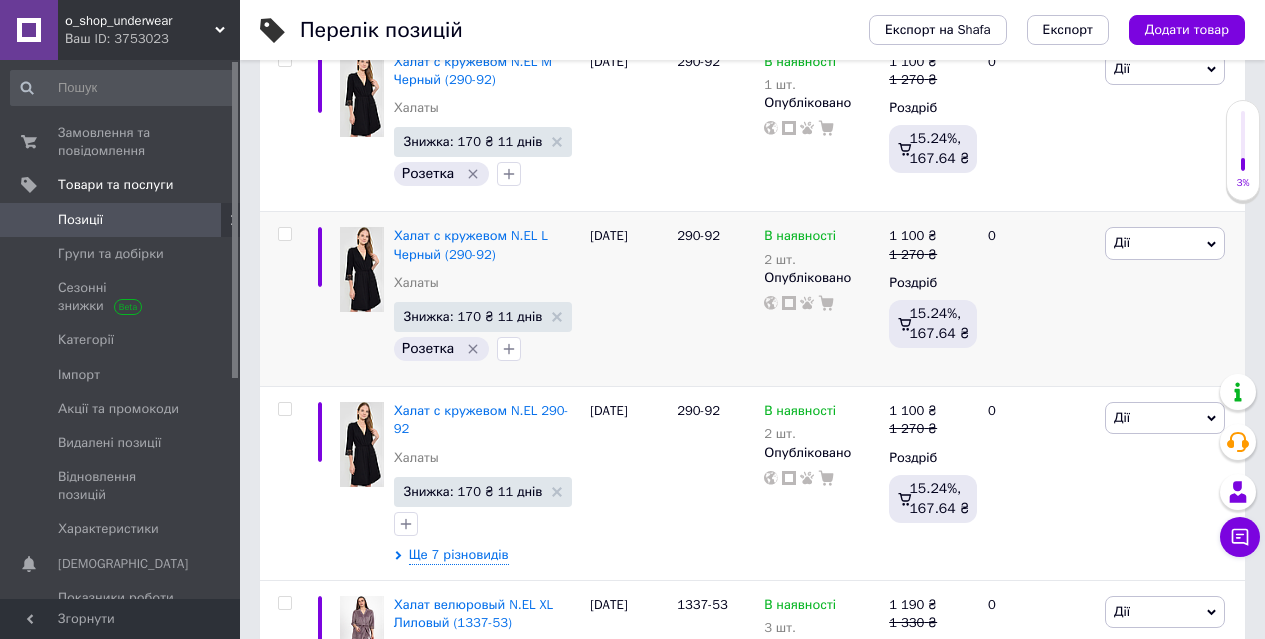 scroll, scrollTop: 500, scrollLeft: 0, axis: vertical 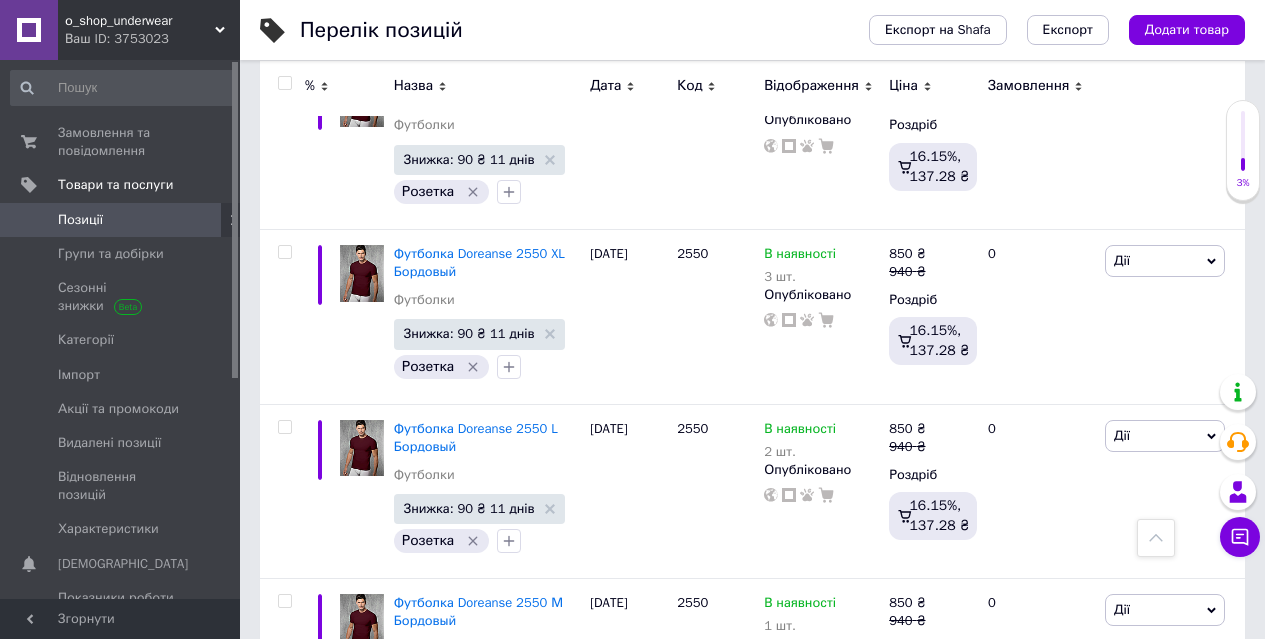 click on "10" at bounding box center [674, 969] 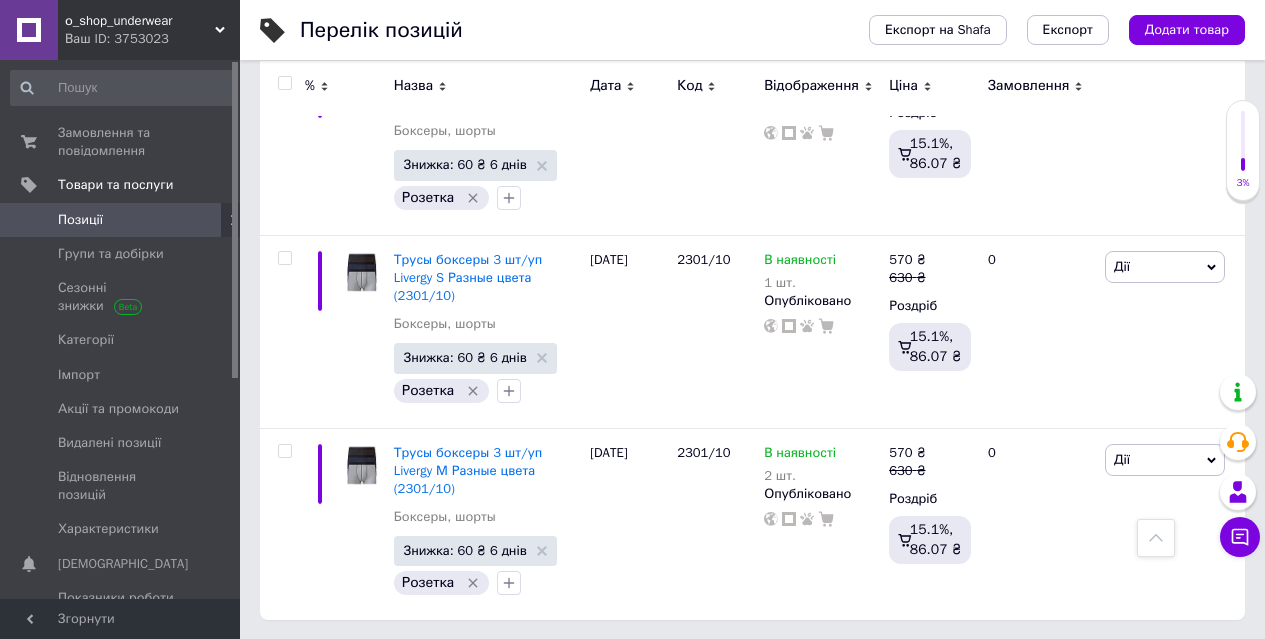 scroll, scrollTop: 18546, scrollLeft: 0, axis: vertical 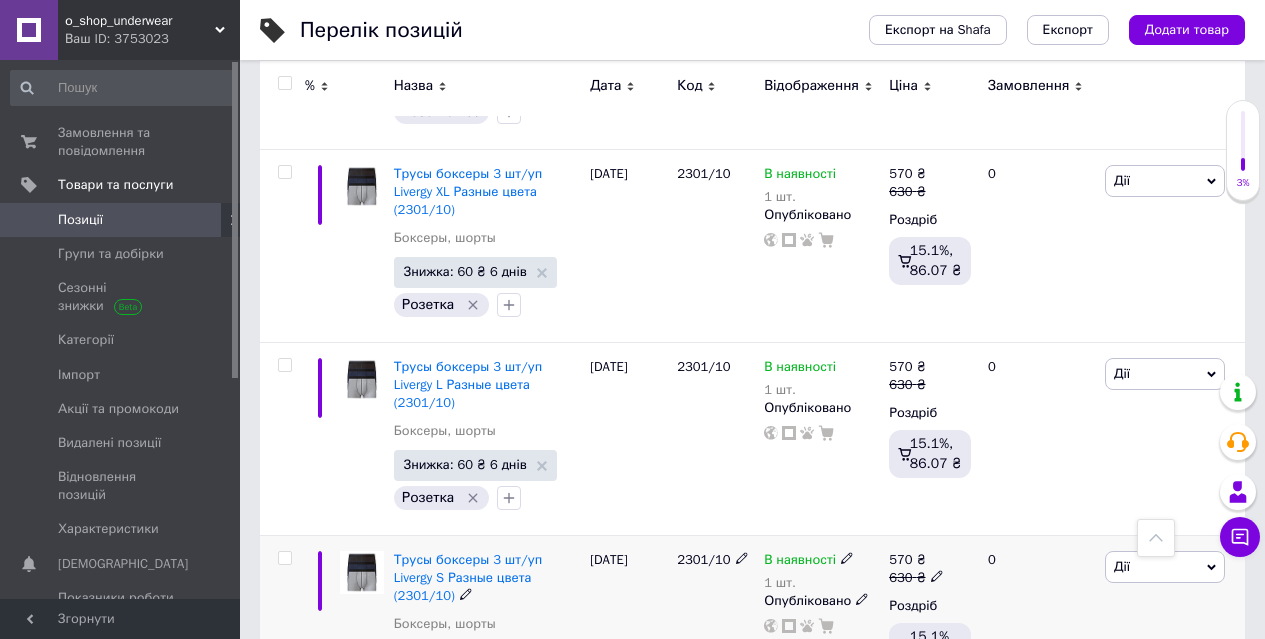 click on "Дії" at bounding box center (1165, 567) 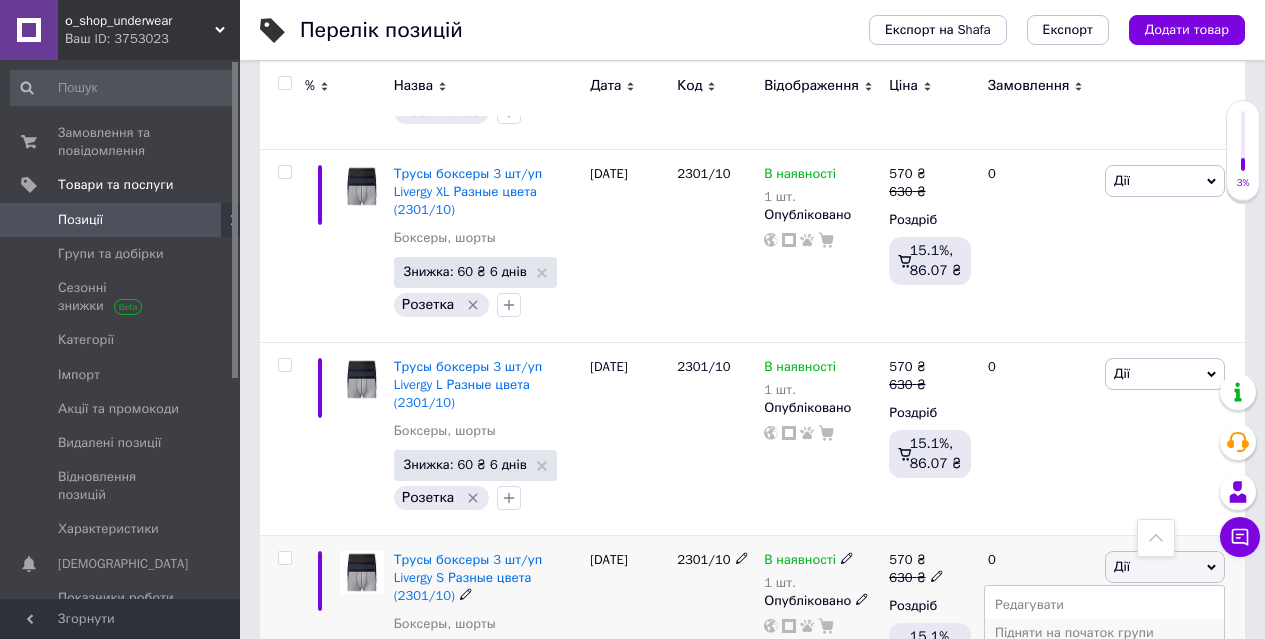 click on "Підняти на початок групи" at bounding box center [1104, 633] 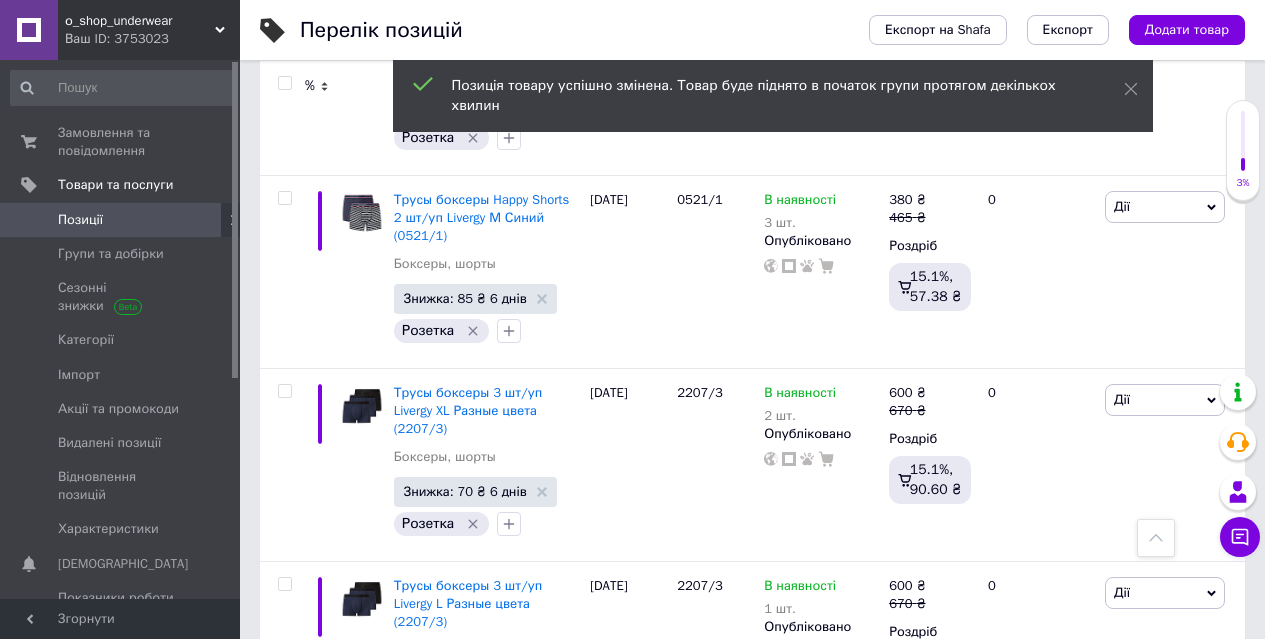 scroll, scrollTop: 17846, scrollLeft: 0, axis: vertical 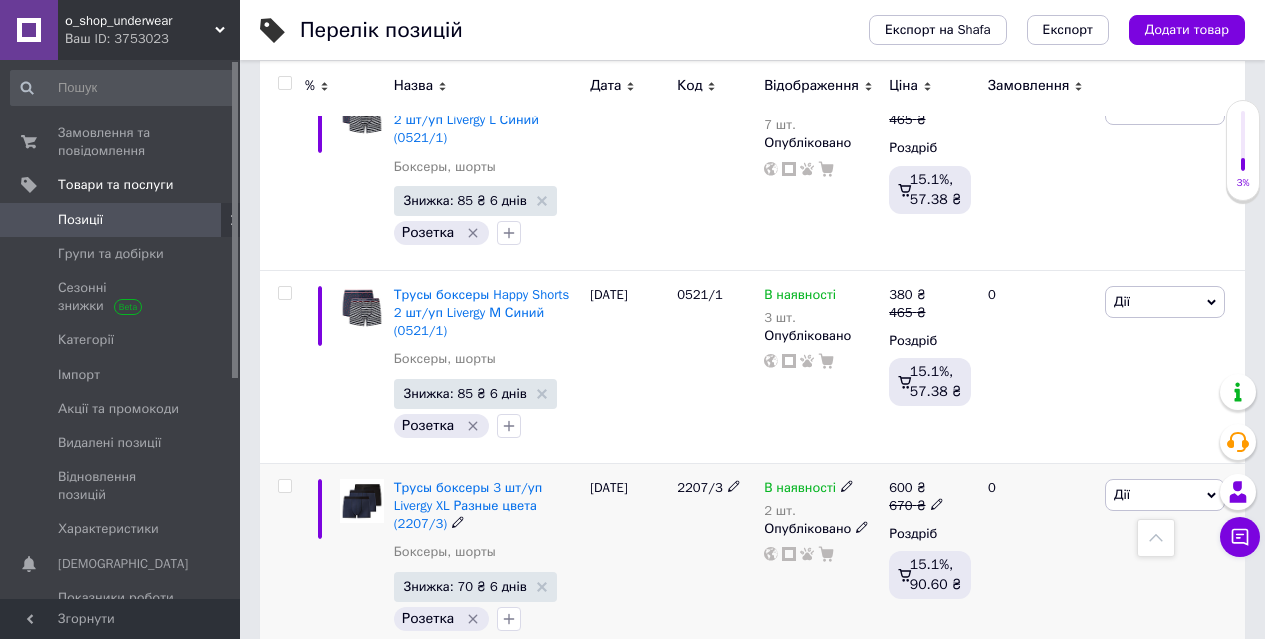 click on "Дії" at bounding box center (1122, 494) 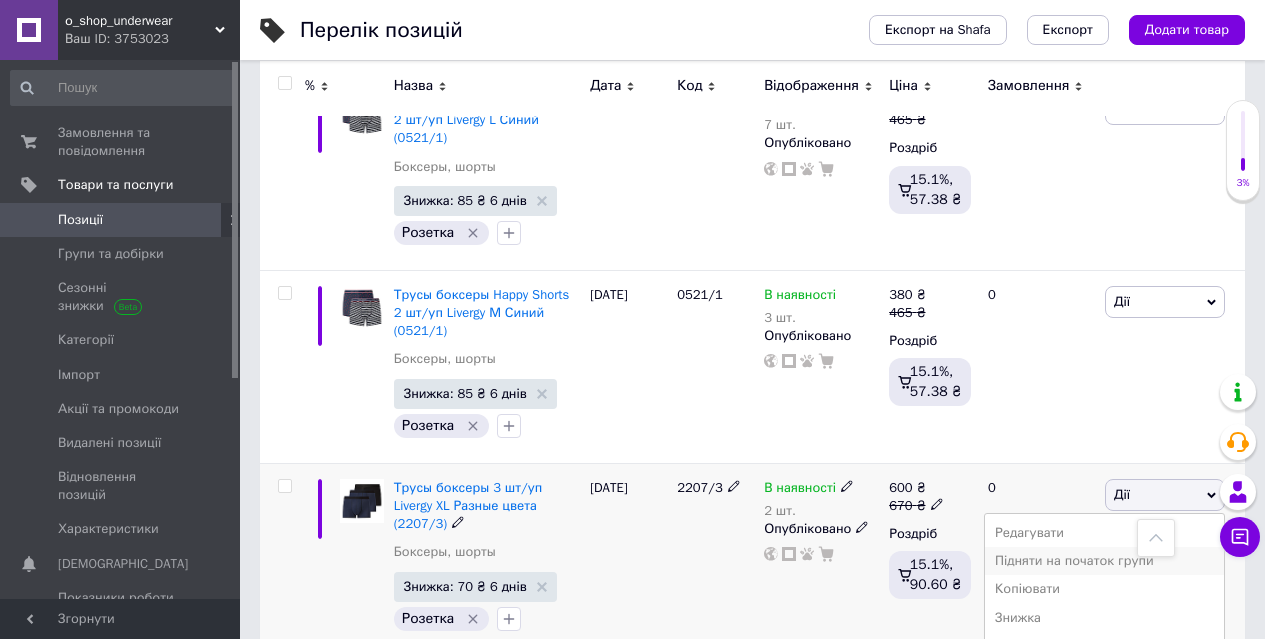click on "Підняти на початок групи" at bounding box center (1104, 561) 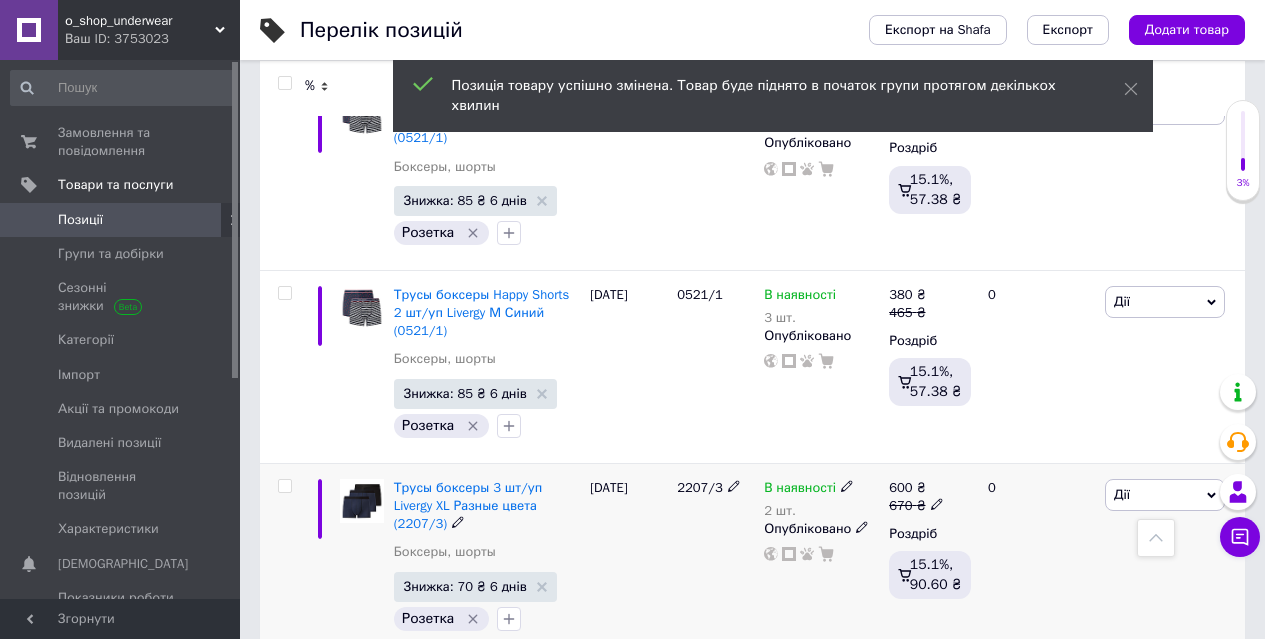 scroll, scrollTop: 17246, scrollLeft: 0, axis: vertical 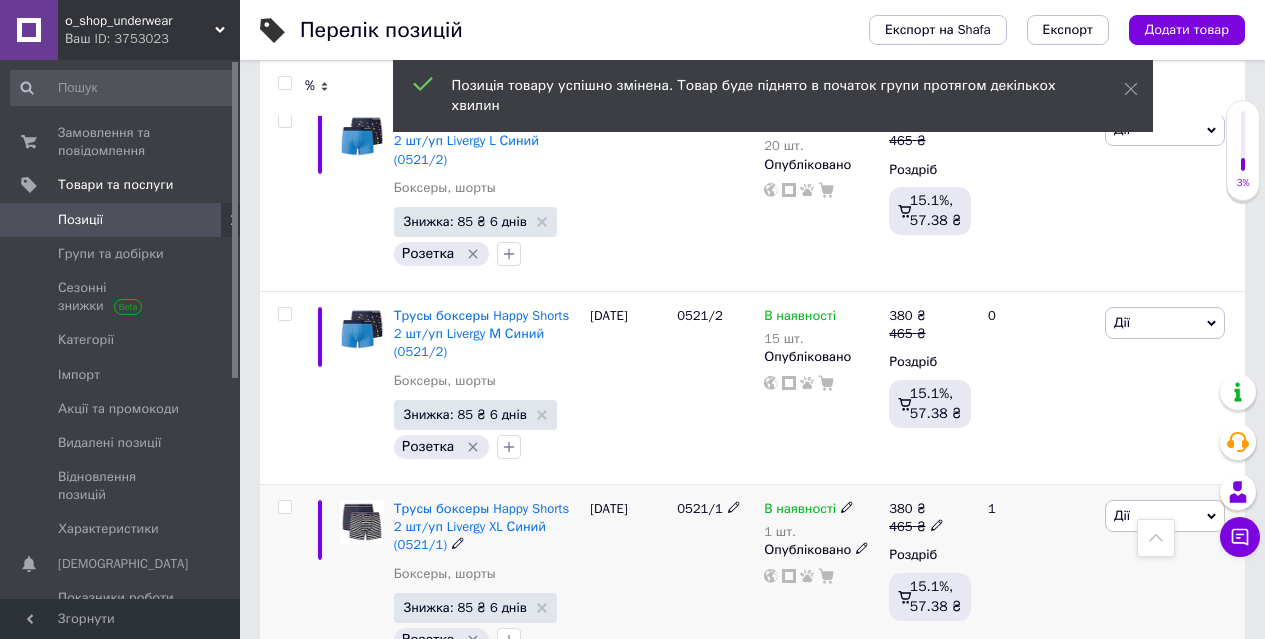 click on "Дії" at bounding box center [1165, 516] 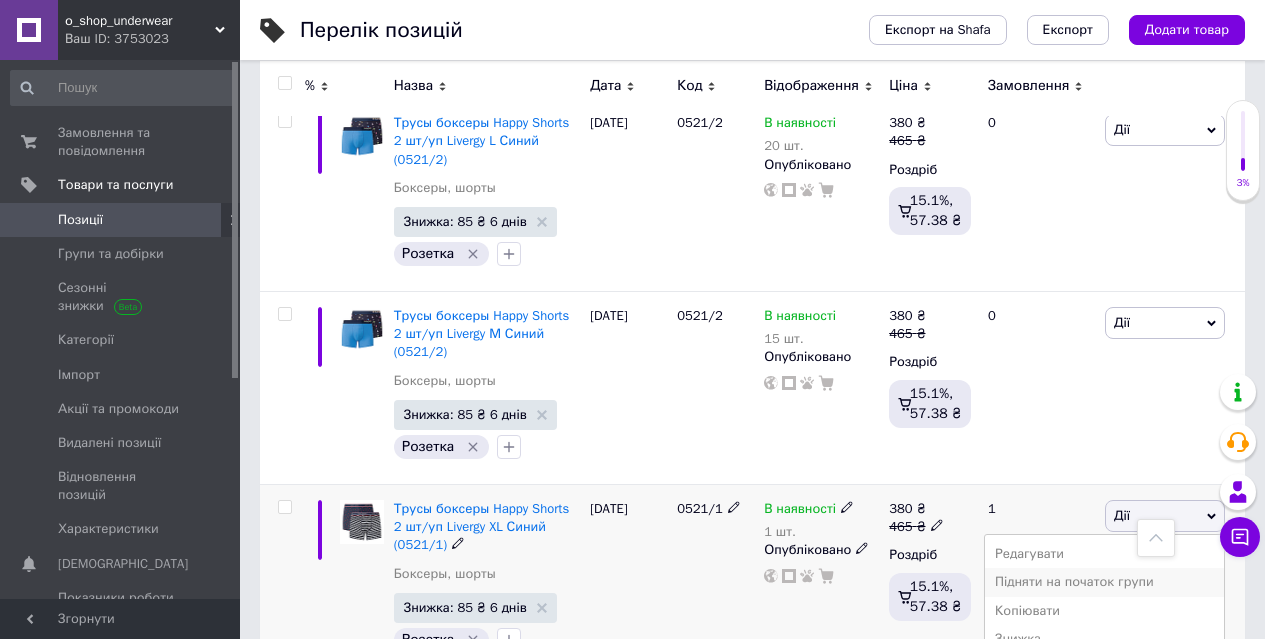 click on "Підняти на початок групи" at bounding box center [1104, 582] 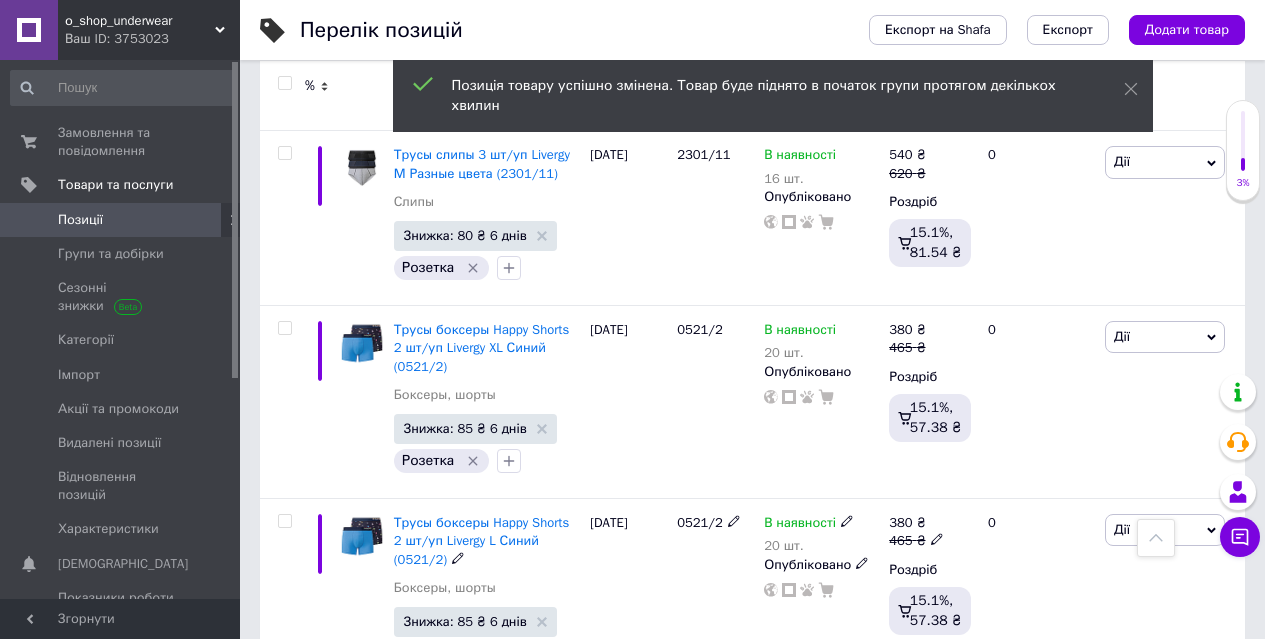 scroll, scrollTop: 16446, scrollLeft: 0, axis: vertical 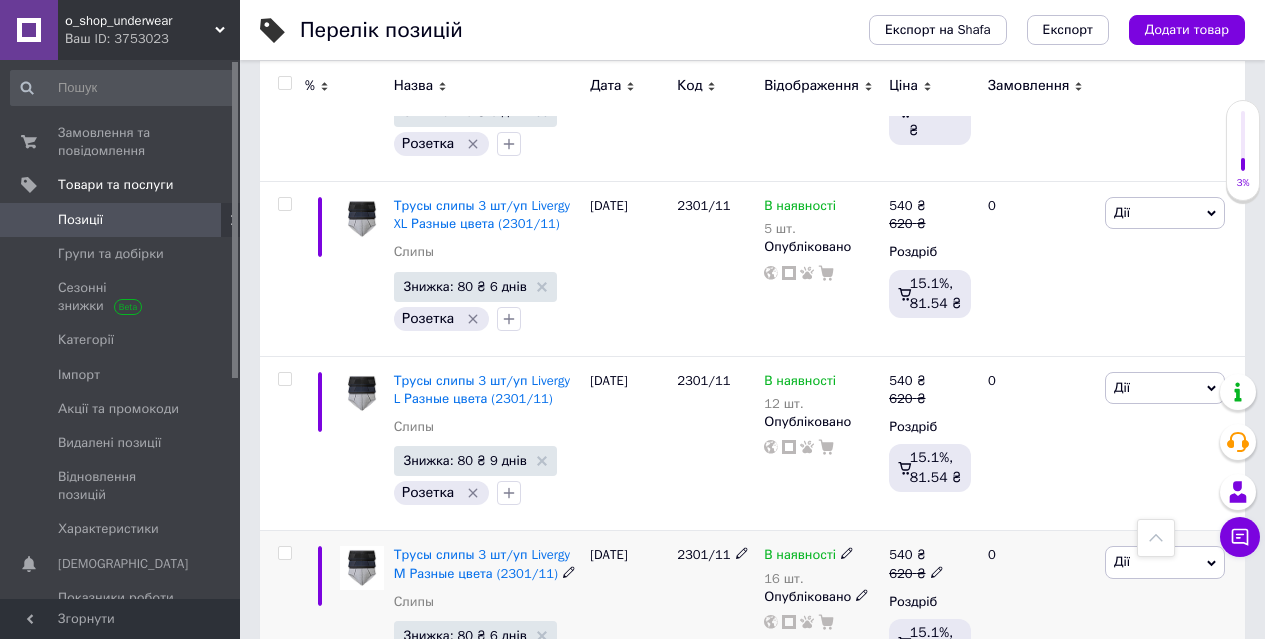 click on "Дії" at bounding box center (1165, 562) 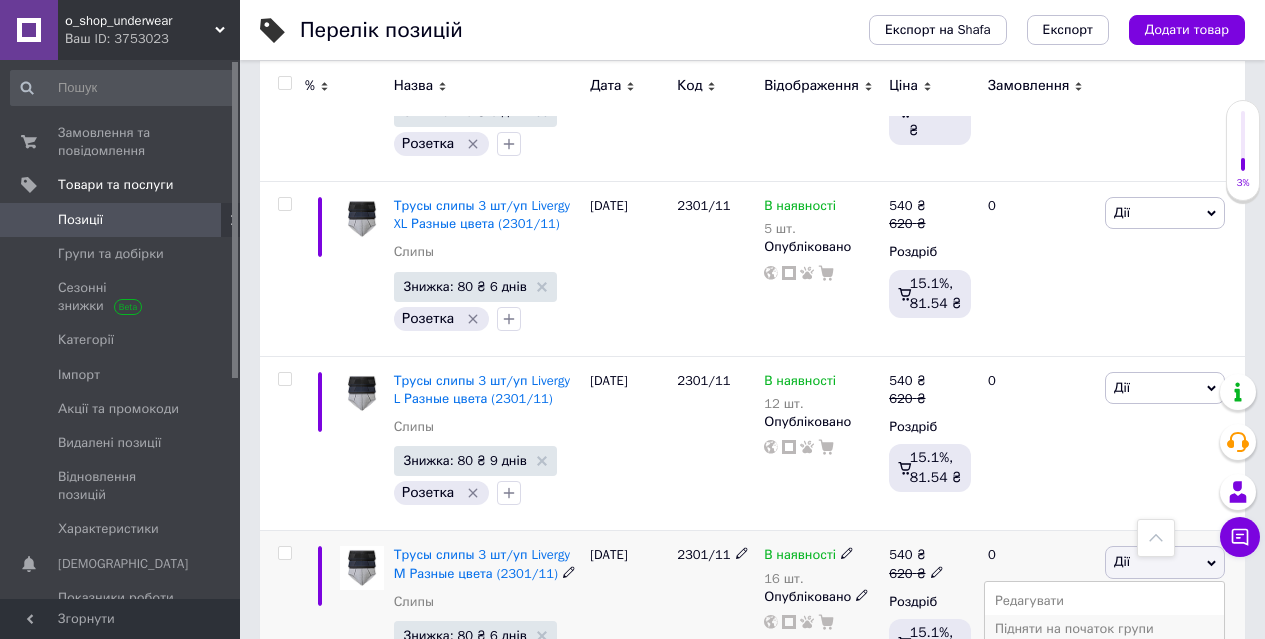 click on "Підняти на початок групи" at bounding box center [1104, 629] 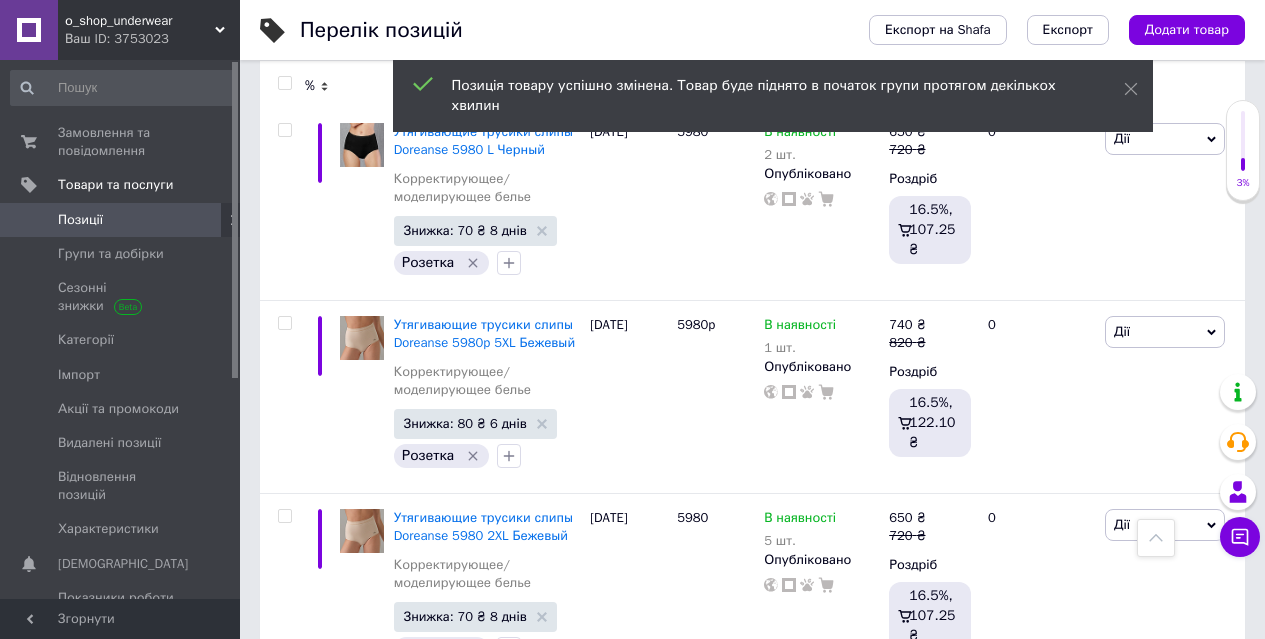 scroll, scrollTop: 15546, scrollLeft: 0, axis: vertical 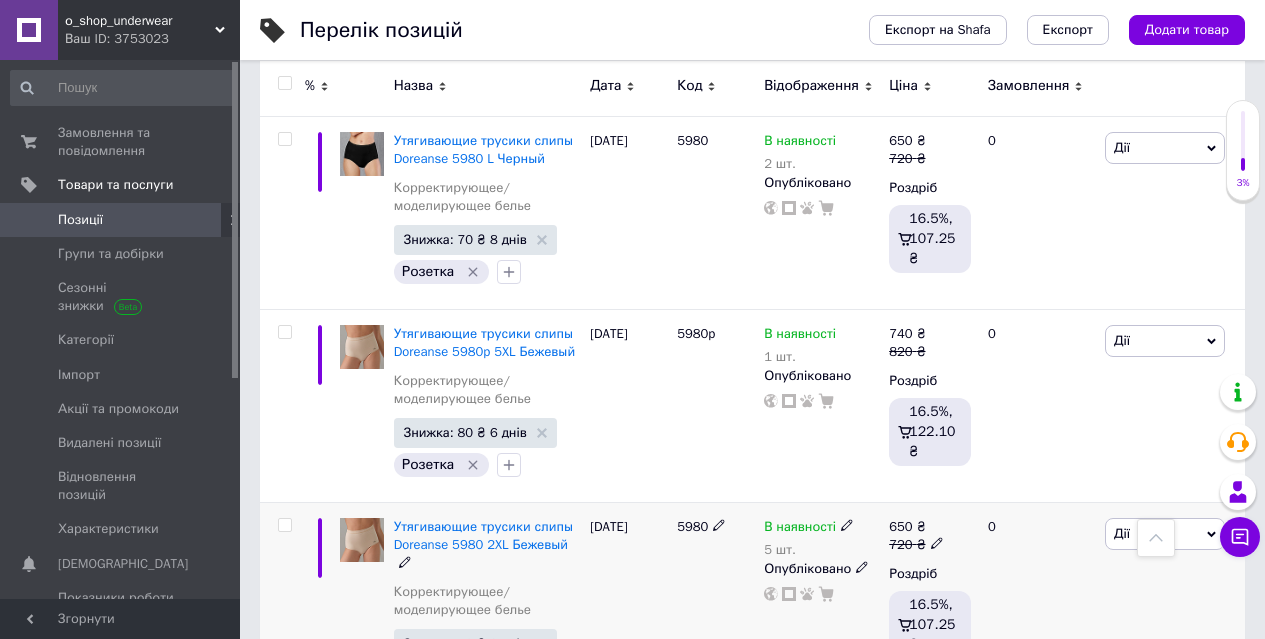 click on "Дії" at bounding box center [1165, 534] 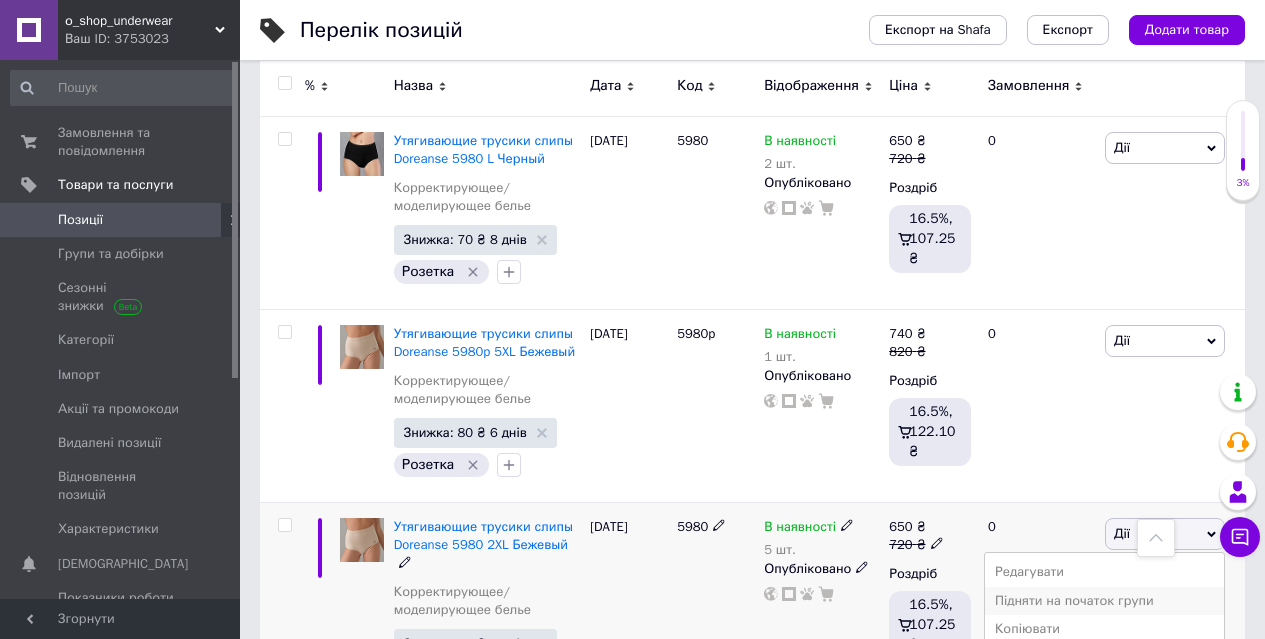click on "Підняти на початок групи" at bounding box center (1104, 601) 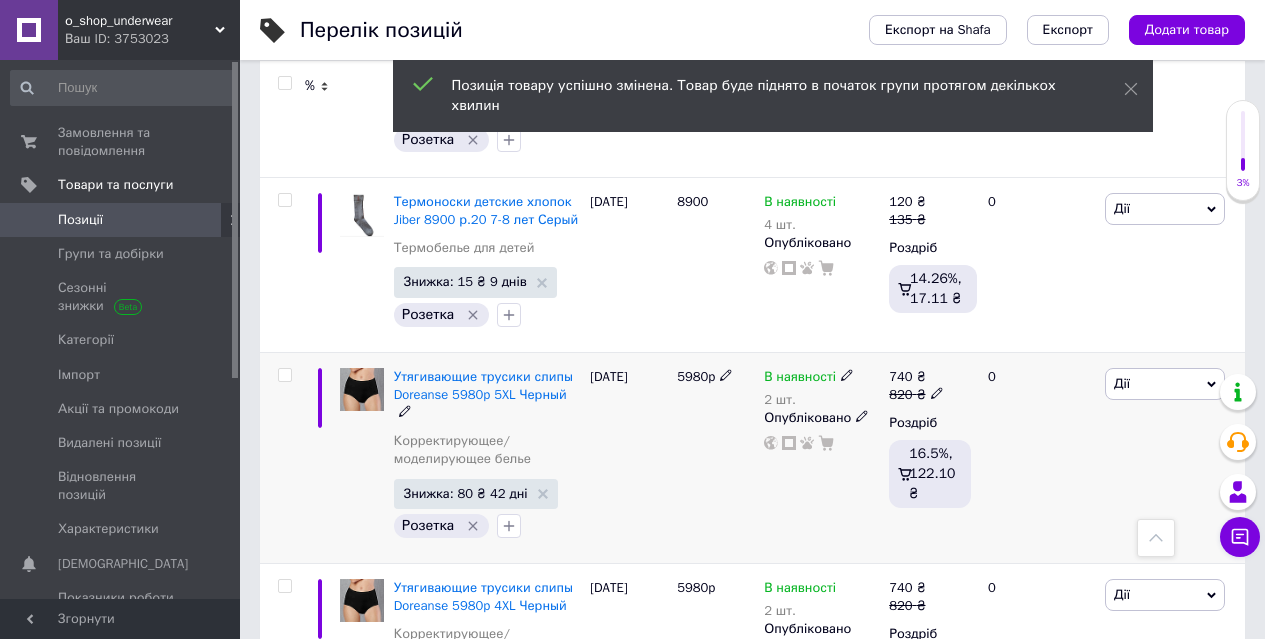 scroll, scrollTop: 13846, scrollLeft: 0, axis: vertical 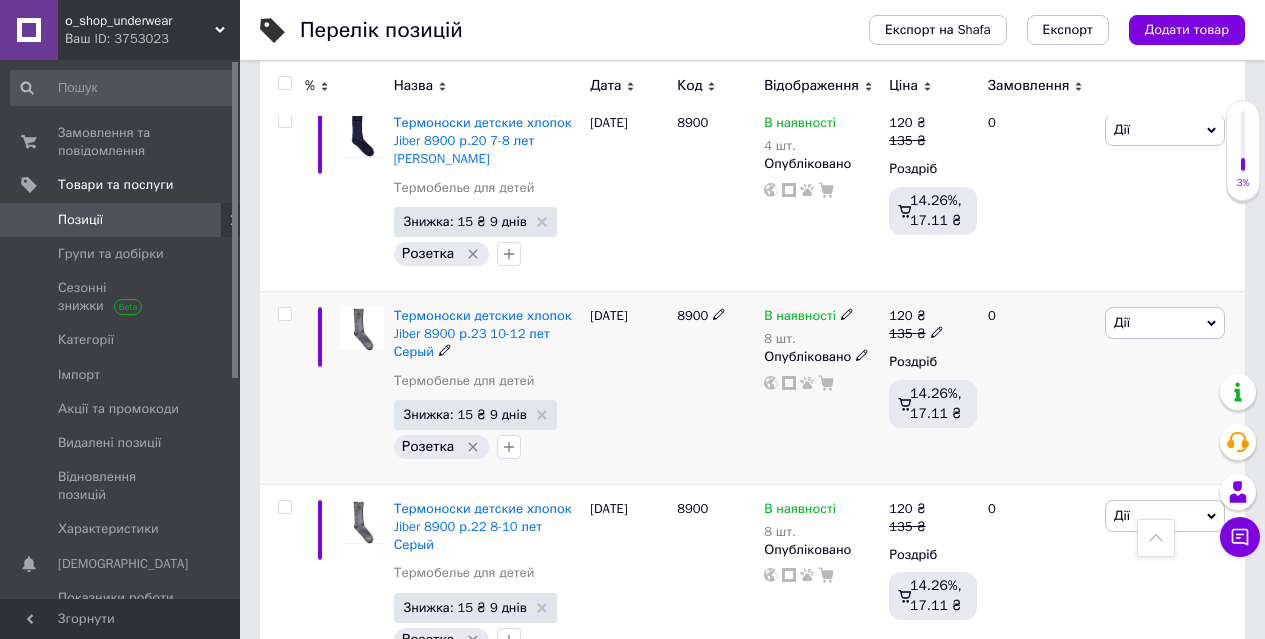 click on "Дії" at bounding box center [1122, 322] 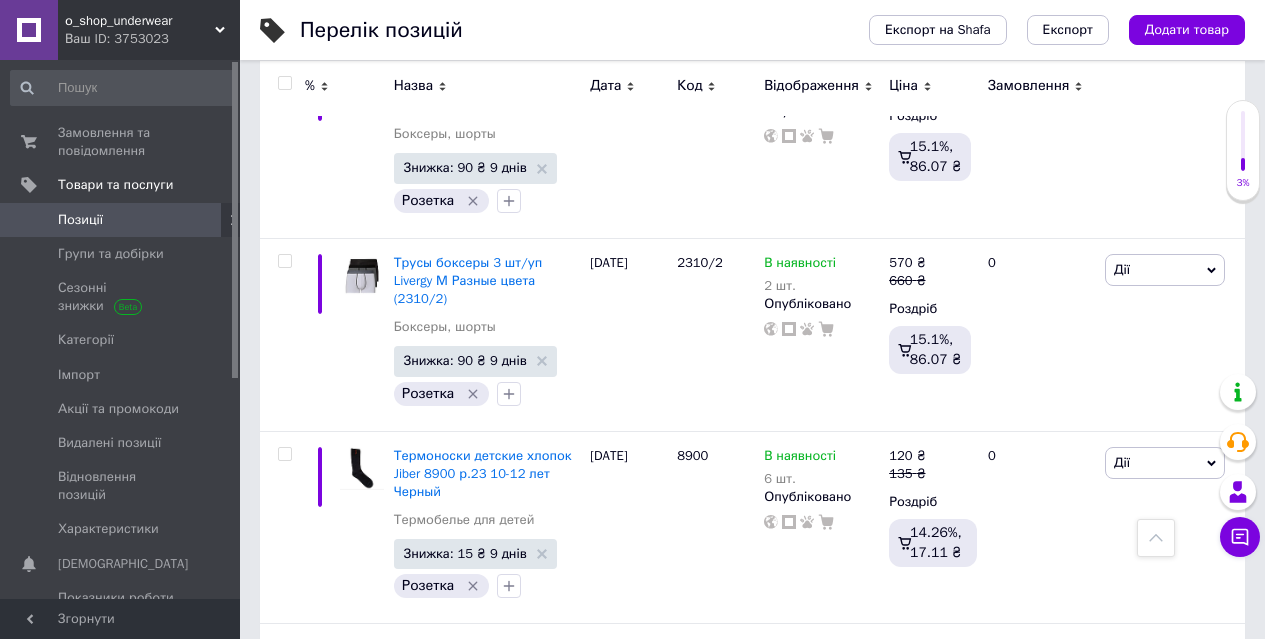 scroll, scrollTop: 11946, scrollLeft: 0, axis: vertical 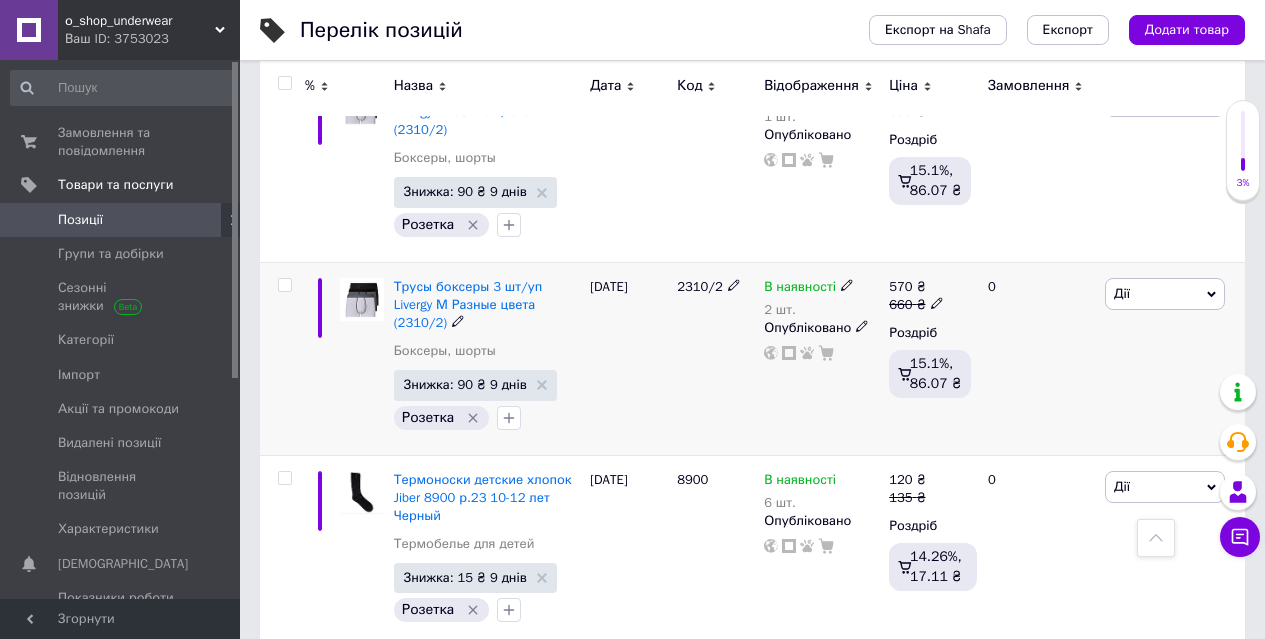 click on "Дії" at bounding box center (1165, 294) 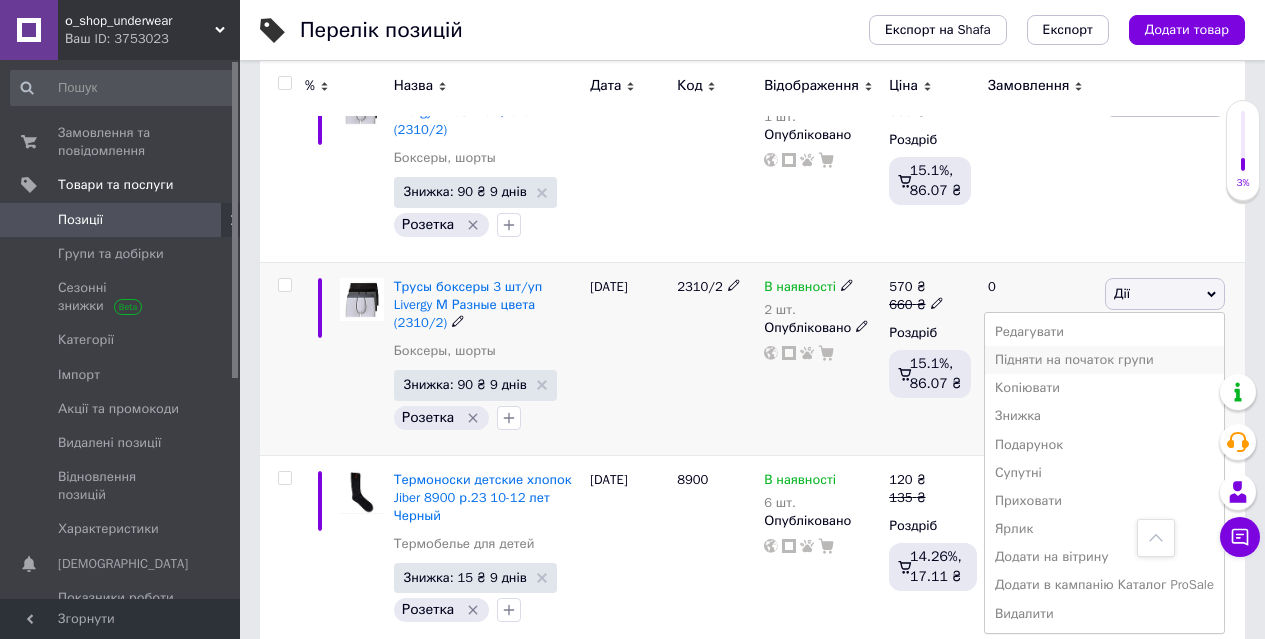 click on "Підняти на початок групи" at bounding box center (1104, 360) 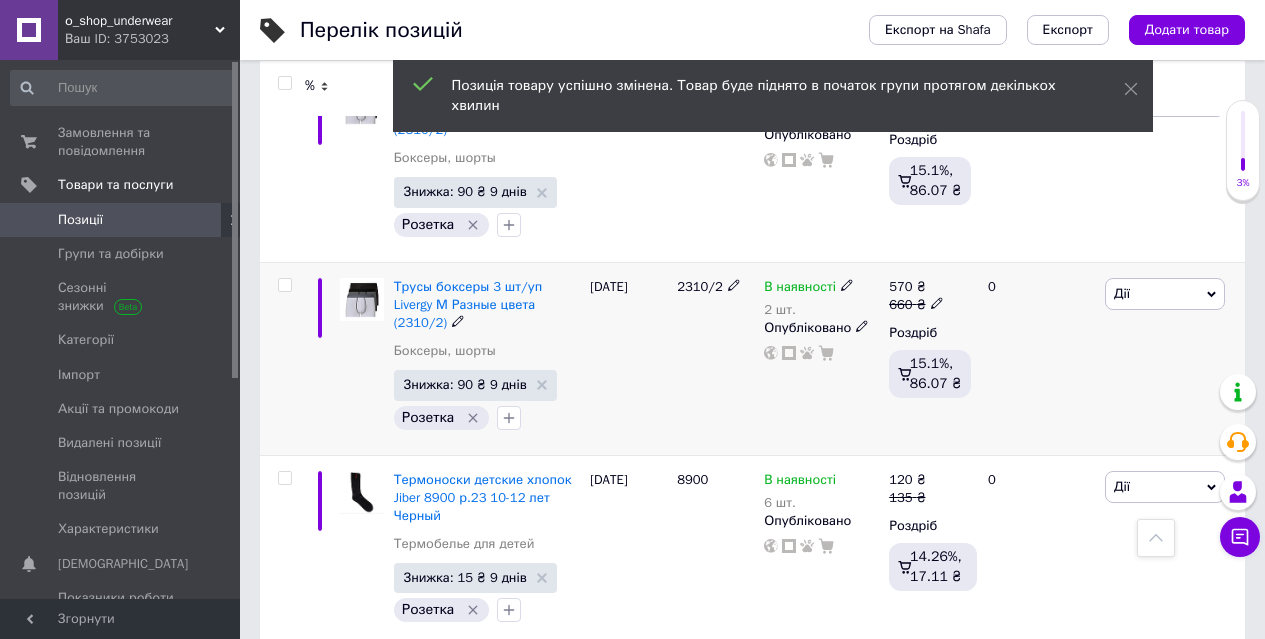 scroll, scrollTop: 11446, scrollLeft: 0, axis: vertical 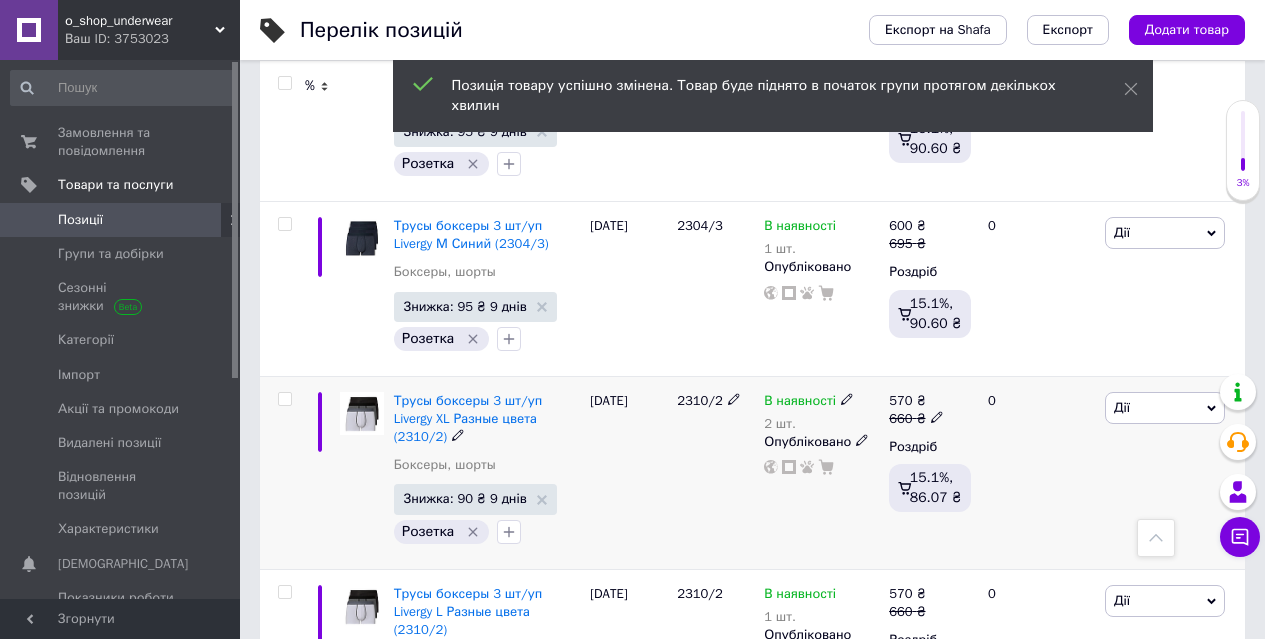click on "Дії" at bounding box center [1165, 408] 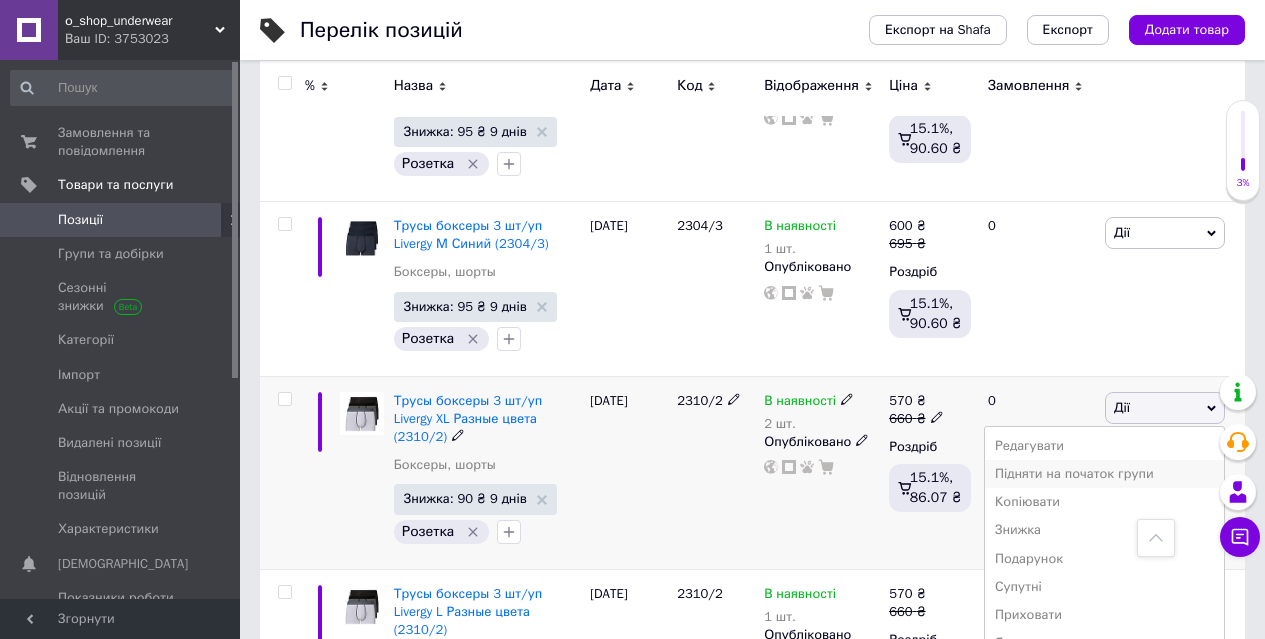 click on "Підняти на початок групи" at bounding box center [1104, 474] 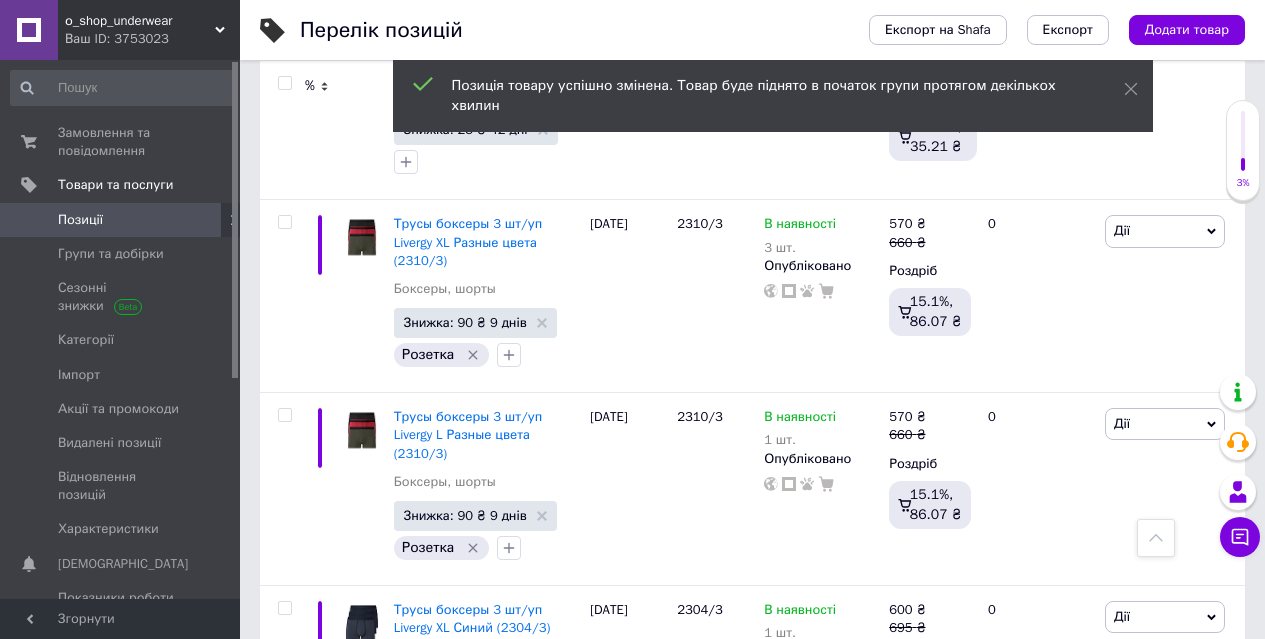 scroll, scrollTop: 10846, scrollLeft: 0, axis: vertical 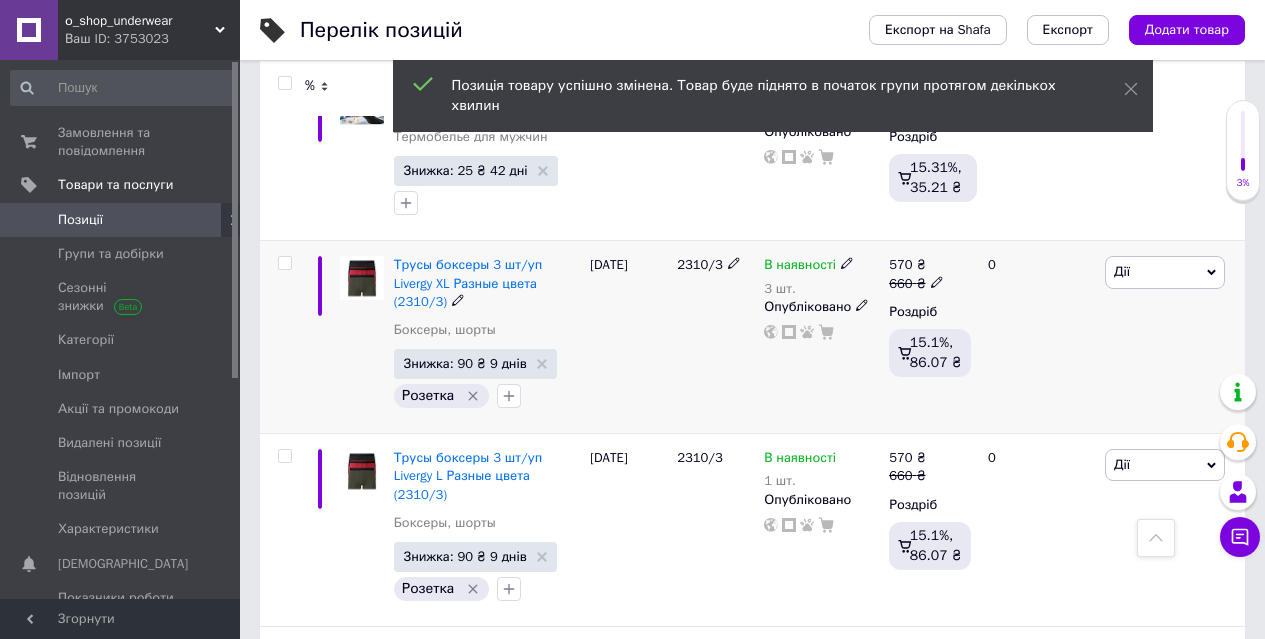 click on "Дії" at bounding box center [1165, 272] 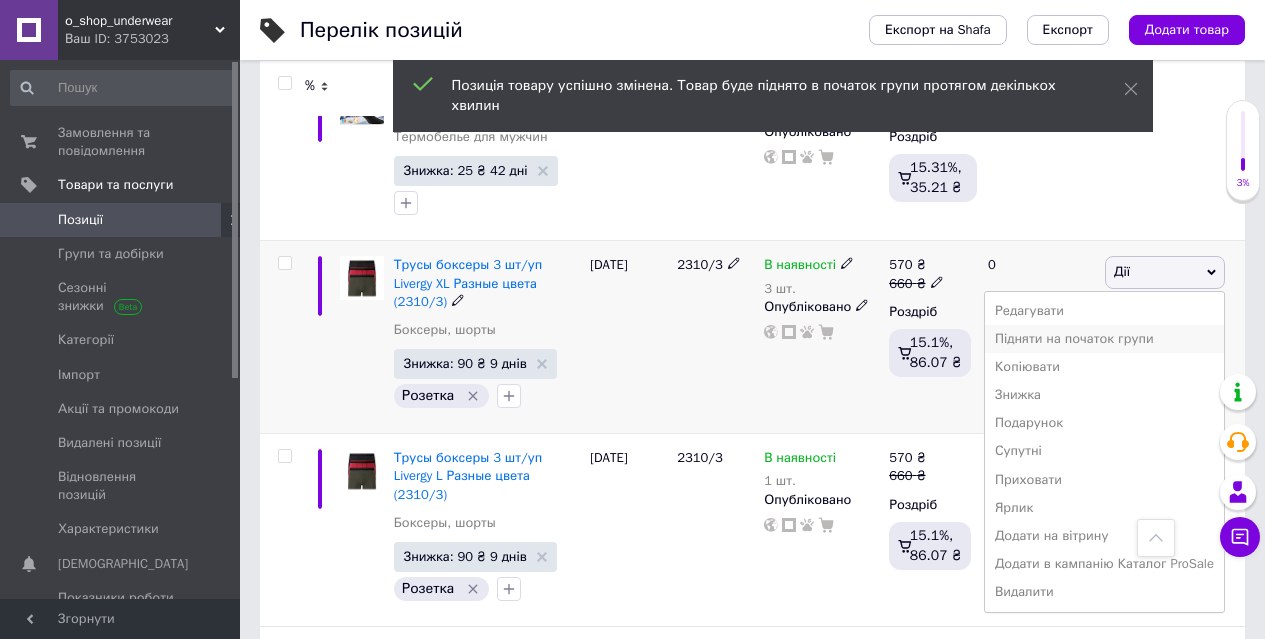 click on "Підняти на початок групи" at bounding box center (1104, 339) 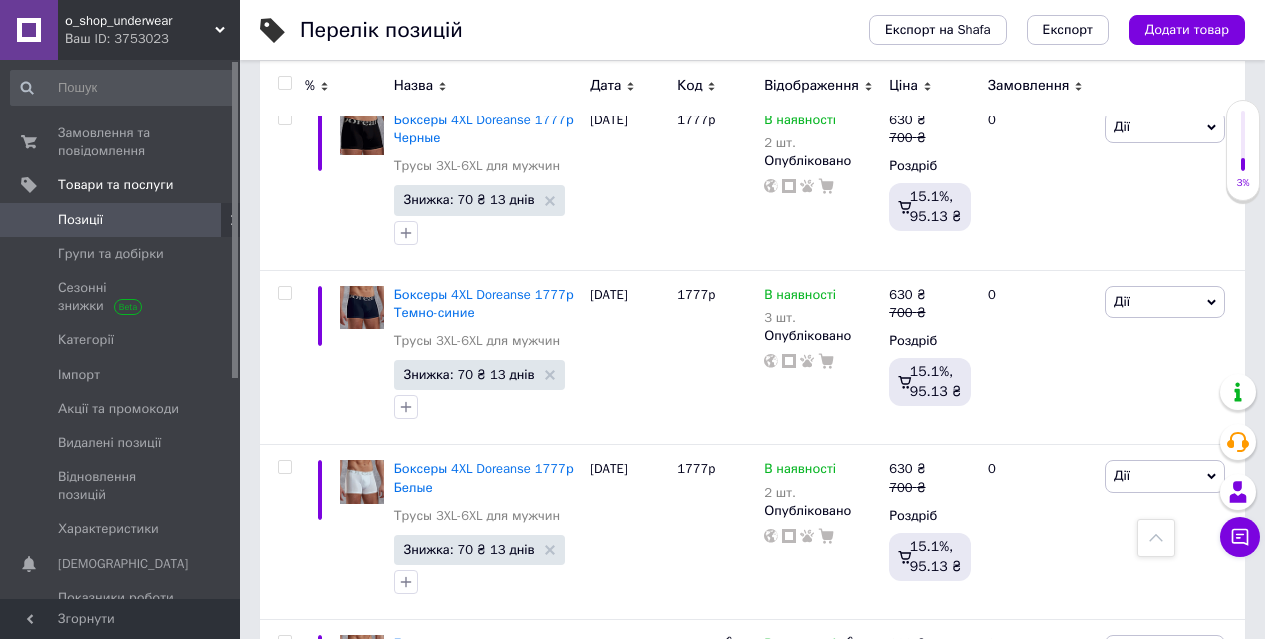 scroll, scrollTop: 9746, scrollLeft: 0, axis: vertical 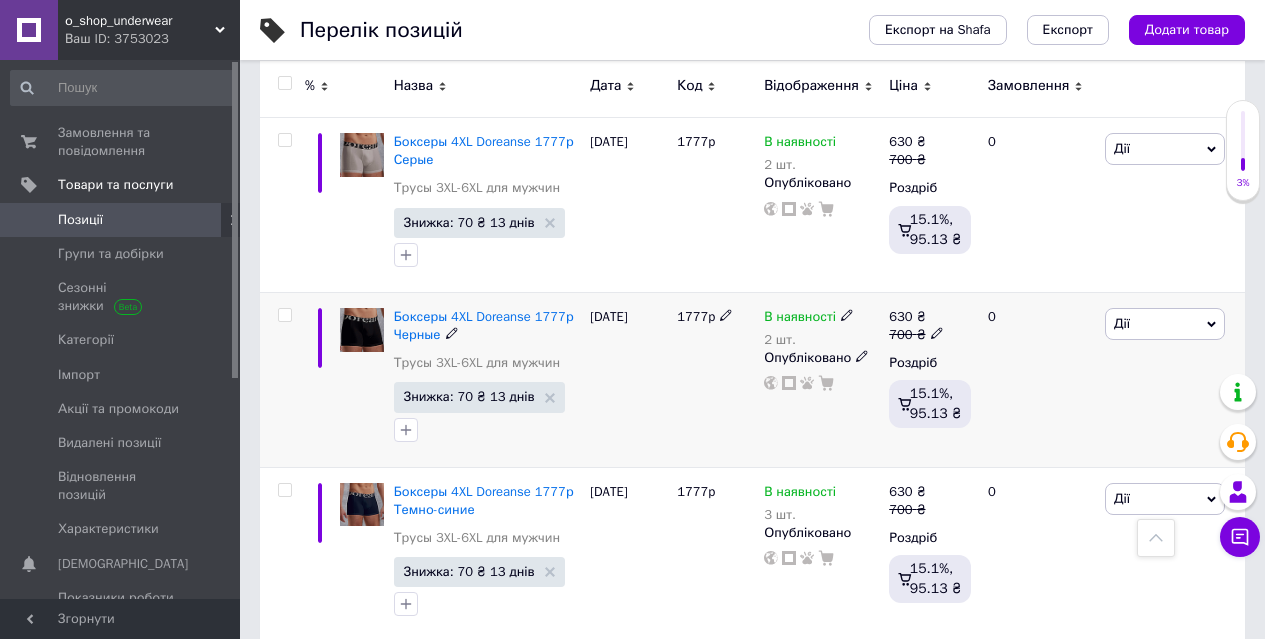 click on "Дії" at bounding box center (1165, 324) 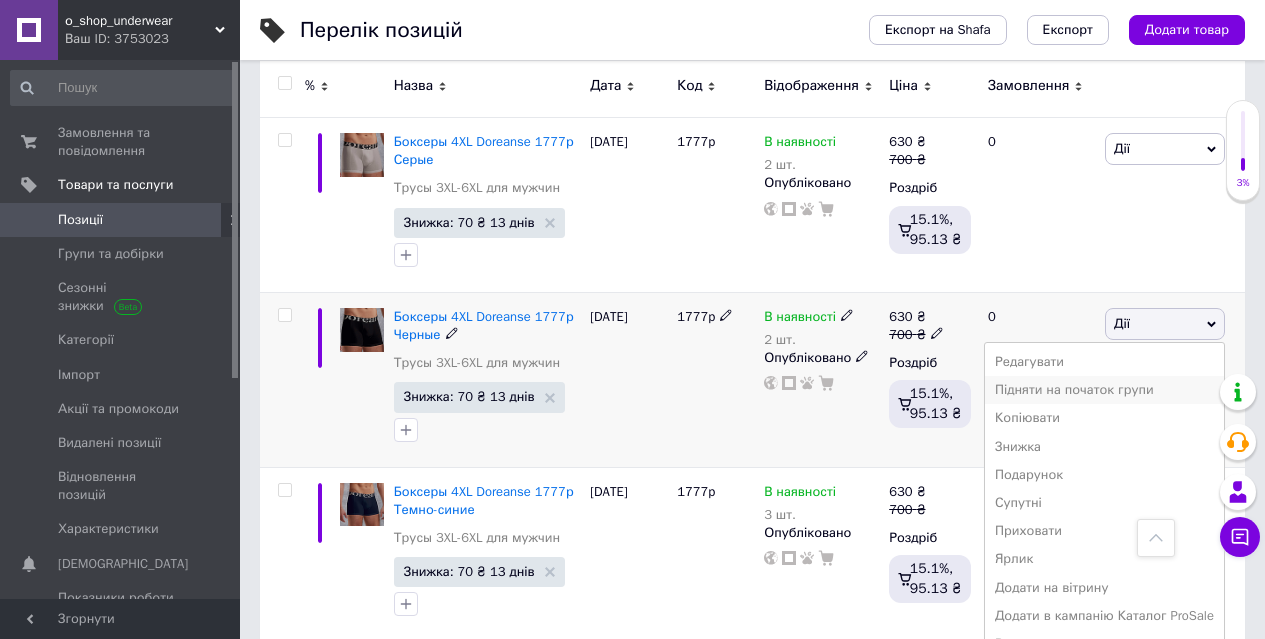 click on "Підняти на початок групи" at bounding box center [1104, 390] 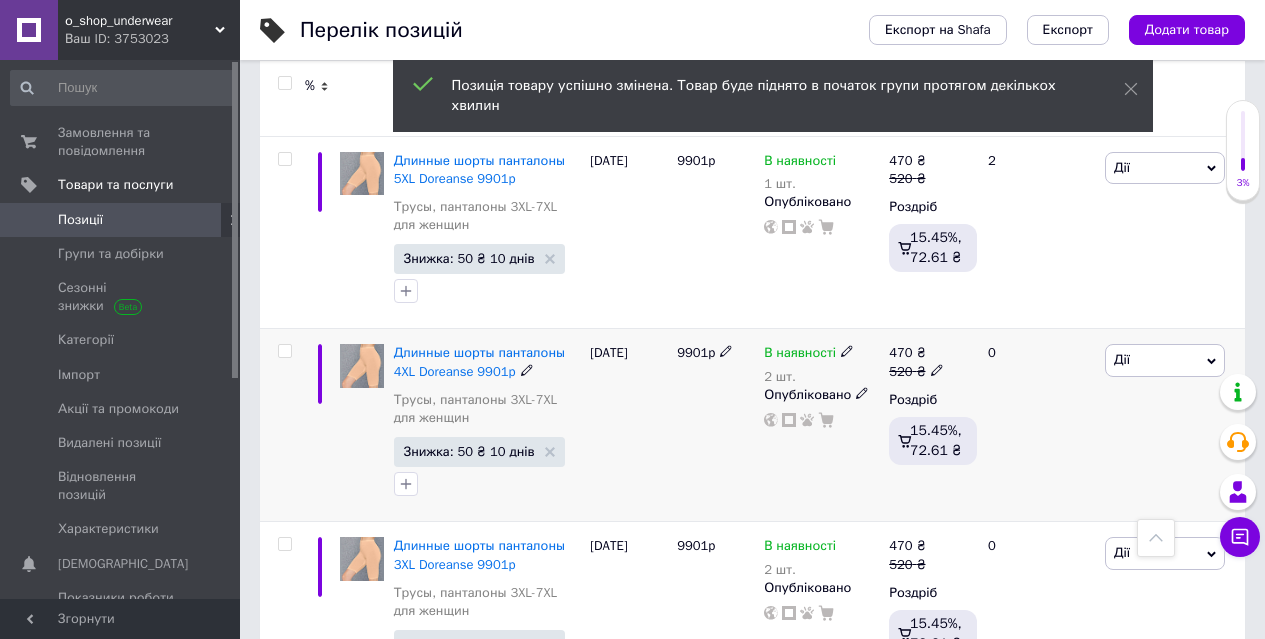 scroll, scrollTop: 8946, scrollLeft: 0, axis: vertical 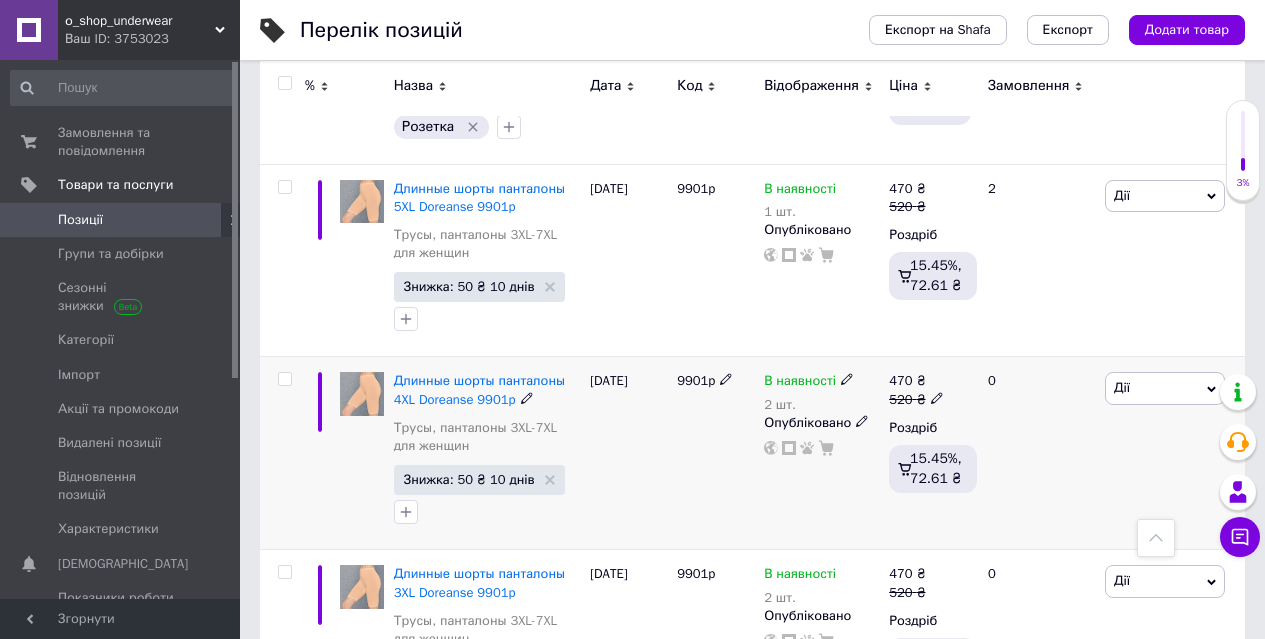 click on "Дії" at bounding box center [1165, 388] 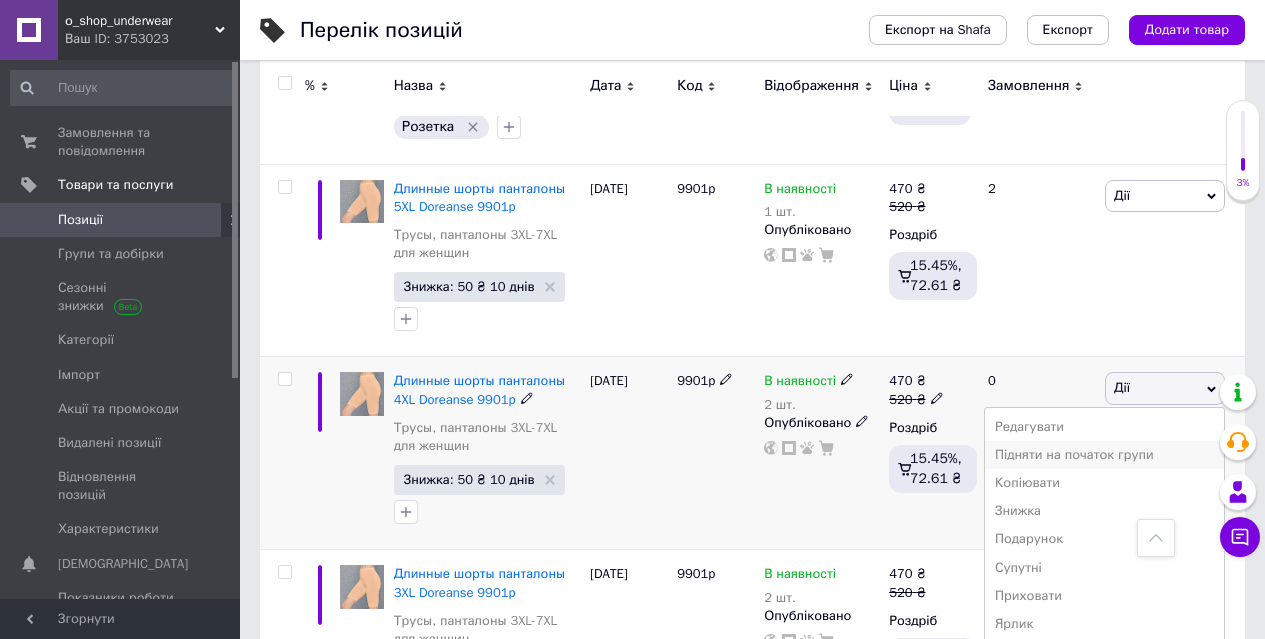 click on "Підняти на початок групи" at bounding box center (1104, 455) 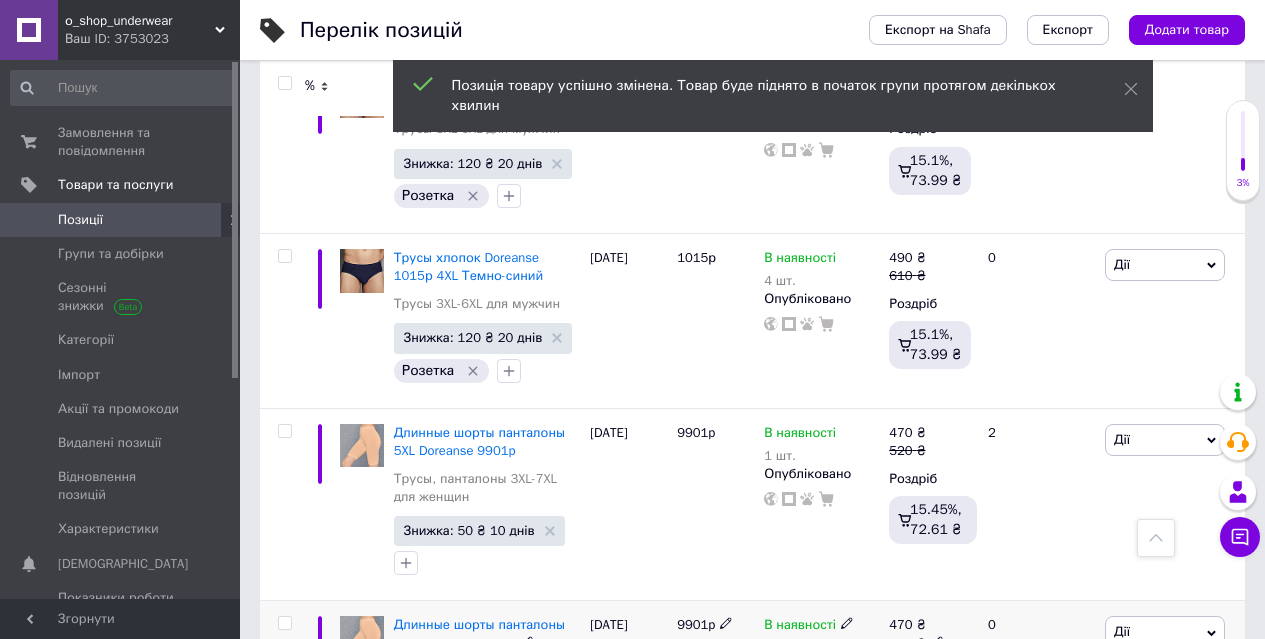 scroll, scrollTop: 8446, scrollLeft: 0, axis: vertical 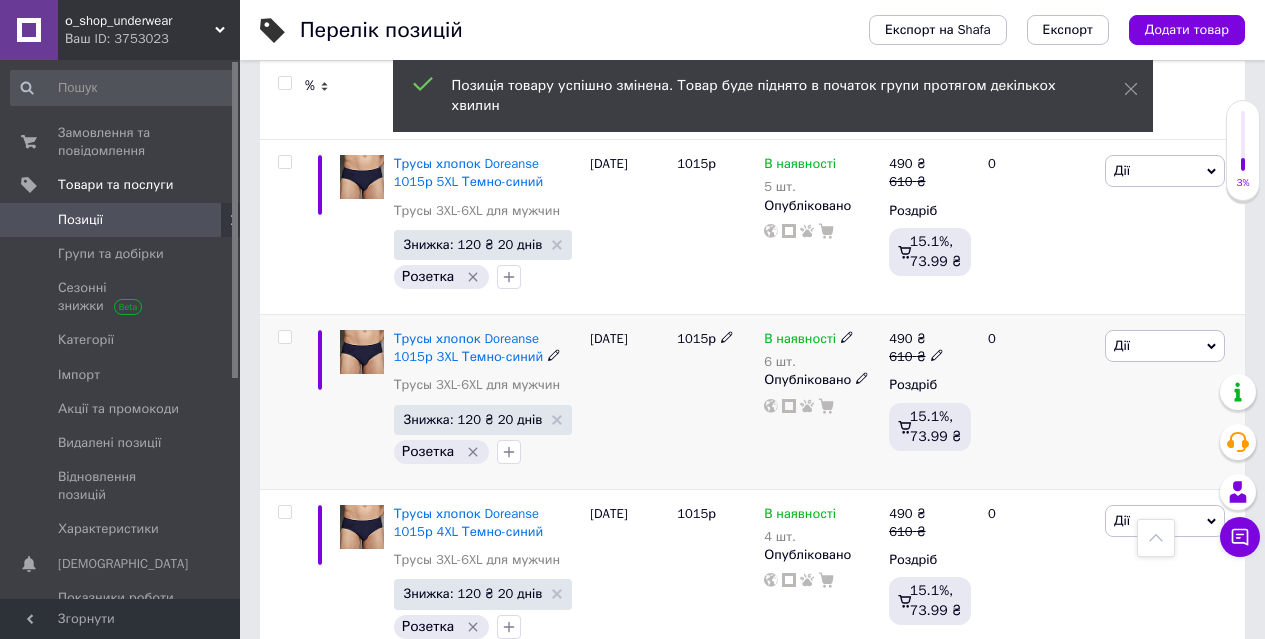 click on "Дії" at bounding box center (1165, 346) 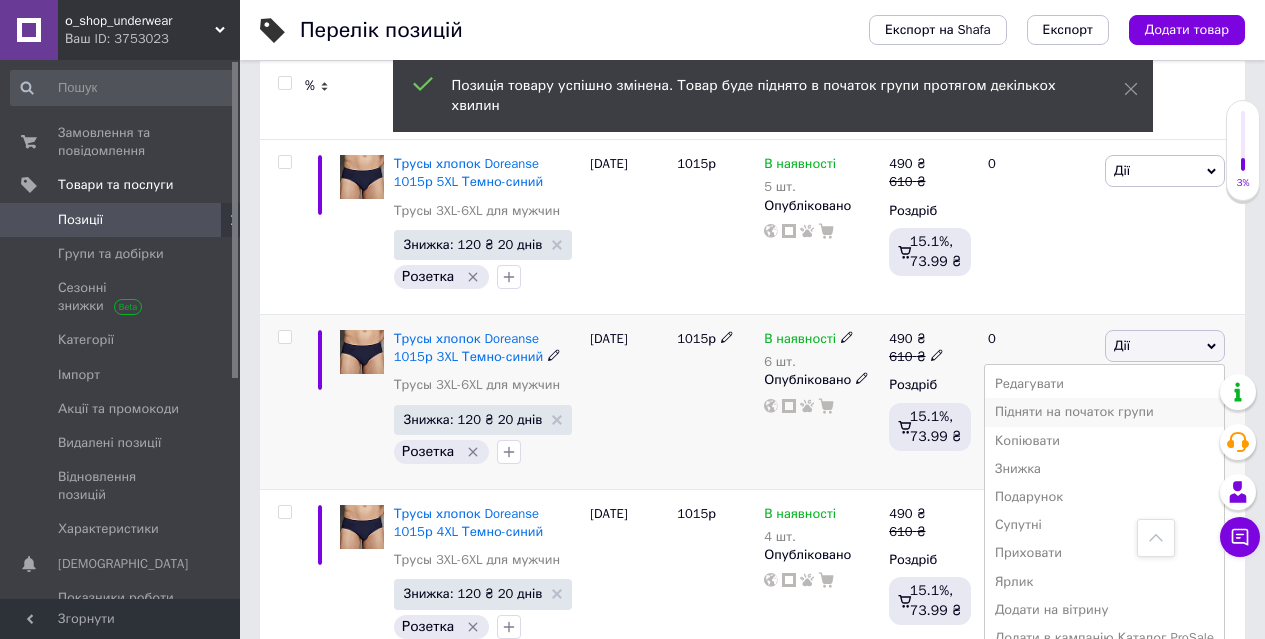 click on "Підняти на початок групи" at bounding box center [1104, 412] 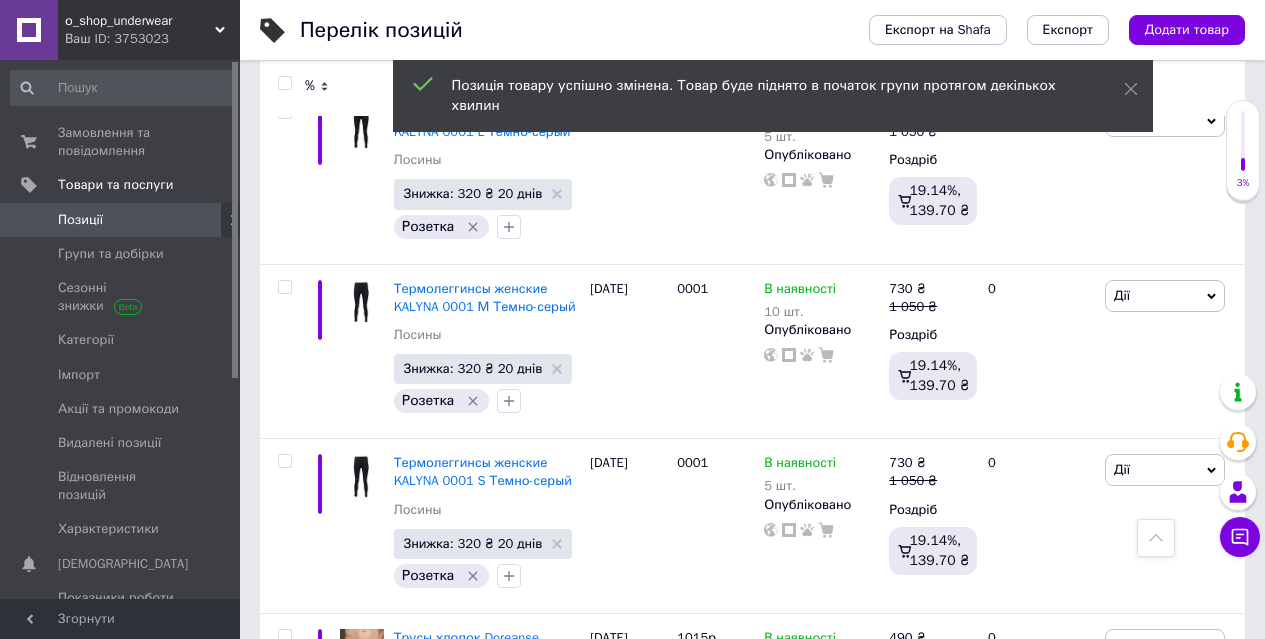 scroll, scrollTop: 7446, scrollLeft: 0, axis: vertical 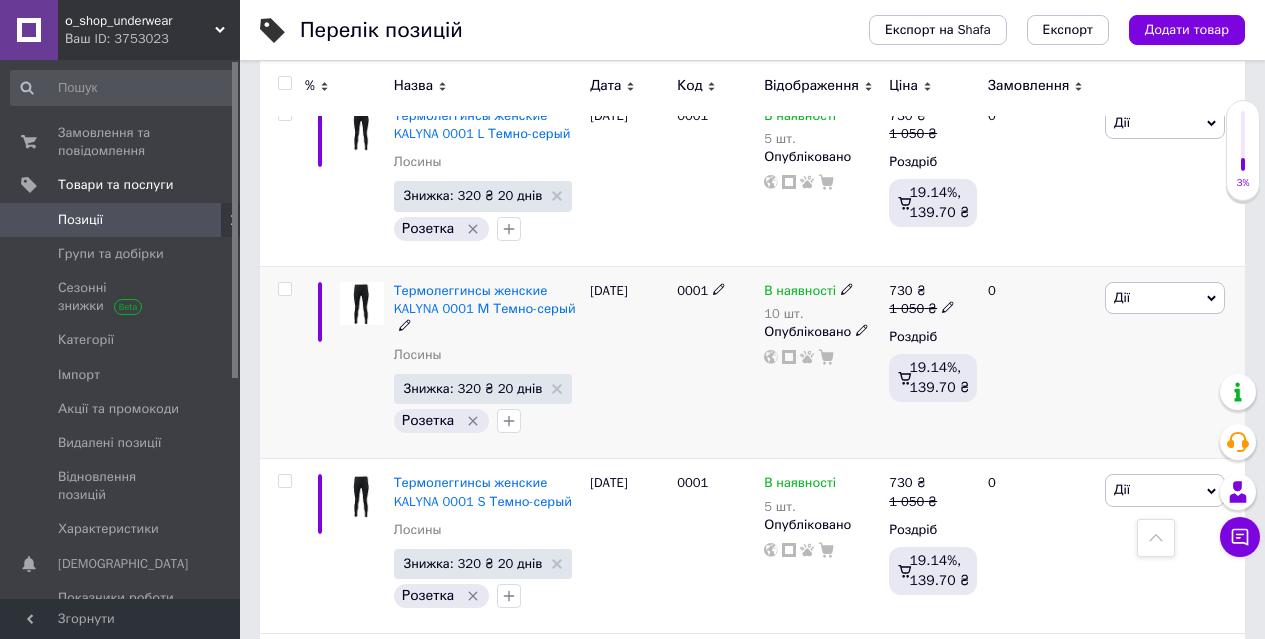 click on "Дії" at bounding box center (1165, 298) 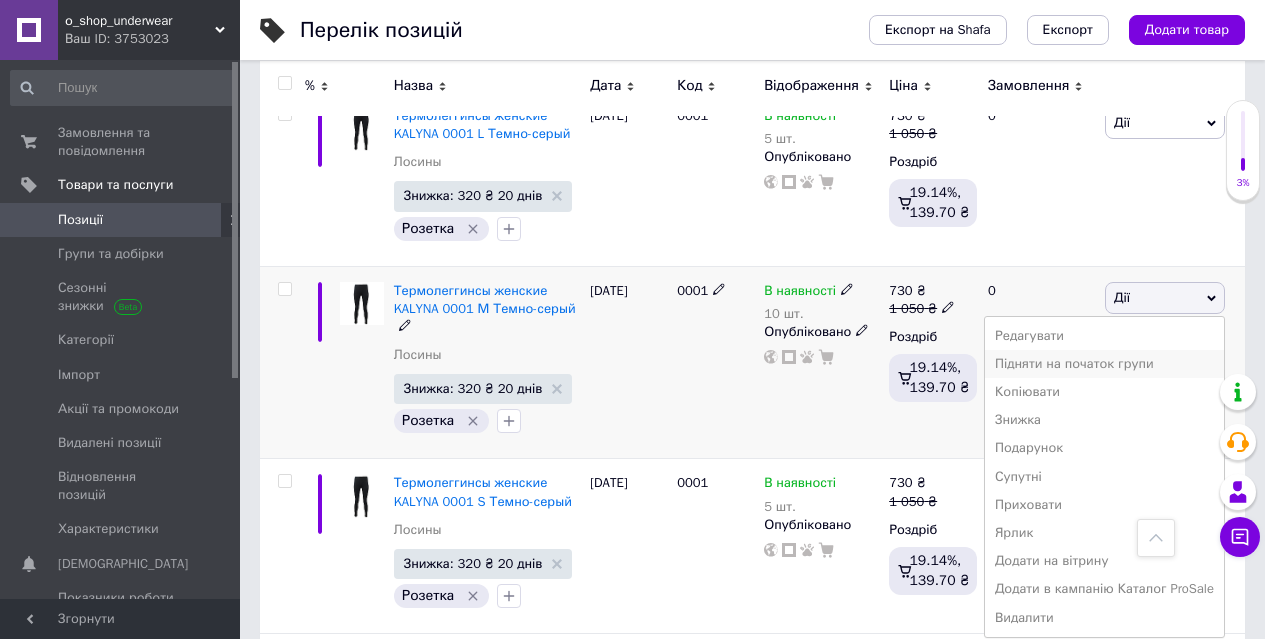 click on "Підняти на початок групи" at bounding box center (1104, 364) 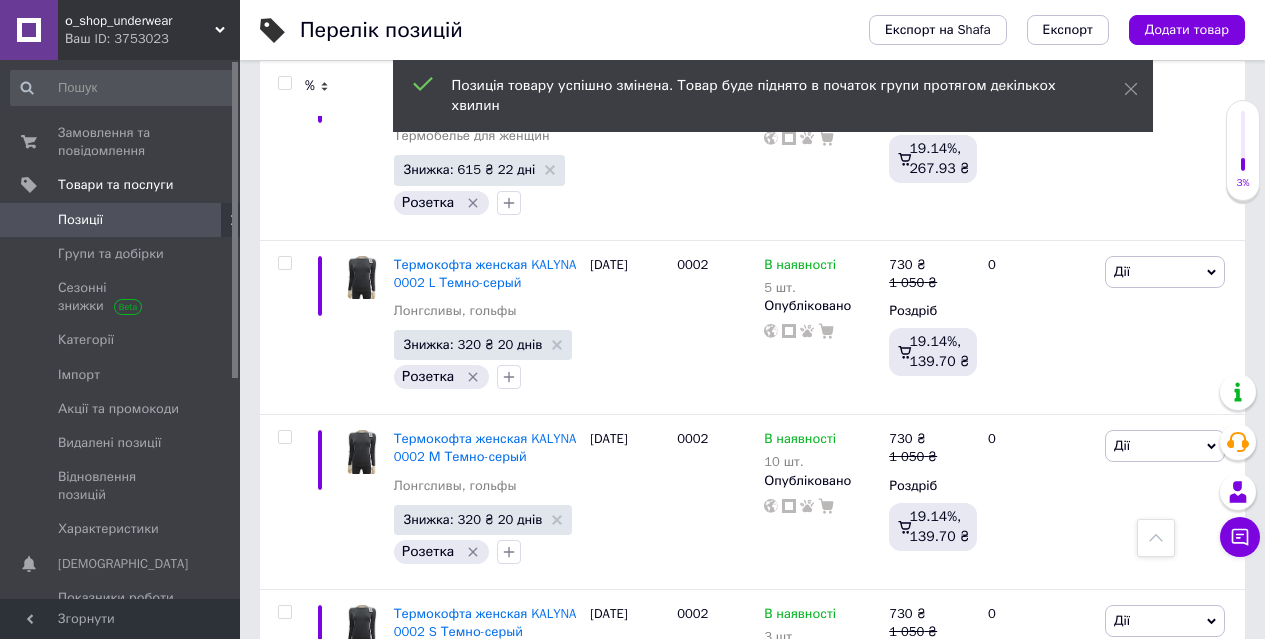 scroll, scrollTop: 6746, scrollLeft: 0, axis: vertical 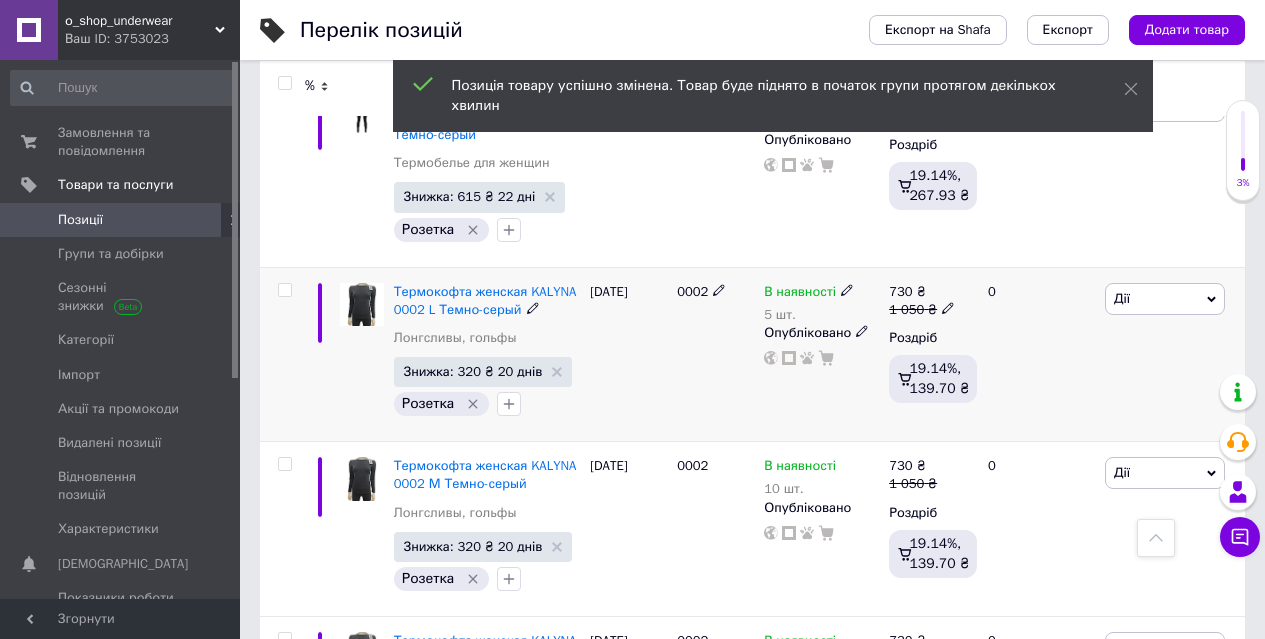click on "Дії" at bounding box center [1165, 299] 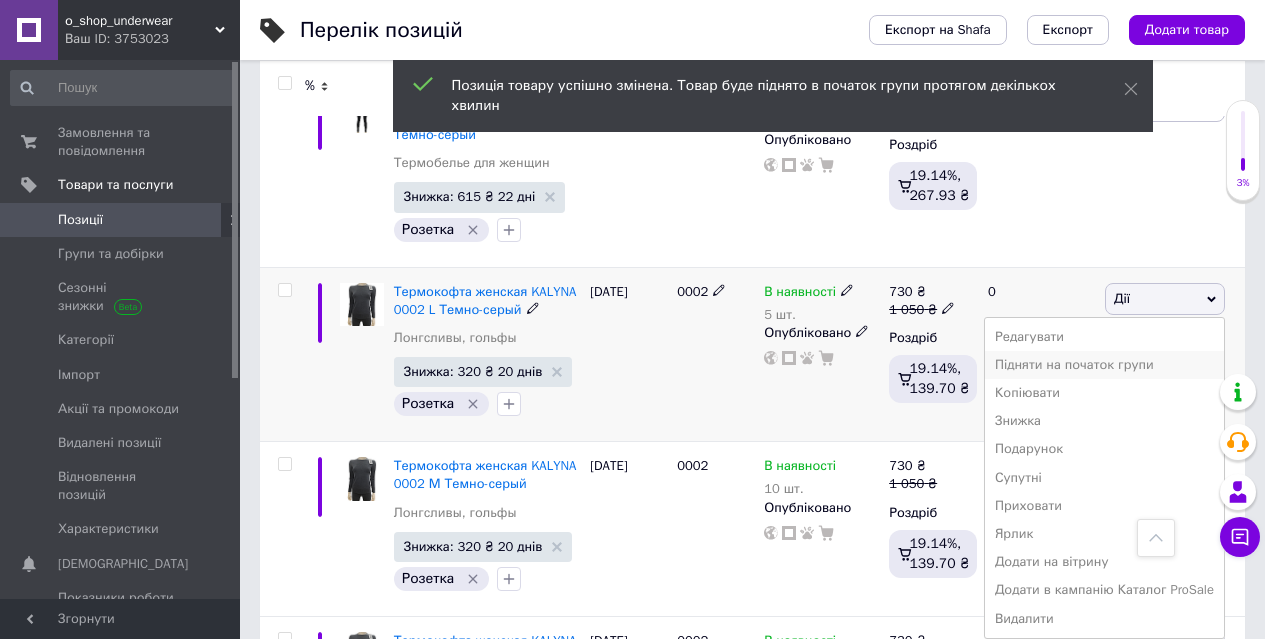 click on "Підняти на початок групи" at bounding box center (1104, 365) 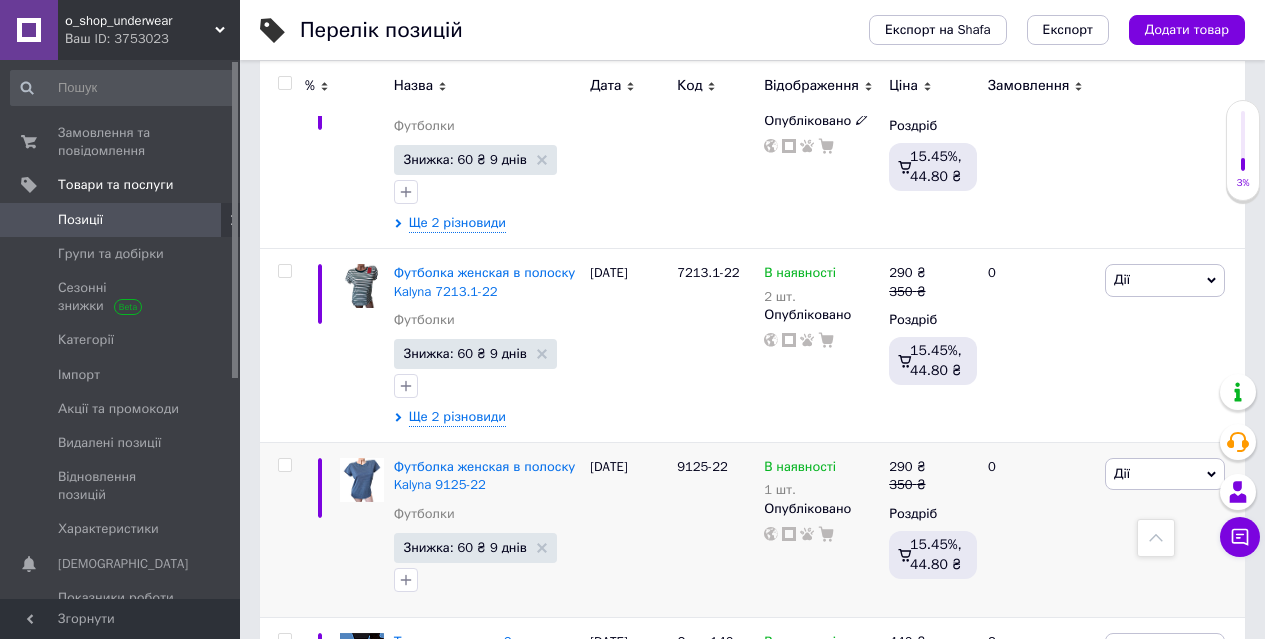 scroll, scrollTop: 5046, scrollLeft: 0, axis: vertical 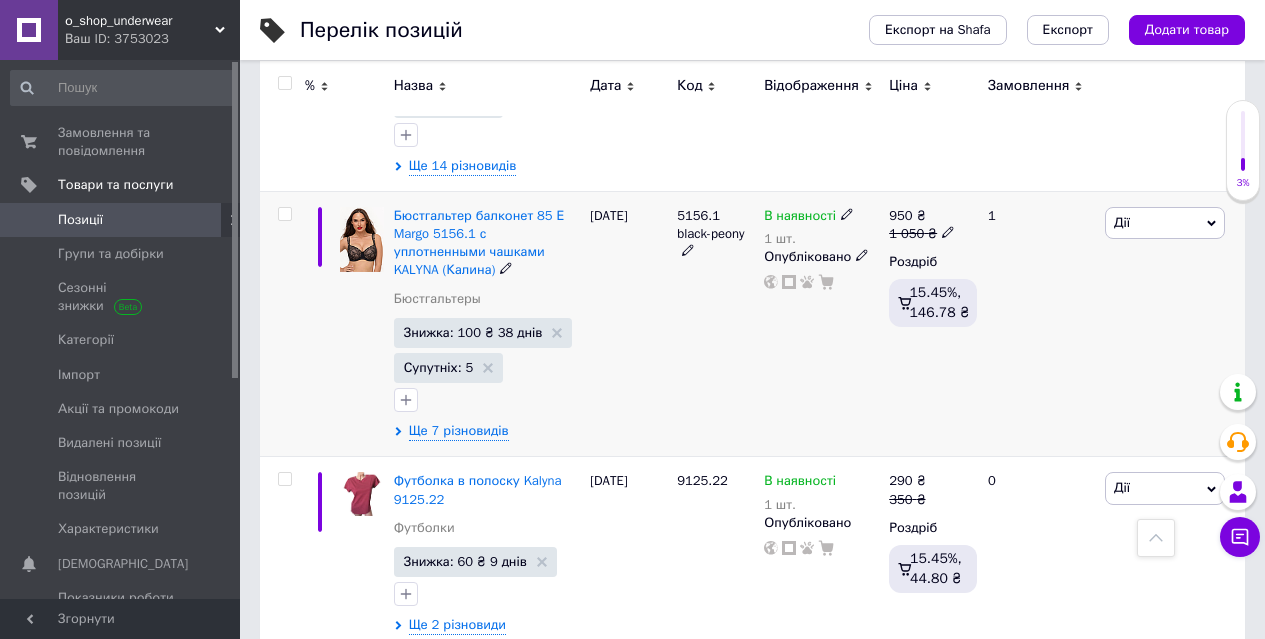 drag, startPoint x: 1140, startPoint y: 164, endPoint x: 1138, endPoint y: 188, distance: 24.083189 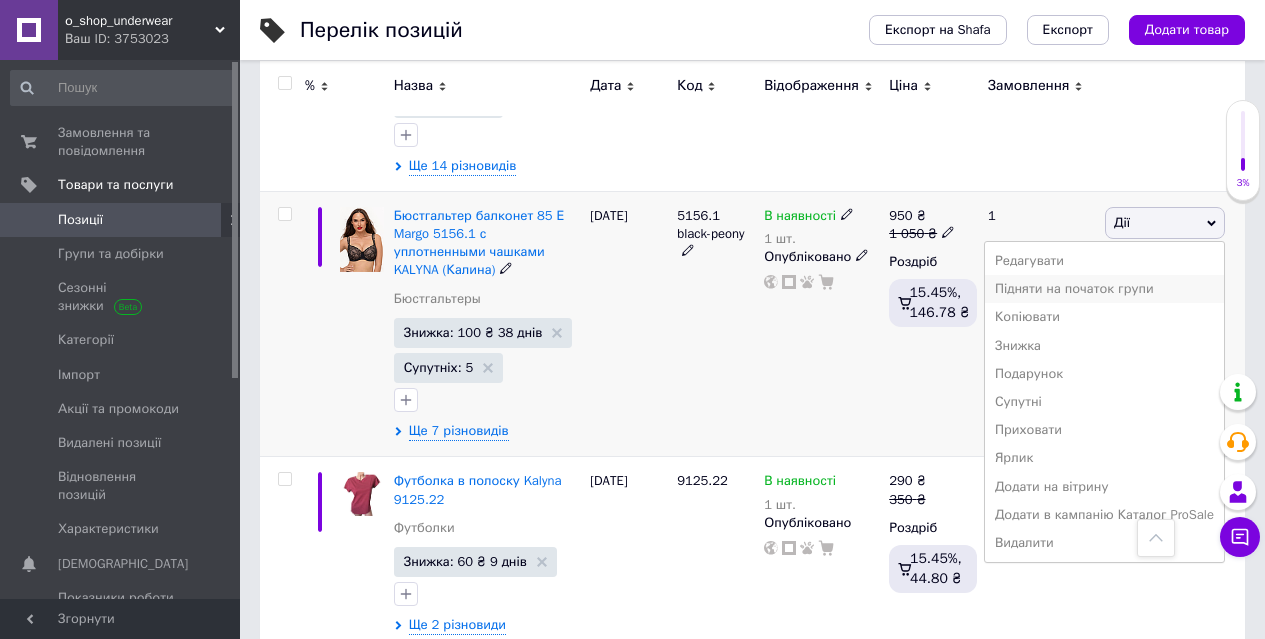 click on "Підняти на початок групи" at bounding box center [1104, 289] 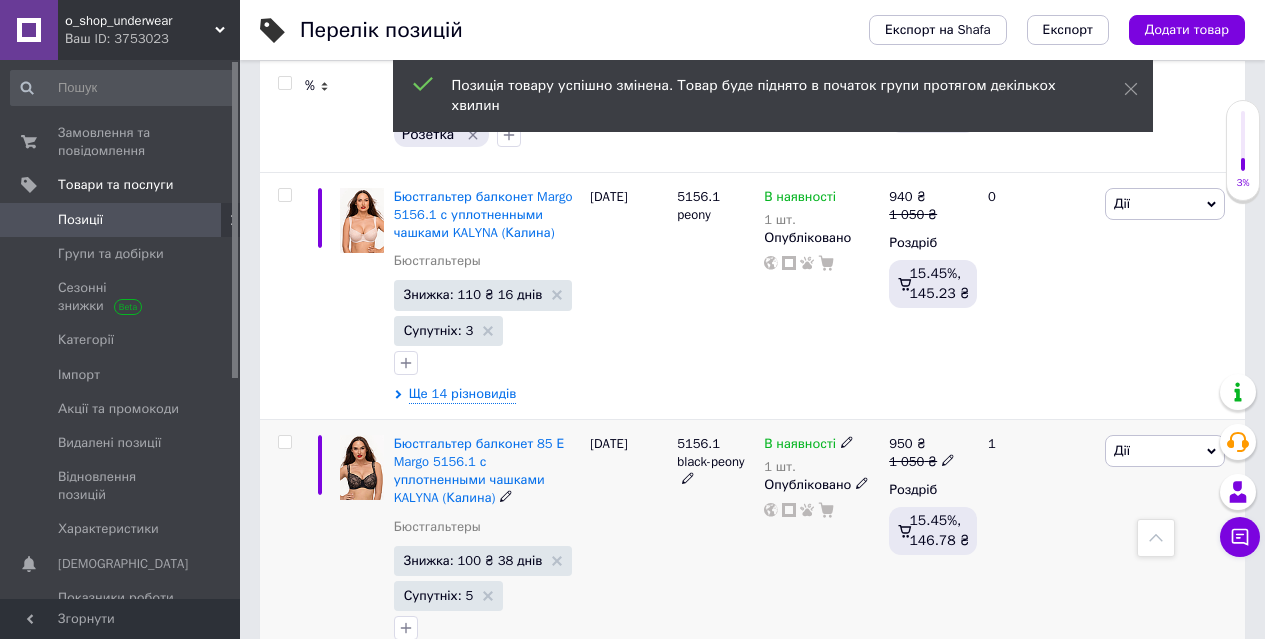 scroll, scrollTop: 4446, scrollLeft: 0, axis: vertical 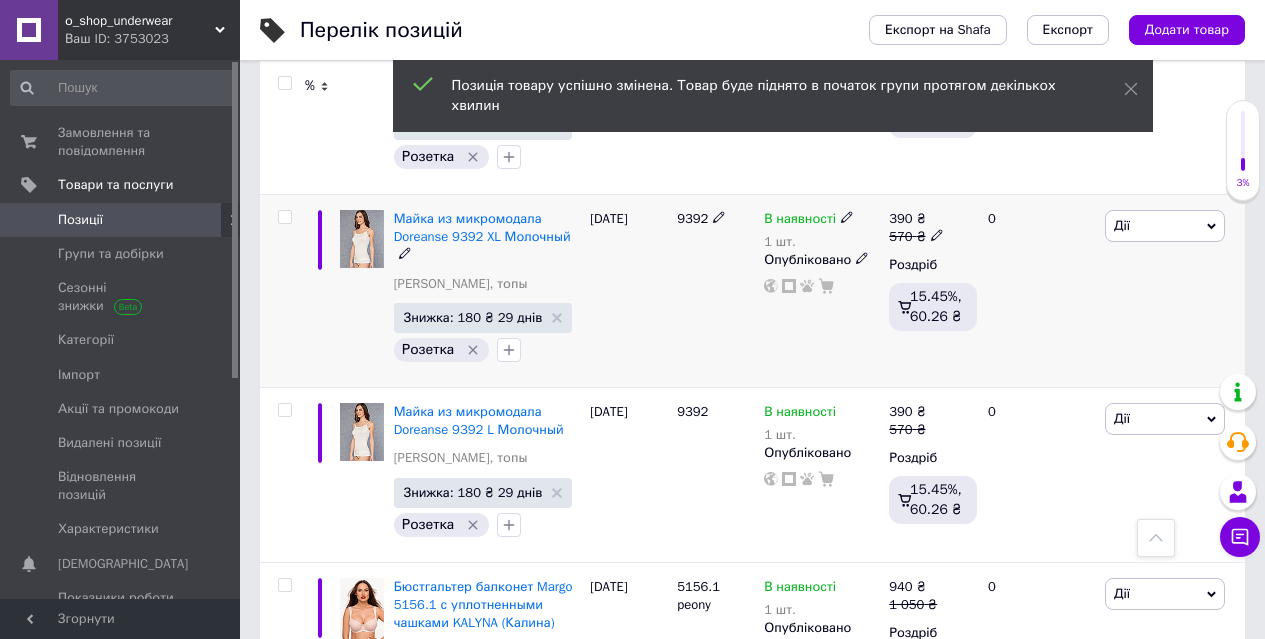 click on "Дії" at bounding box center [1165, 226] 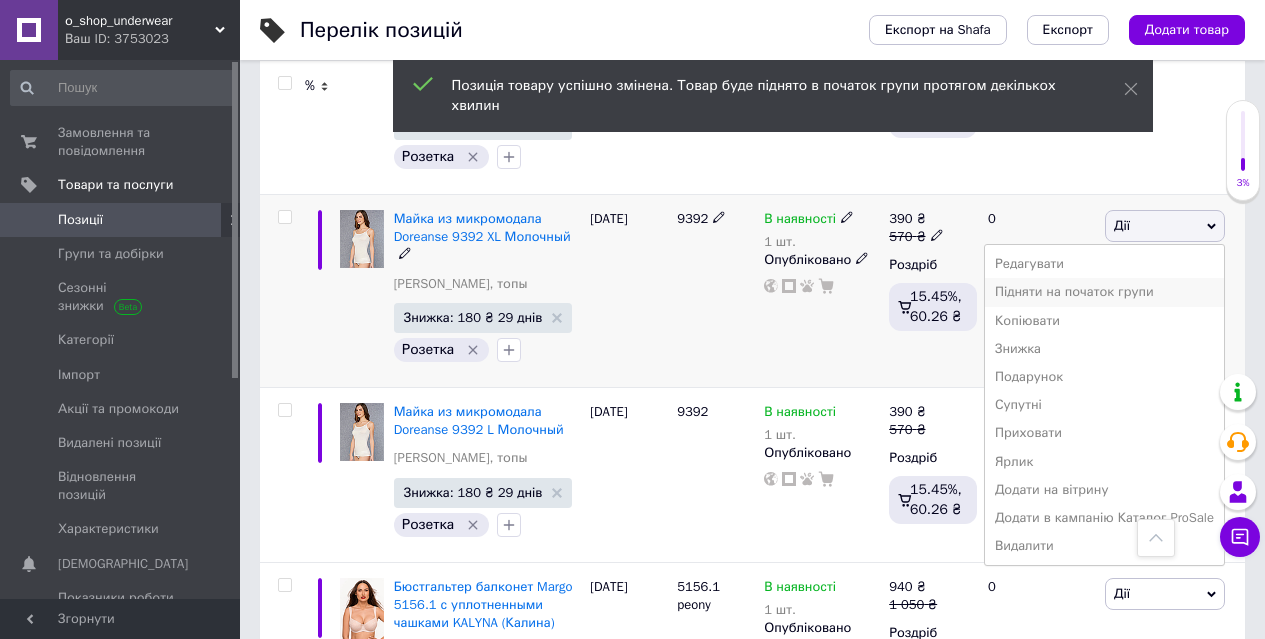 click on "Підняти на початок групи" at bounding box center [1104, 292] 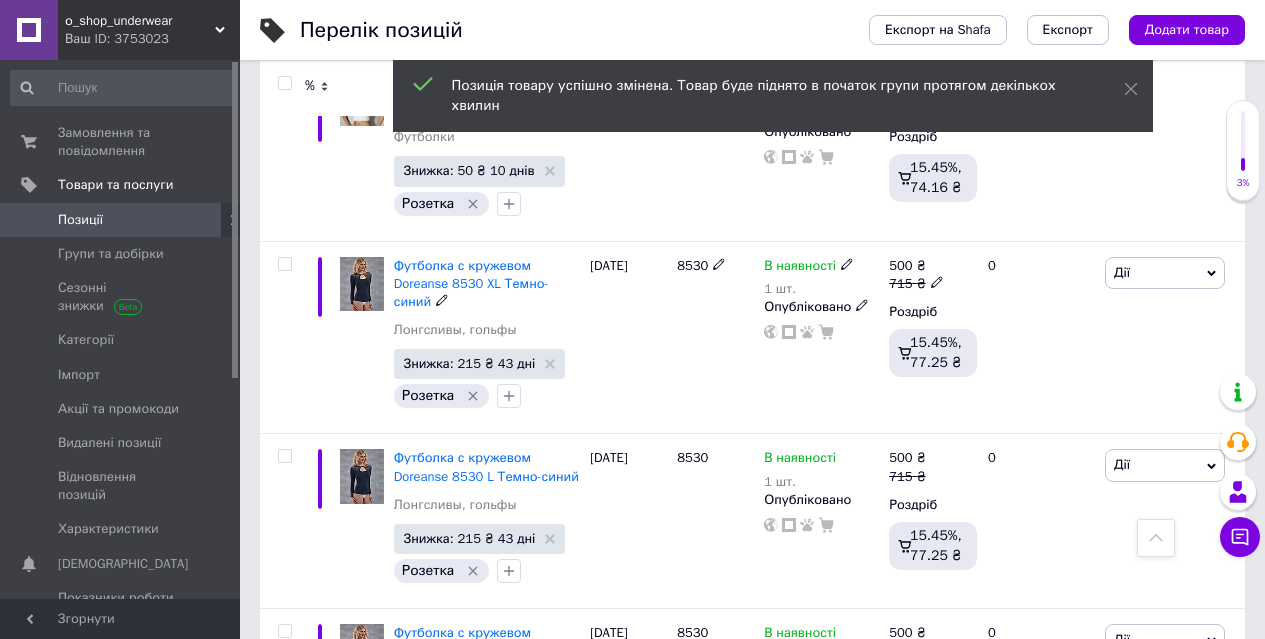 scroll, scrollTop: 3146, scrollLeft: 0, axis: vertical 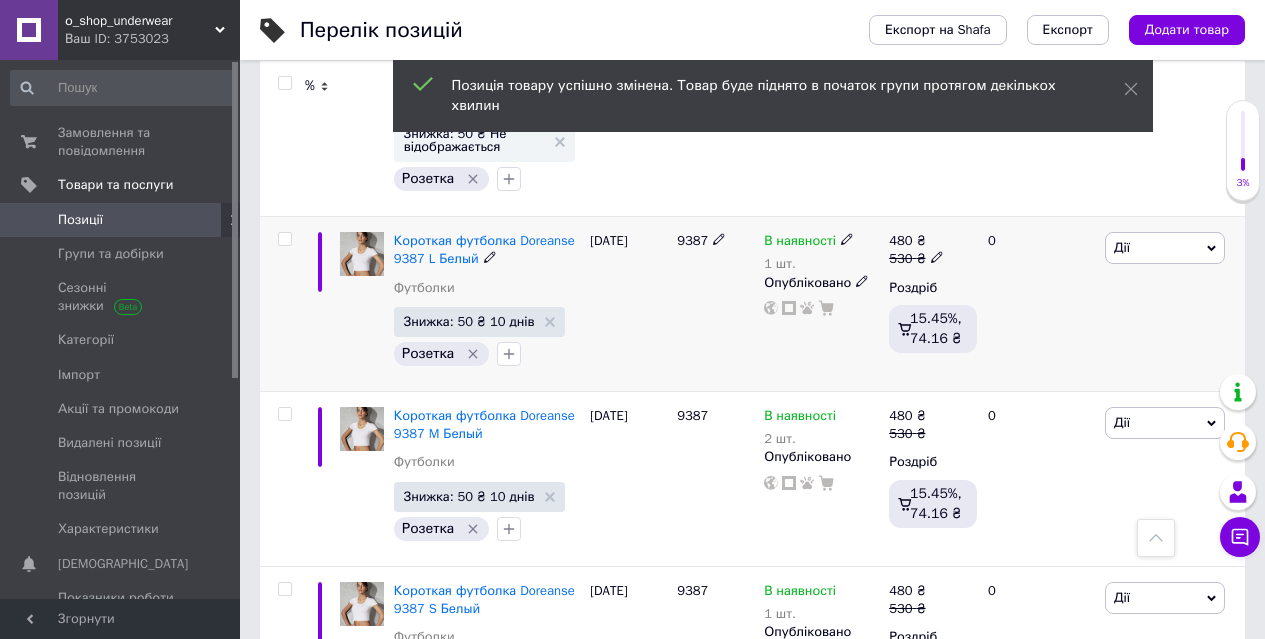 click on "Дії" at bounding box center (1122, 247) 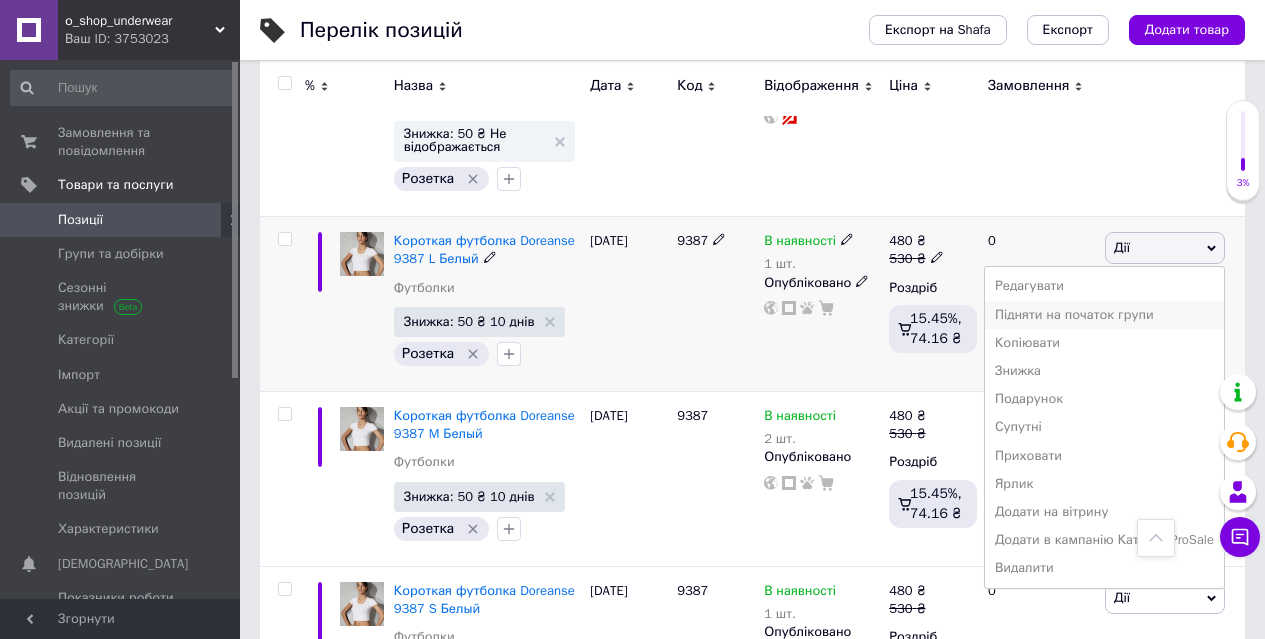 click on "Підняти на початок групи" at bounding box center (1104, 315) 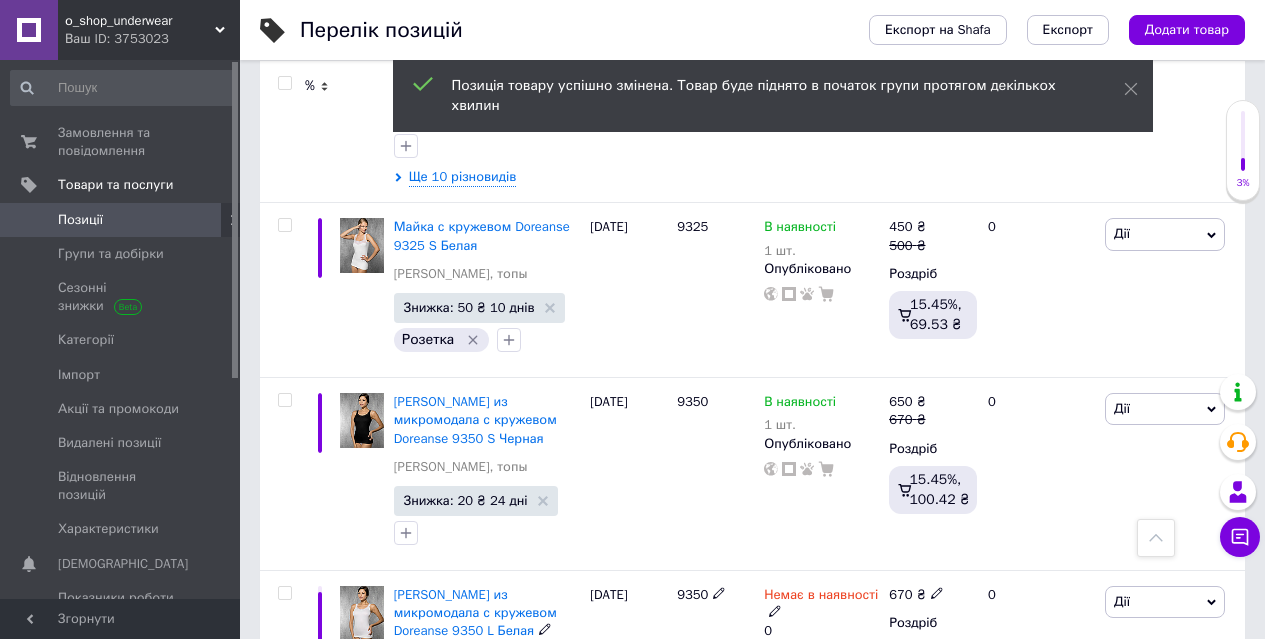 scroll, scrollTop: 1846, scrollLeft: 0, axis: vertical 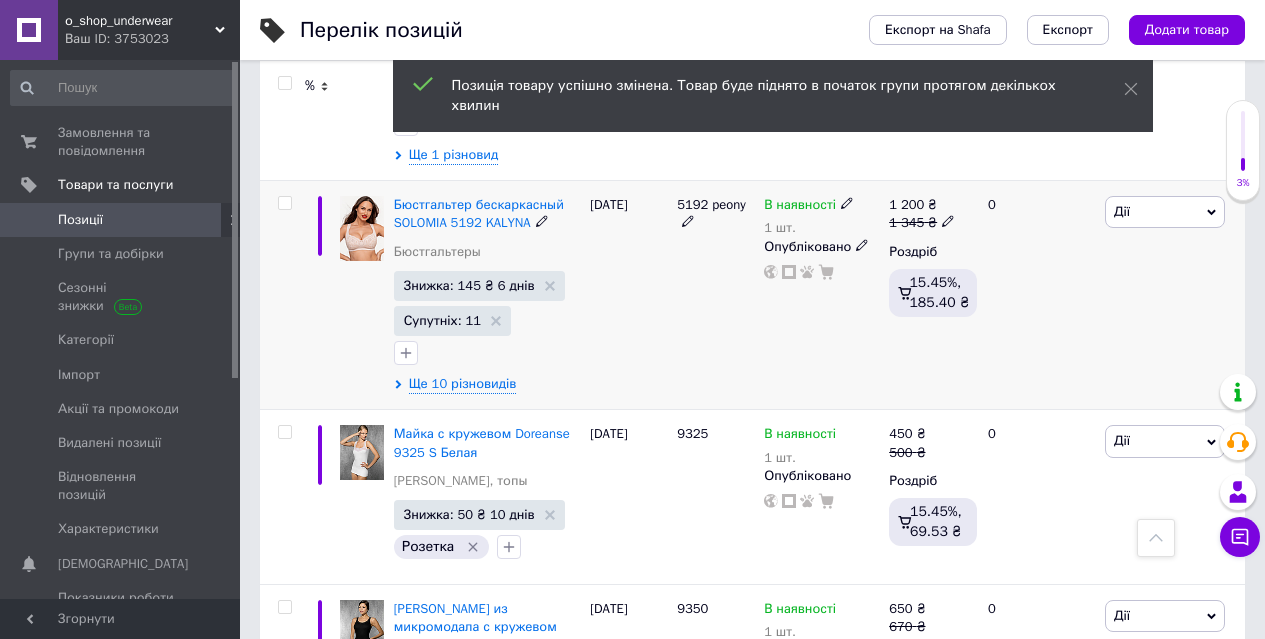 click on "Дії" at bounding box center (1165, 212) 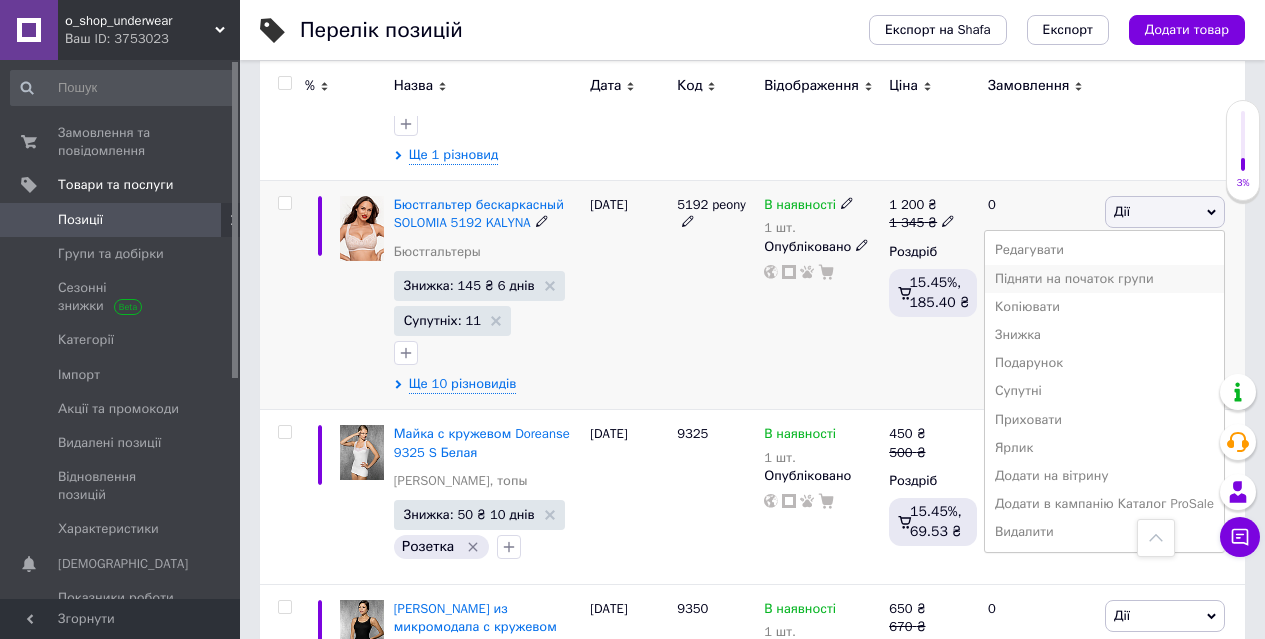 click on "Підняти на початок групи" at bounding box center [1104, 279] 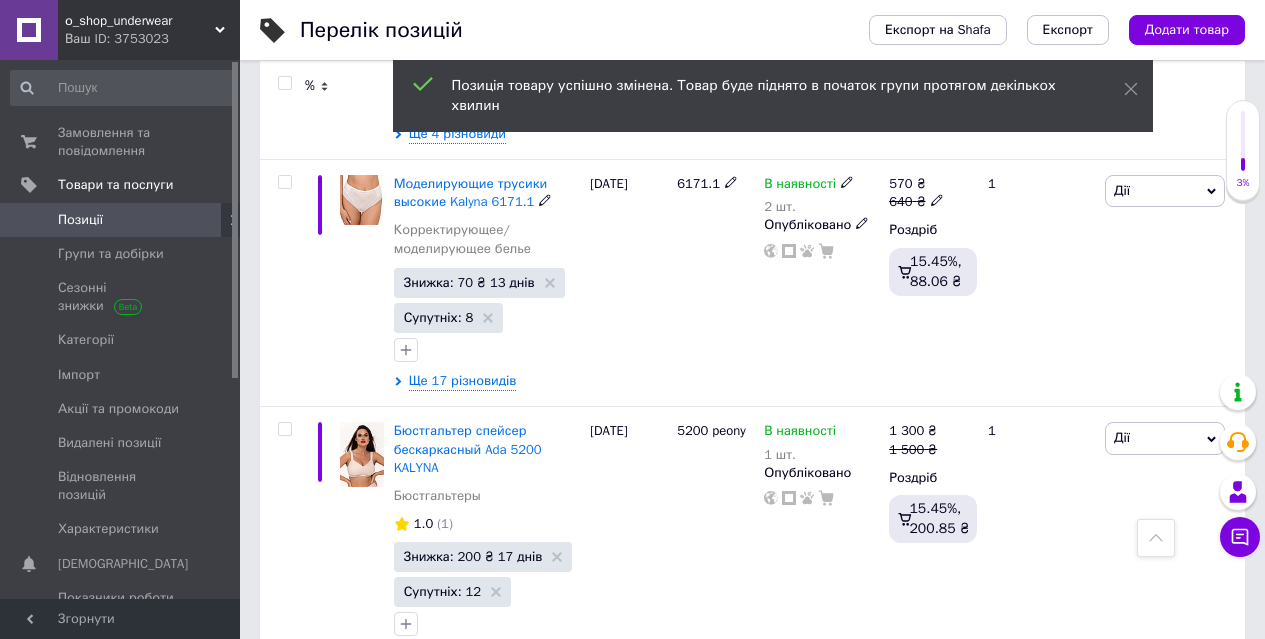 scroll, scrollTop: 846, scrollLeft: 0, axis: vertical 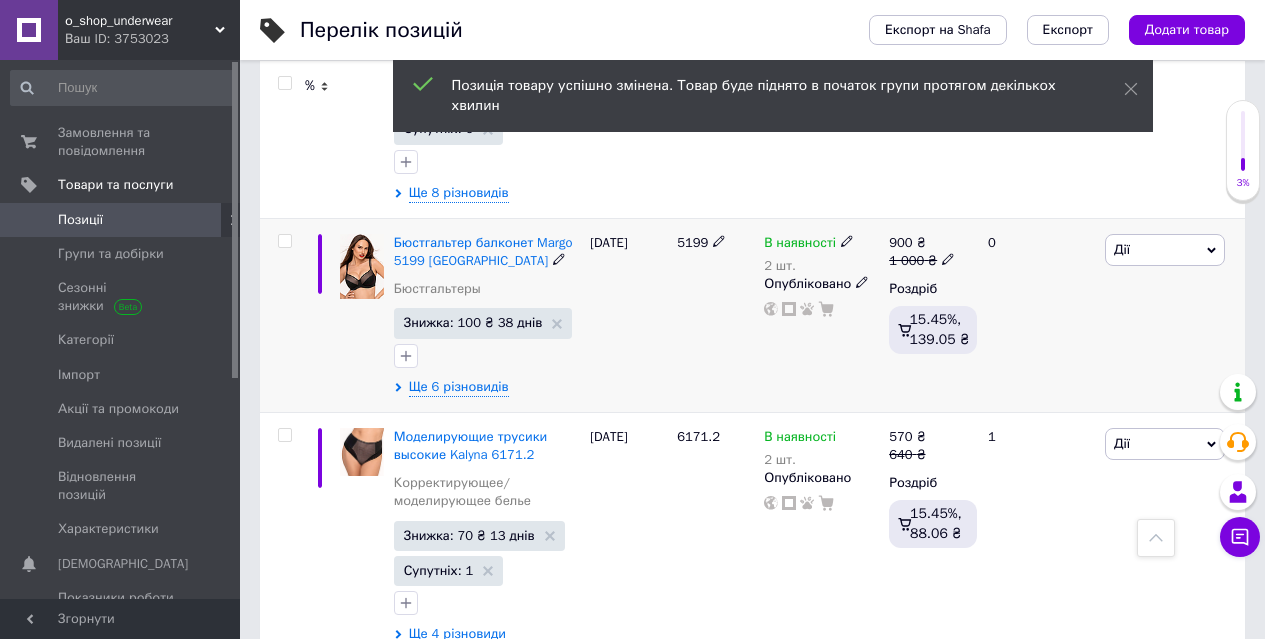 click on "Дії" at bounding box center (1165, 250) 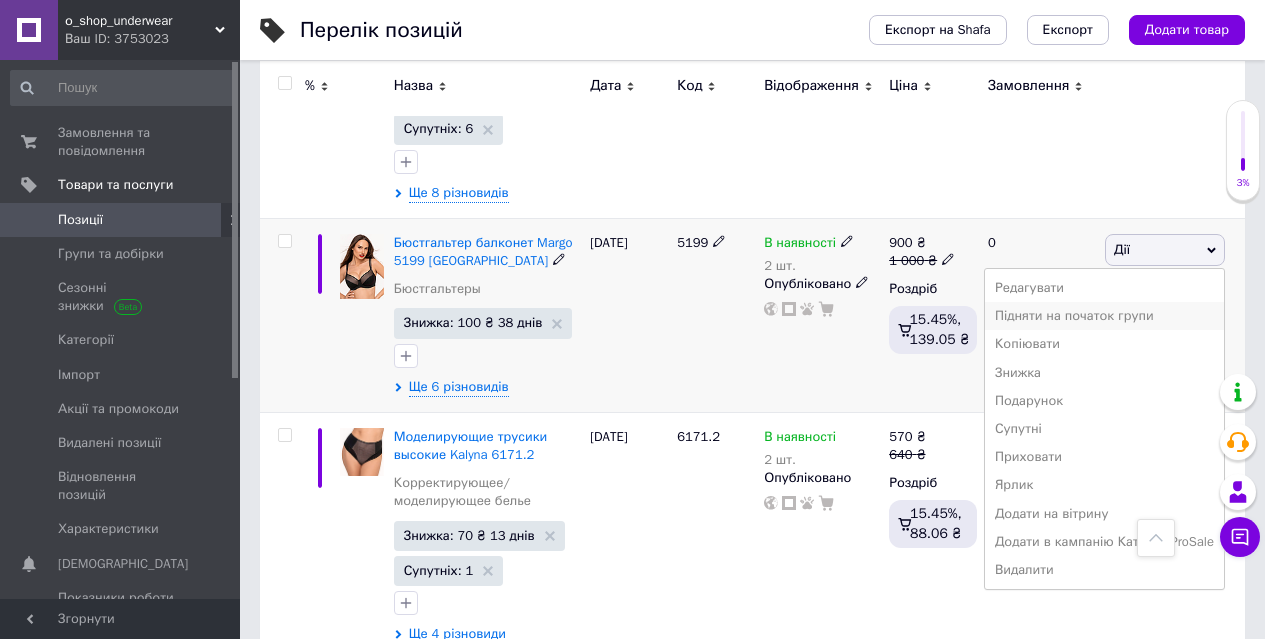 click on "Підняти на початок групи" at bounding box center (1104, 316) 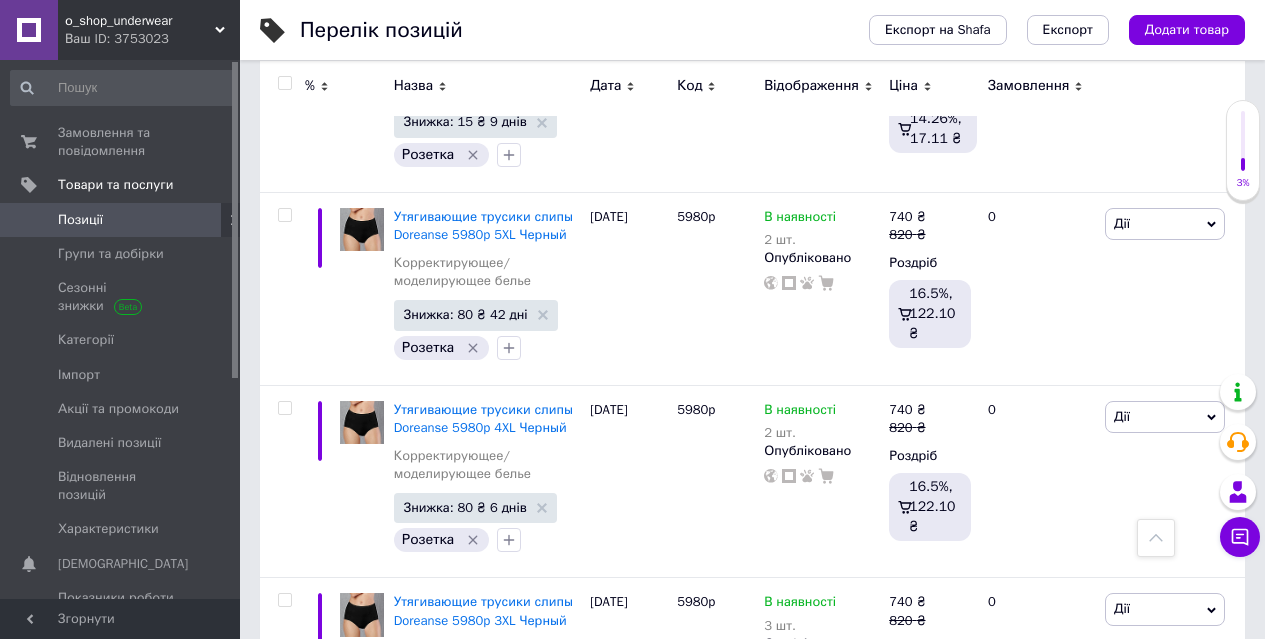 scroll, scrollTop: 18546, scrollLeft: 0, axis: vertical 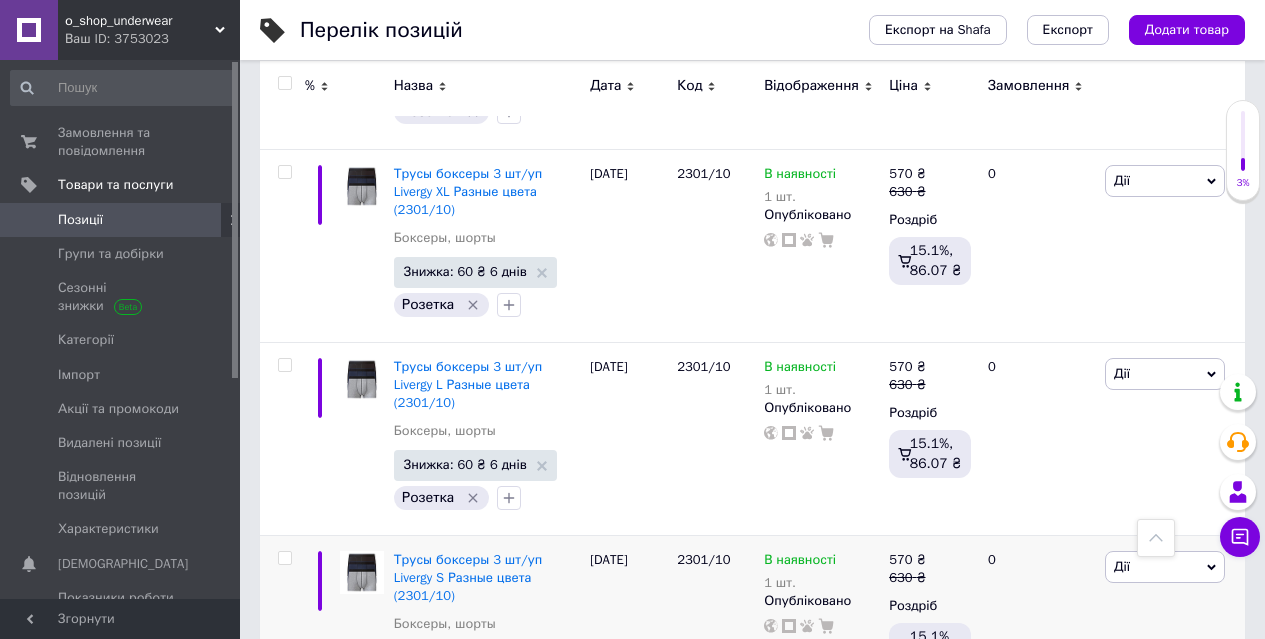 click on "12" at bounding box center (674, 961) 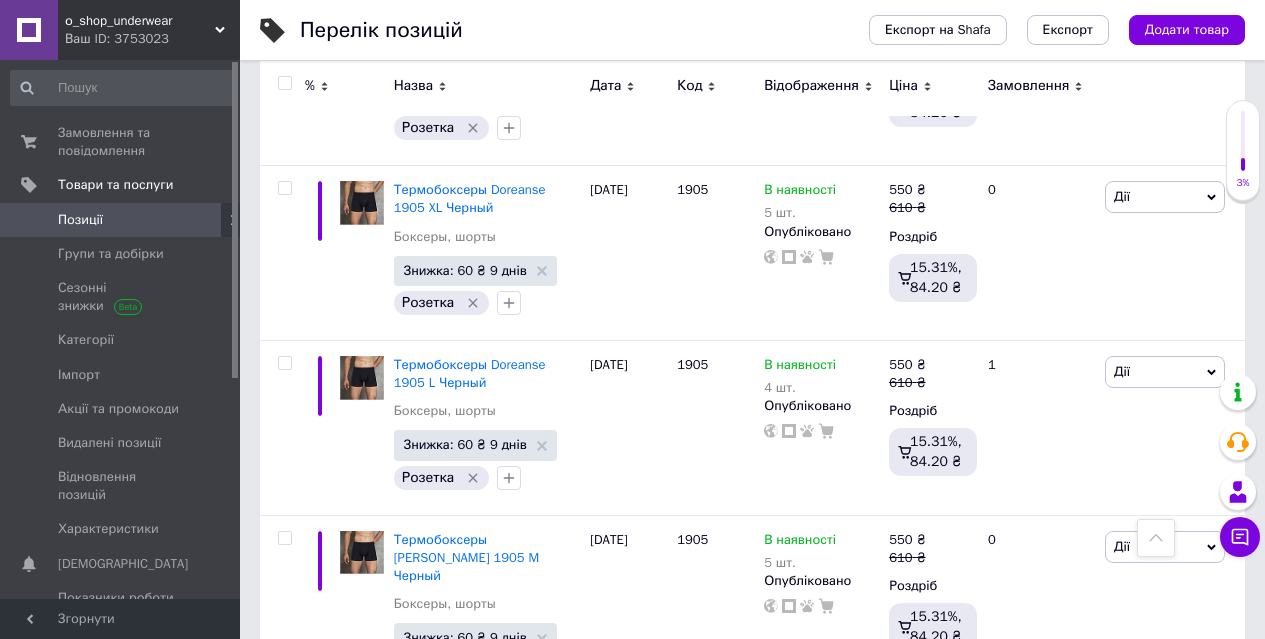 scroll, scrollTop: 17903, scrollLeft: 0, axis: vertical 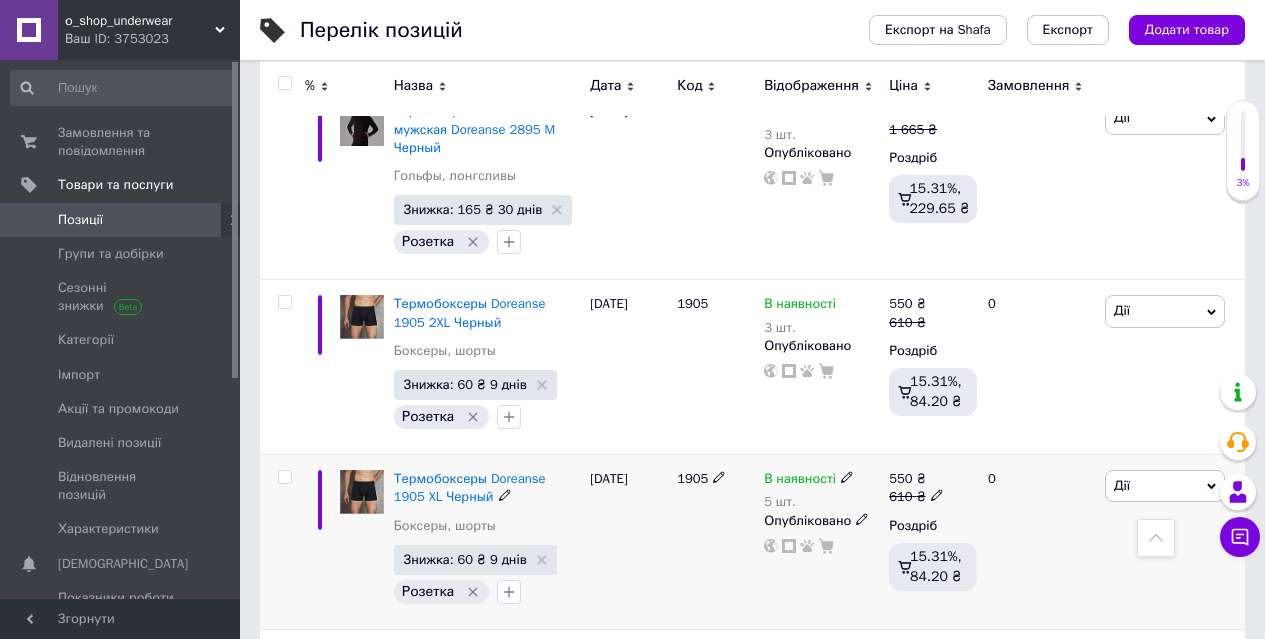 click on "Дії" at bounding box center (1165, 486) 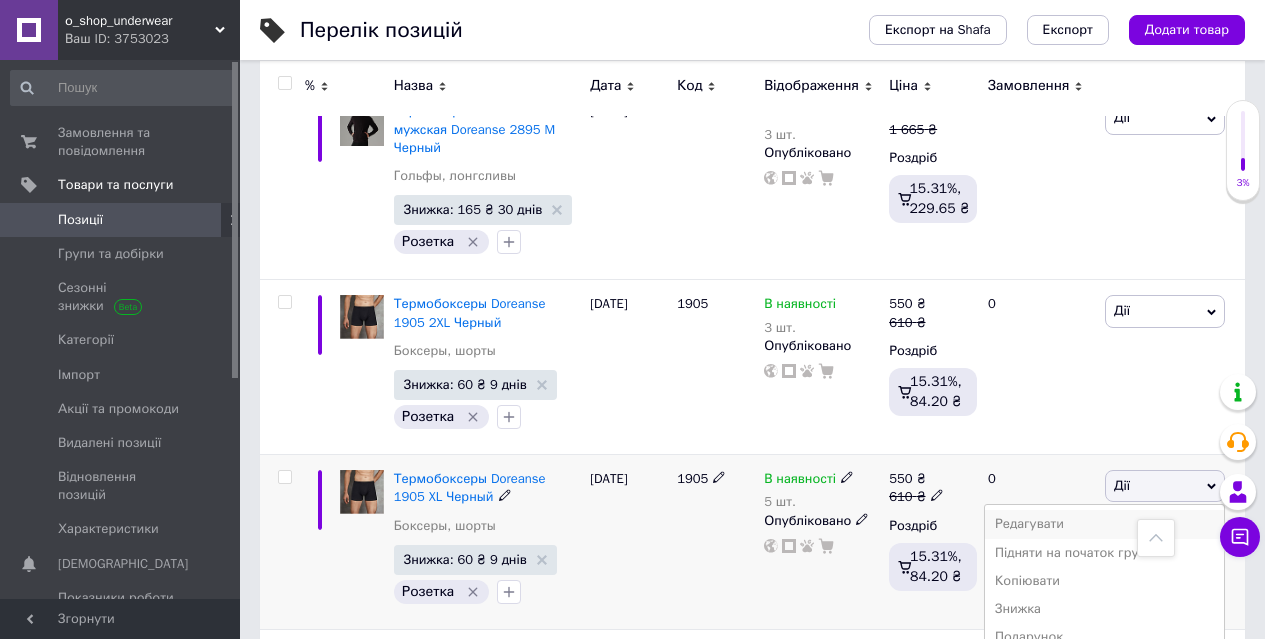 click on "Редагувати" at bounding box center [1104, 524] 